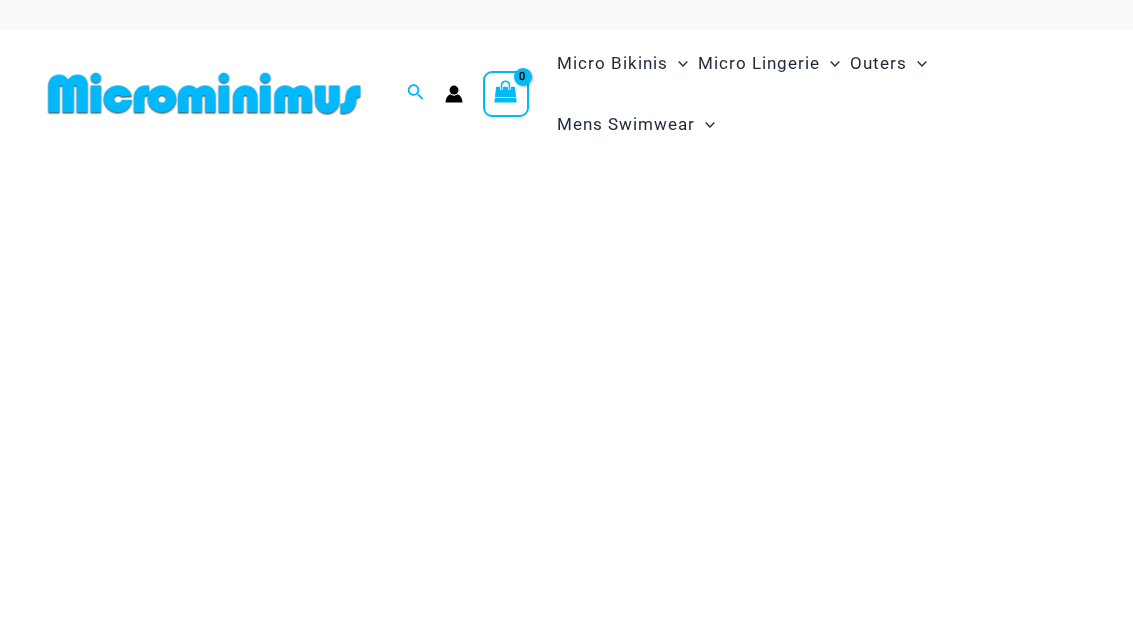 scroll, scrollTop: 0, scrollLeft: 0, axis: both 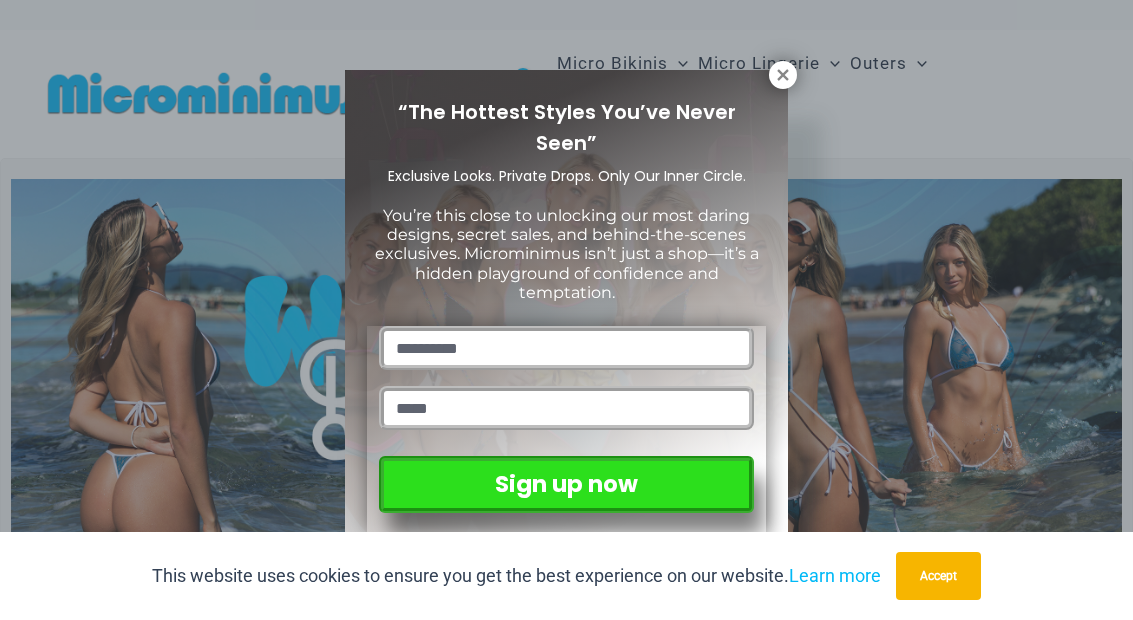 click 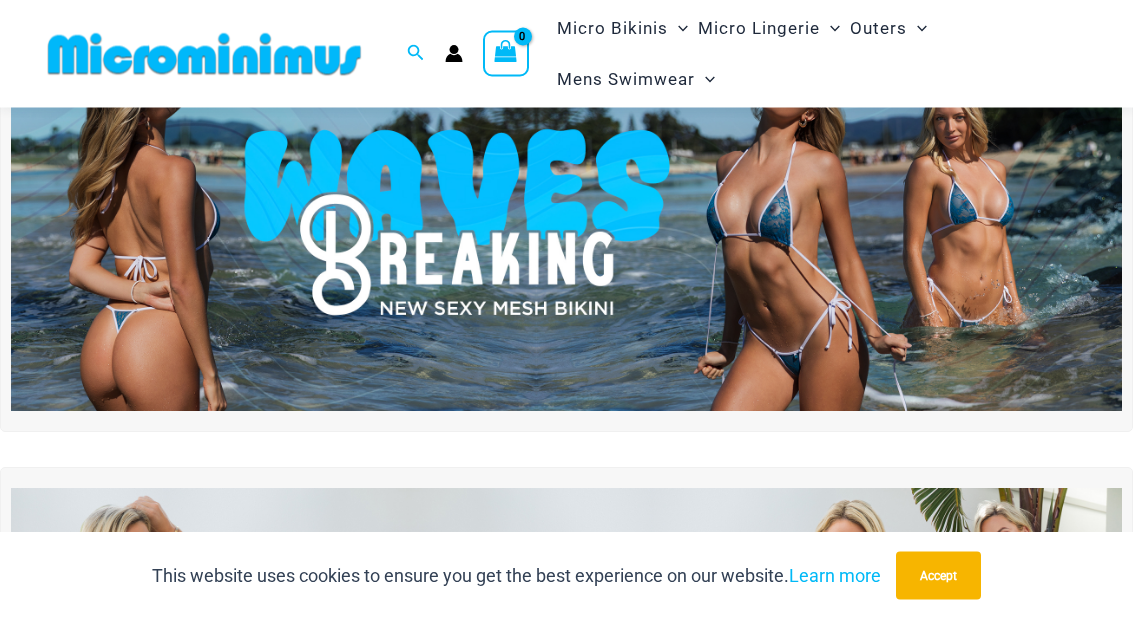 scroll, scrollTop: 107, scrollLeft: 0, axis: vertical 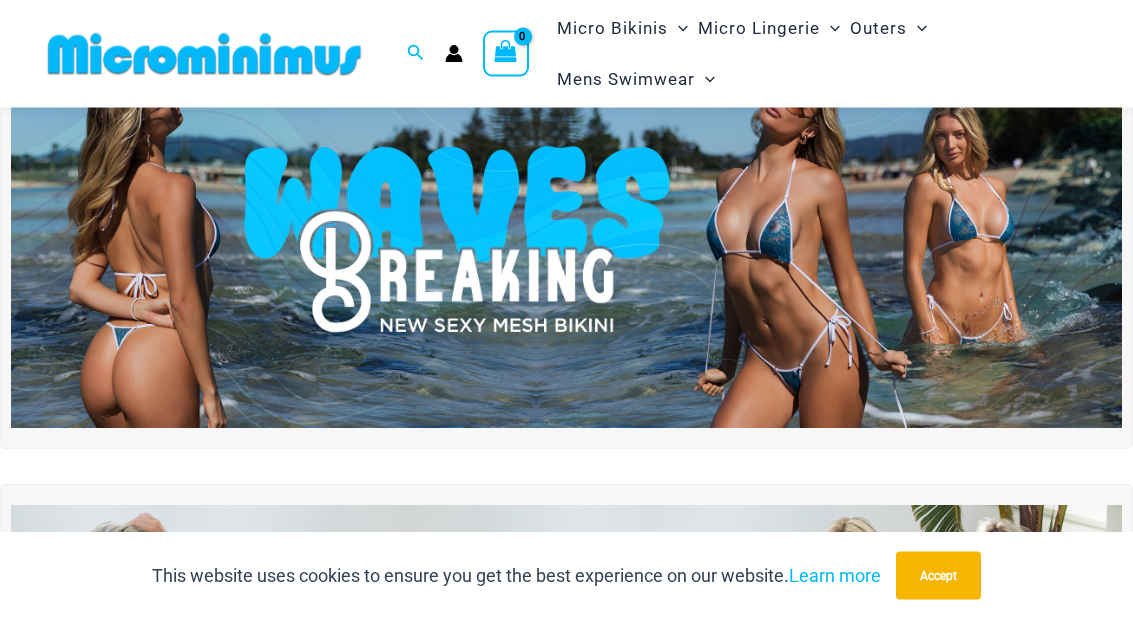 click at bounding box center (566, 241) 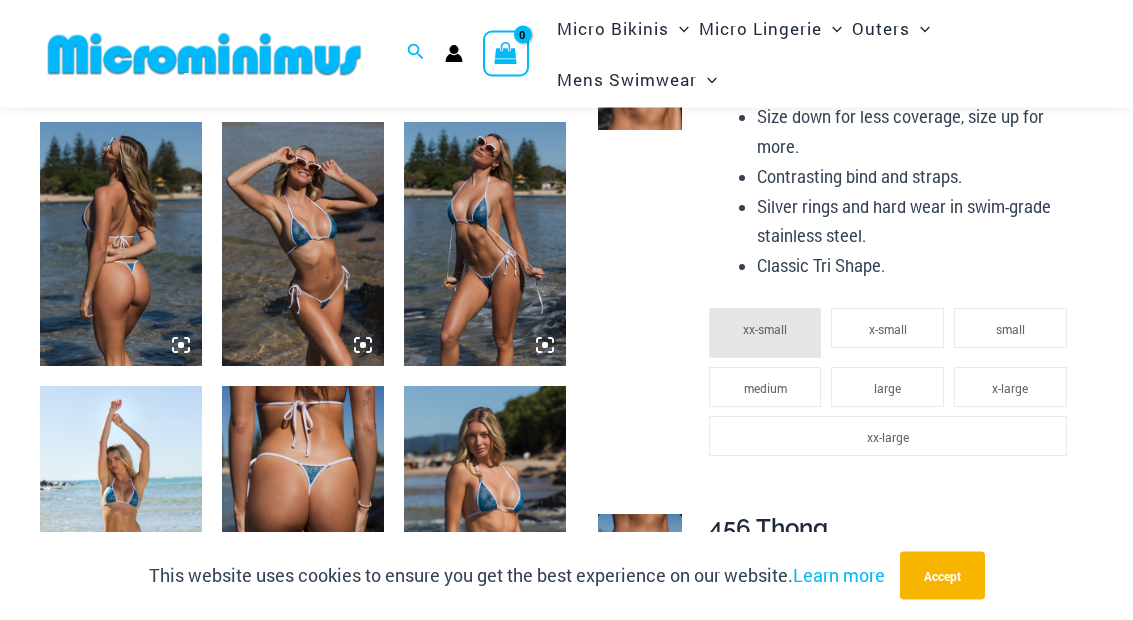 scroll, scrollTop: 1118, scrollLeft: 0, axis: vertical 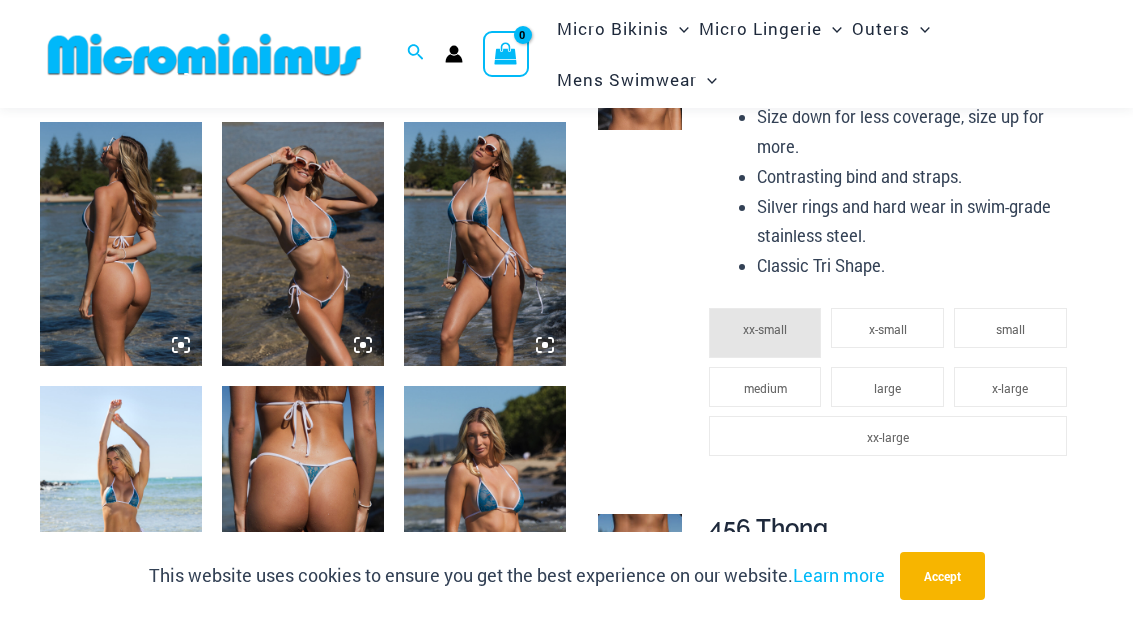 click on "small" 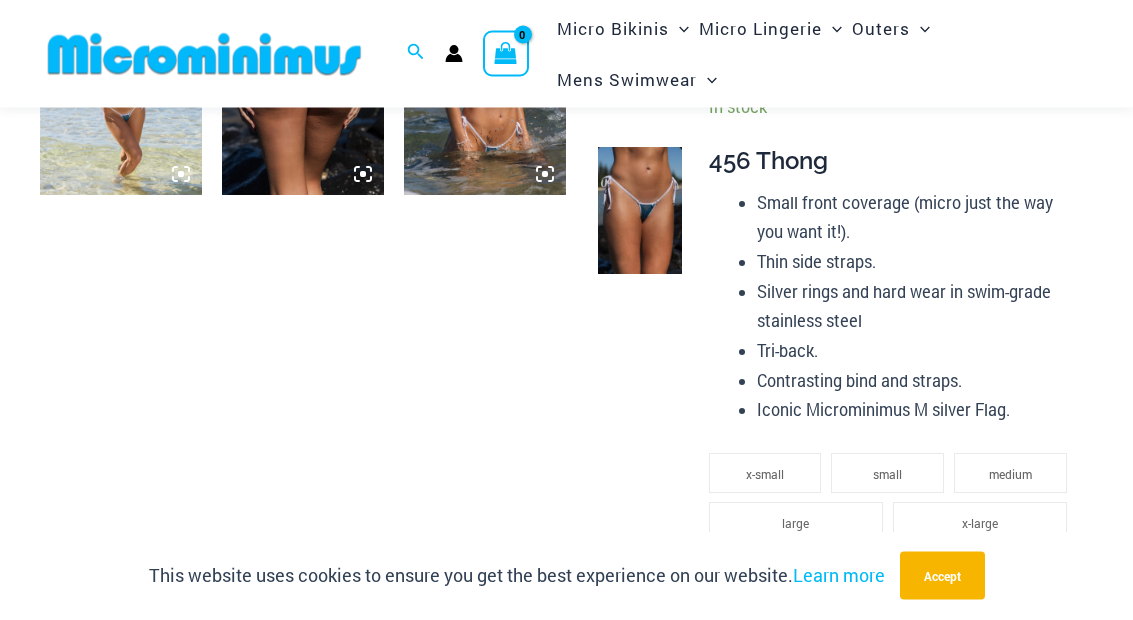scroll, scrollTop: 1554, scrollLeft: 0, axis: vertical 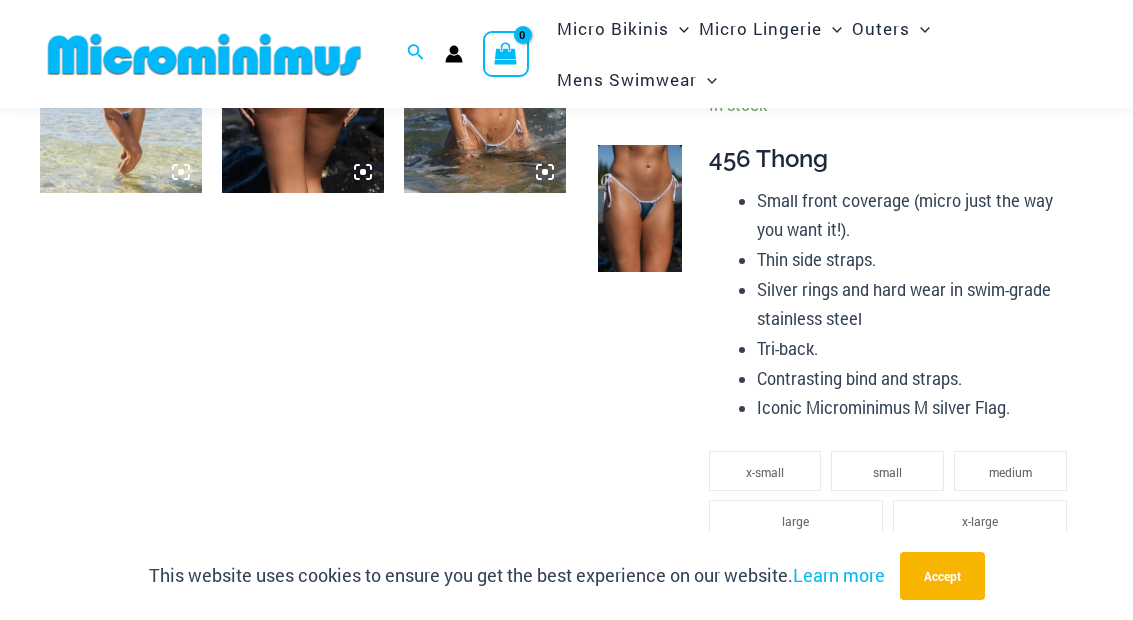 click on "large" 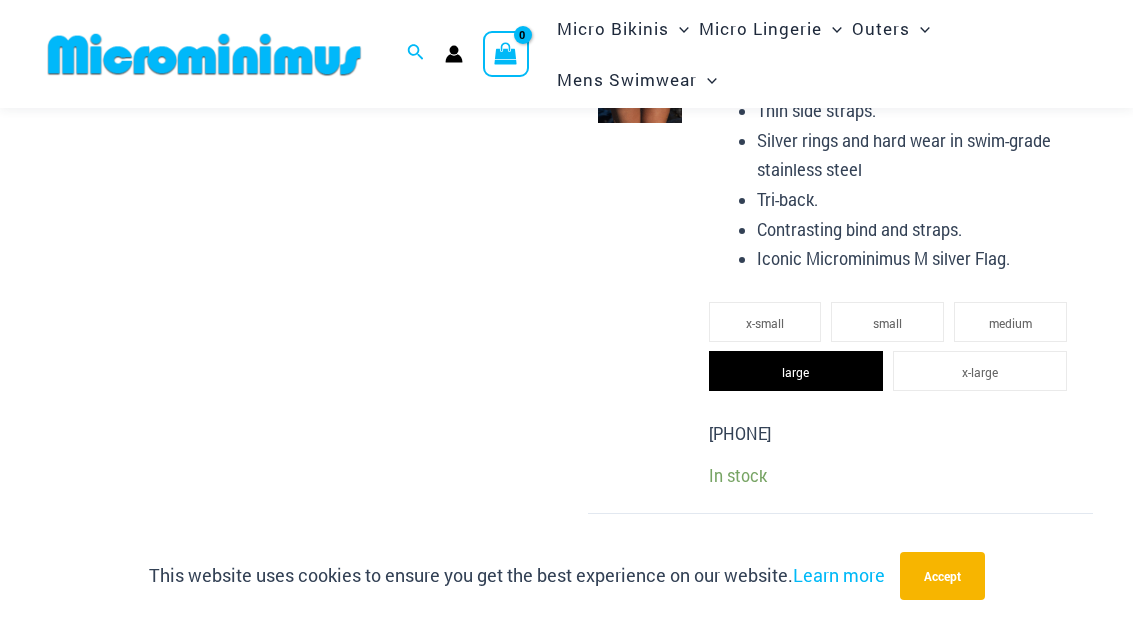 scroll, scrollTop: 1704, scrollLeft: 0, axis: vertical 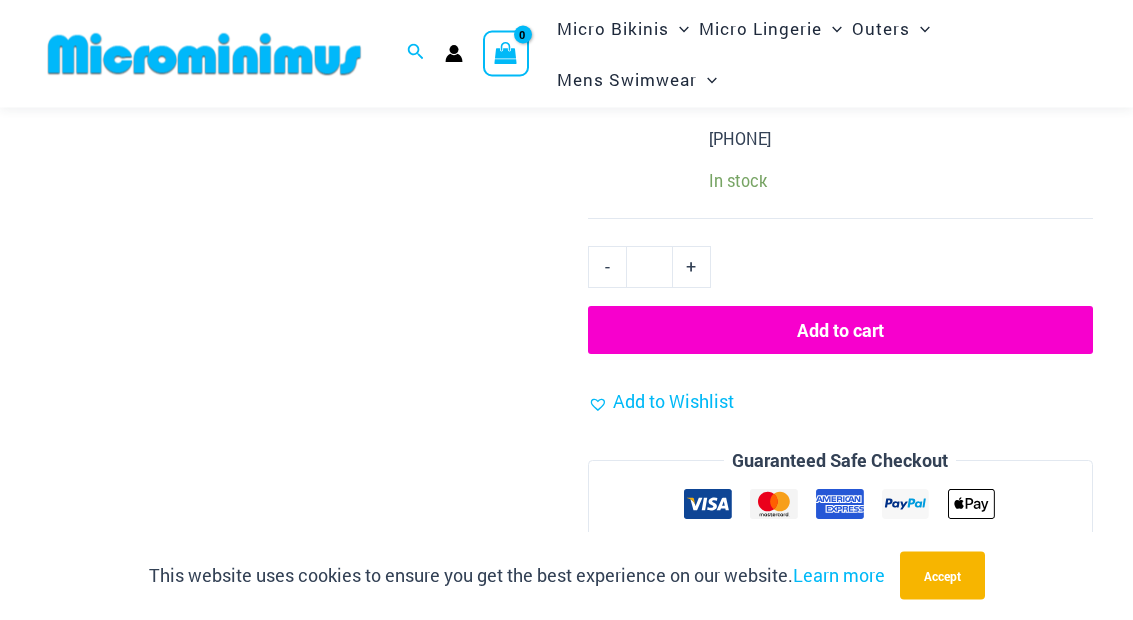 click on "Add to cart" at bounding box center [840, 331] 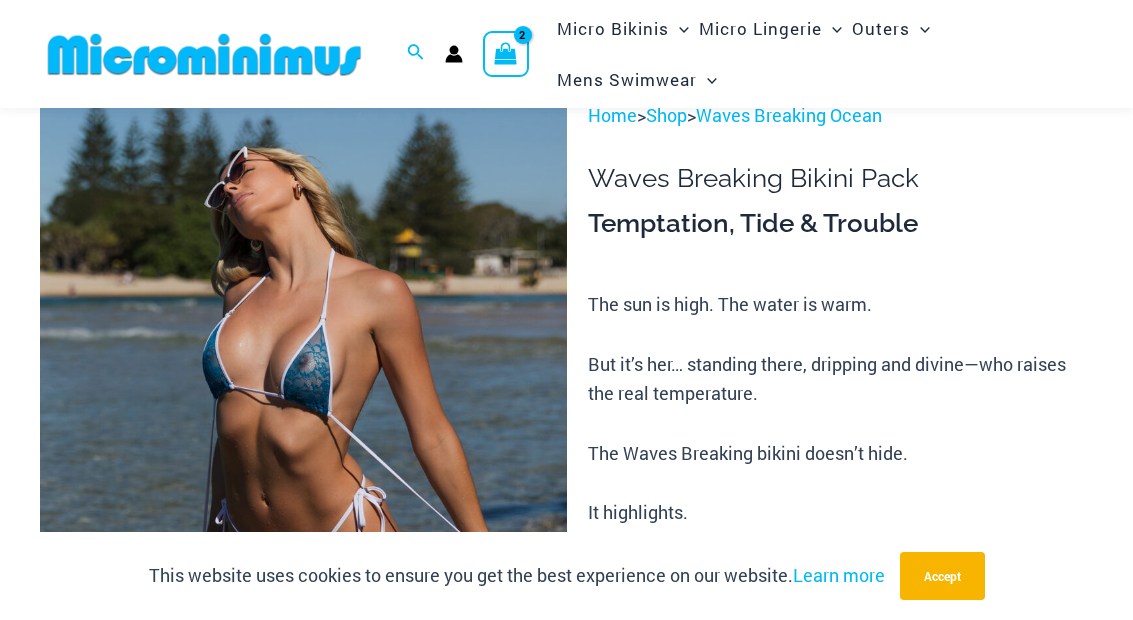 scroll, scrollTop: 0, scrollLeft: 0, axis: both 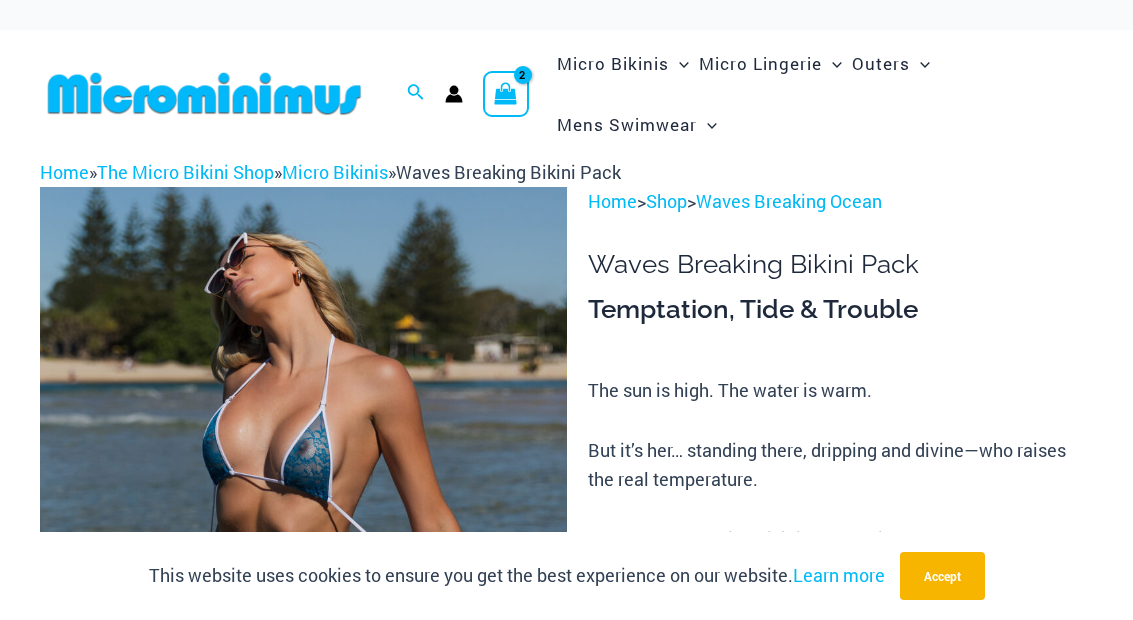 click 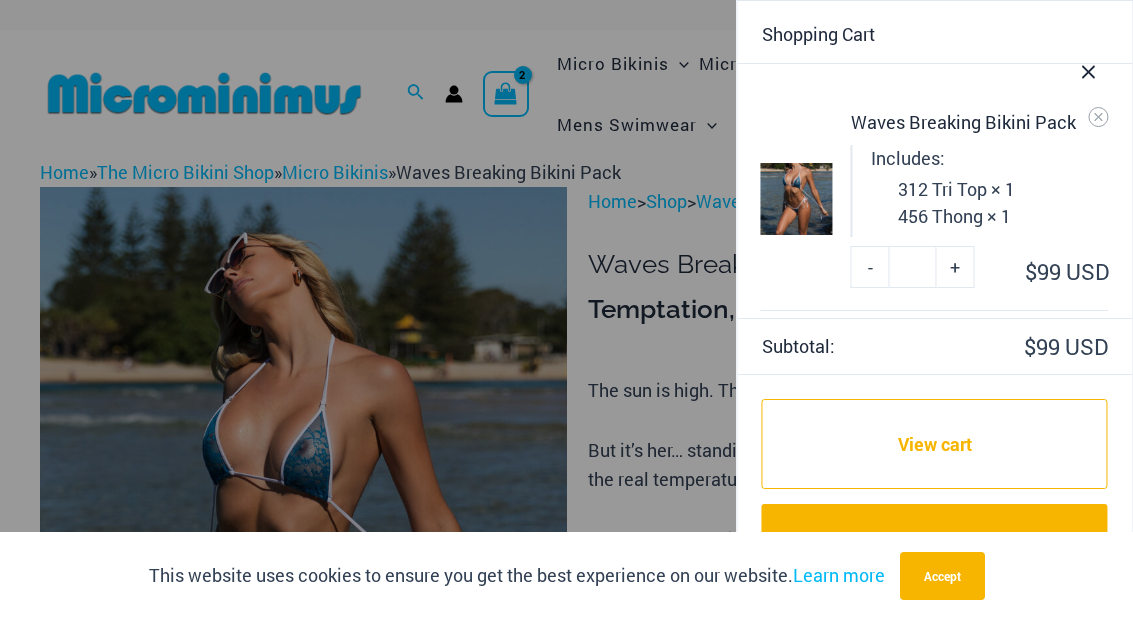 scroll, scrollTop: 0, scrollLeft: 0, axis: both 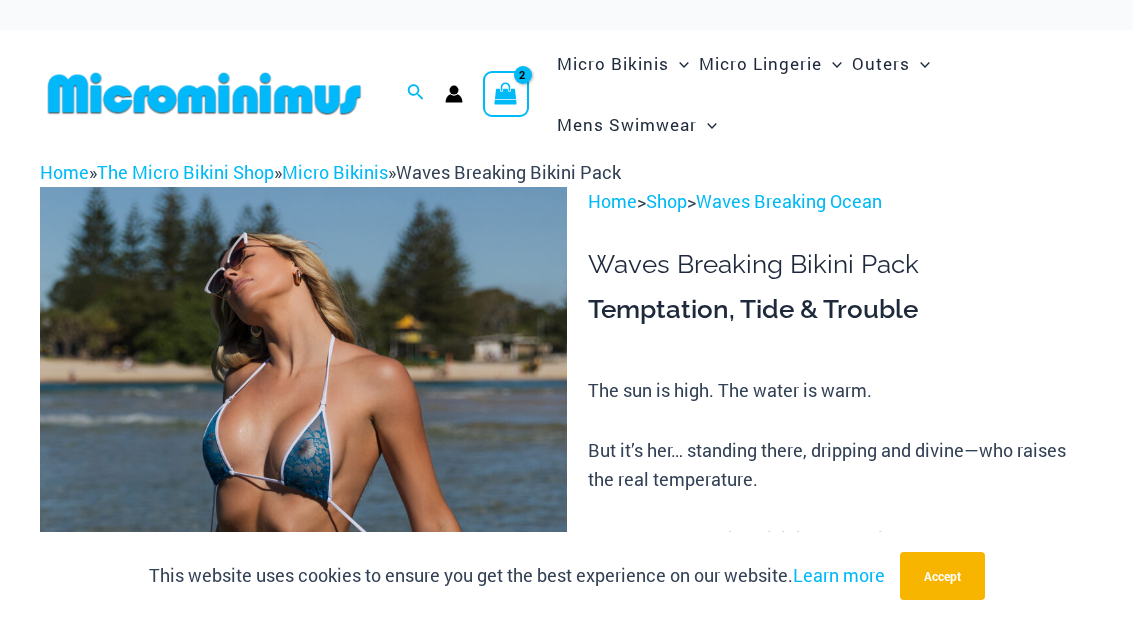 click on "Micro Bikinis" at bounding box center [335, 172] 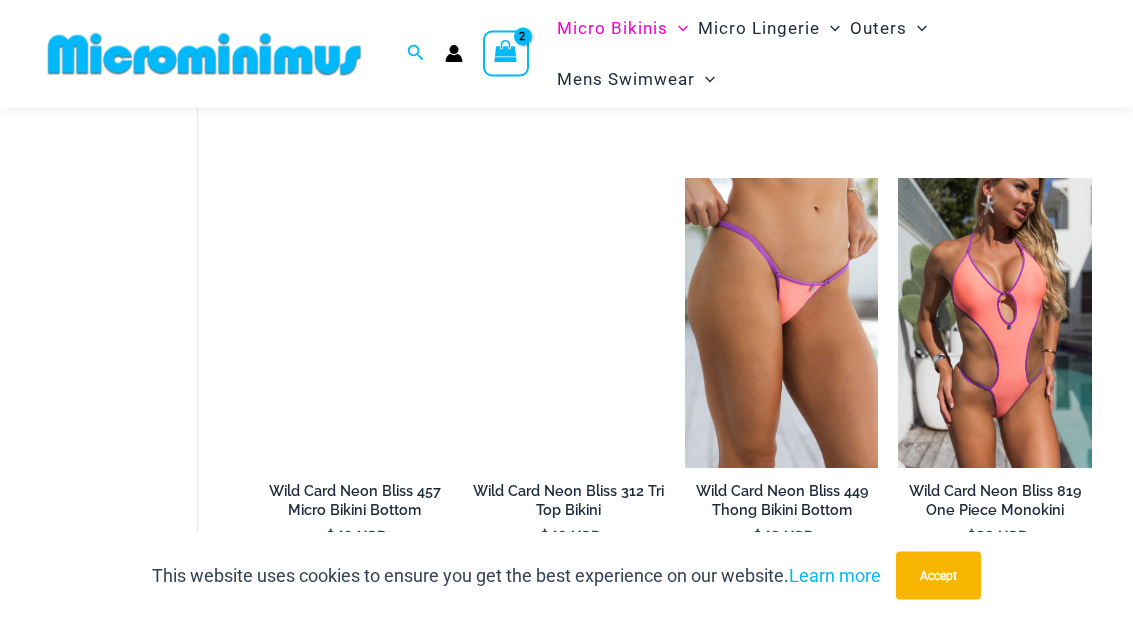 scroll, scrollTop: 1119, scrollLeft: 0, axis: vertical 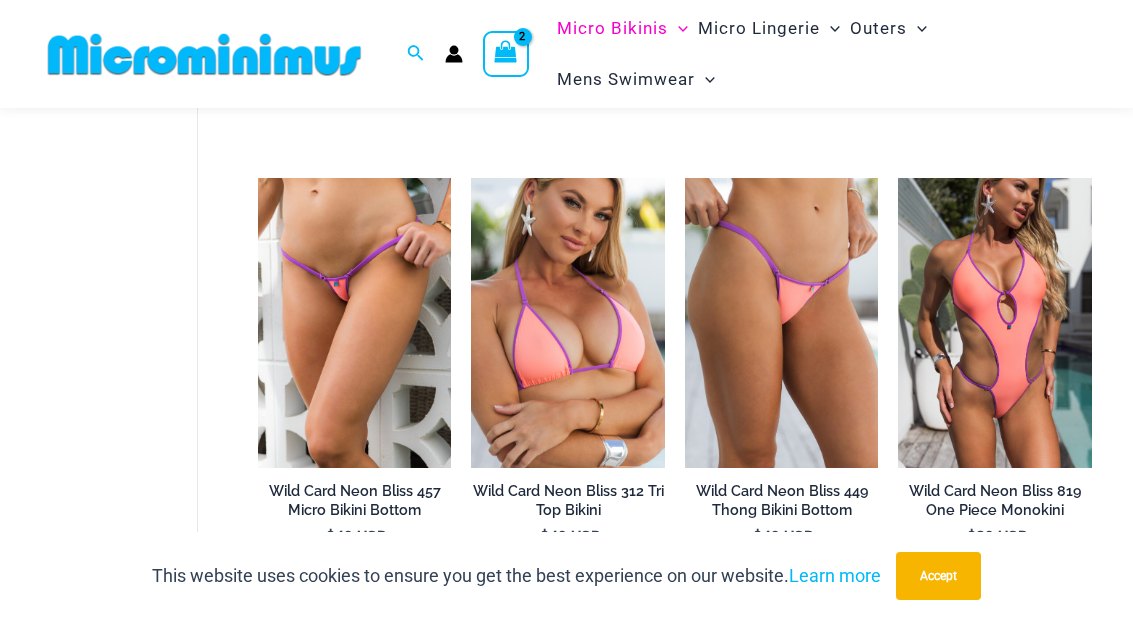 click on "**********" 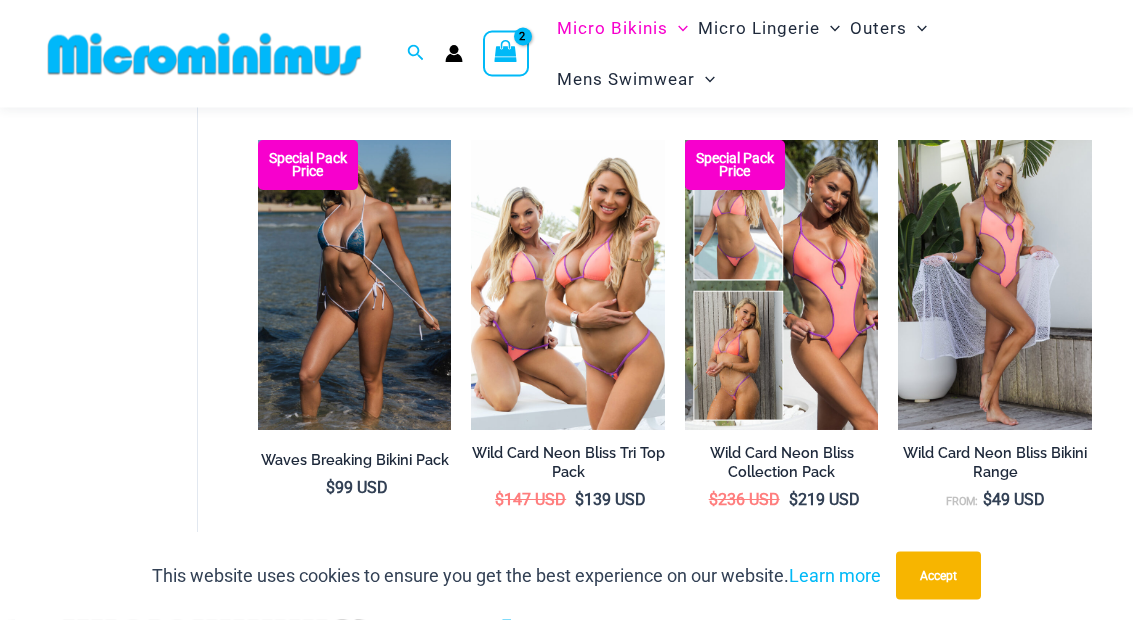 scroll, scrollTop: 711, scrollLeft: 0, axis: vertical 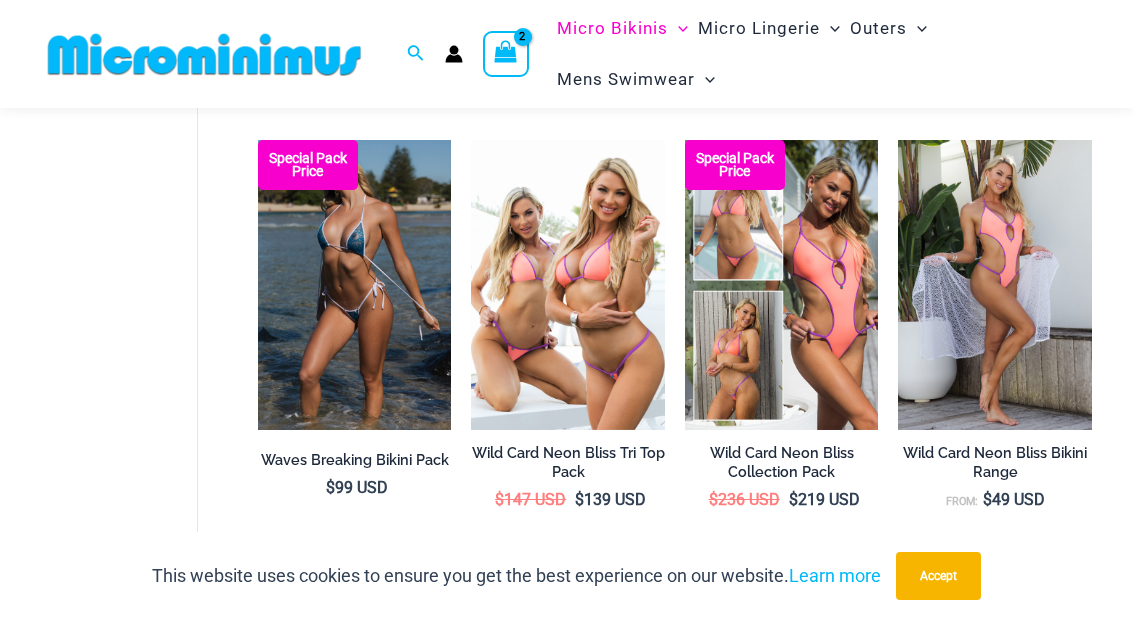 click at bounding box center (471, 140) 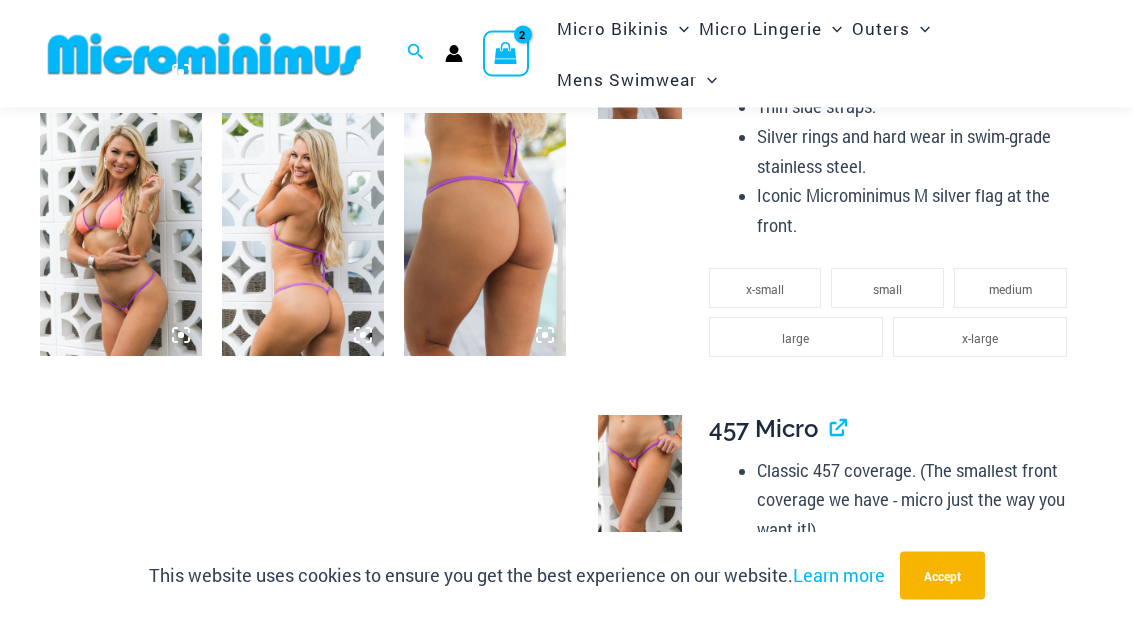 scroll, scrollTop: 1653, scrollLeft: 0, axis: vertical 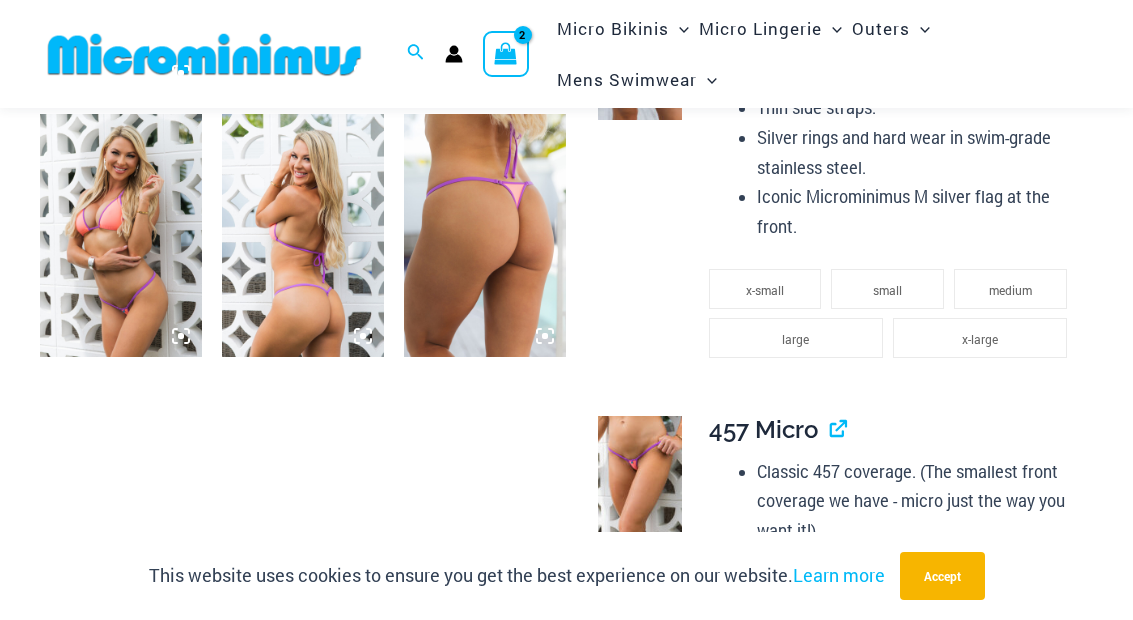 click at bounding box center [640, 479] 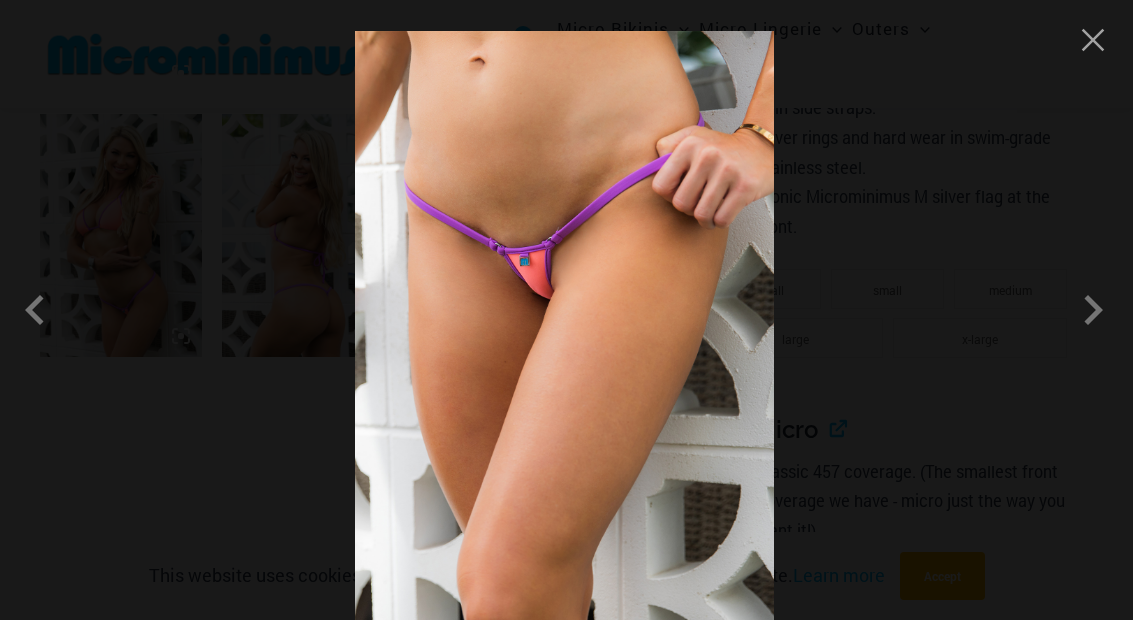 click at bounding box center [564, 345] 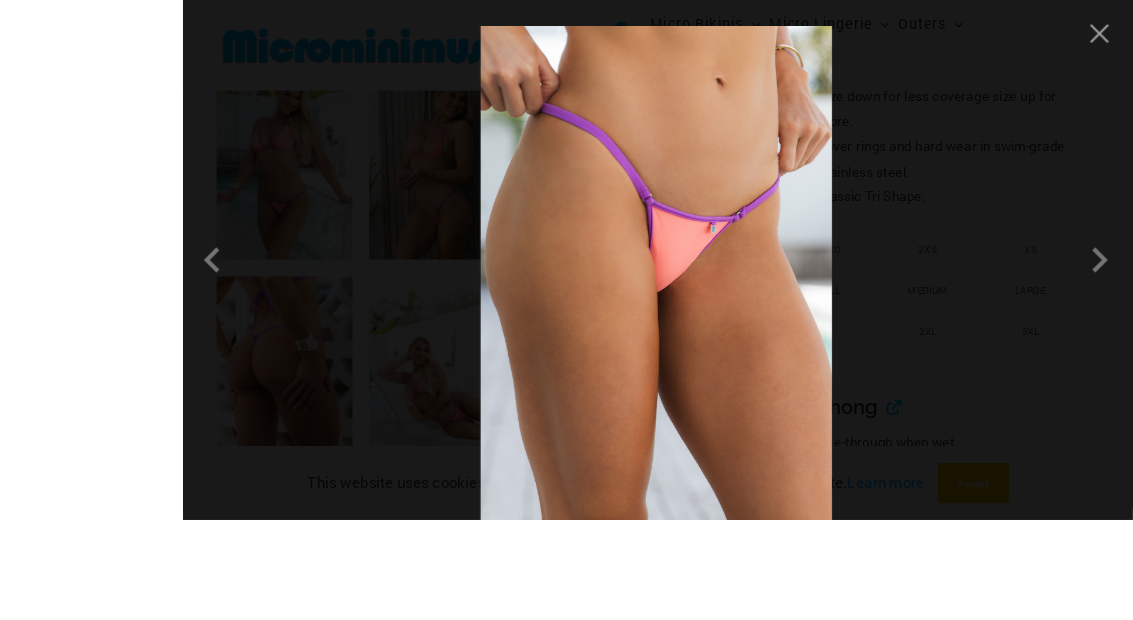 scroll, scrollTop: 1254, scrollLeft: 0, axis: vertical 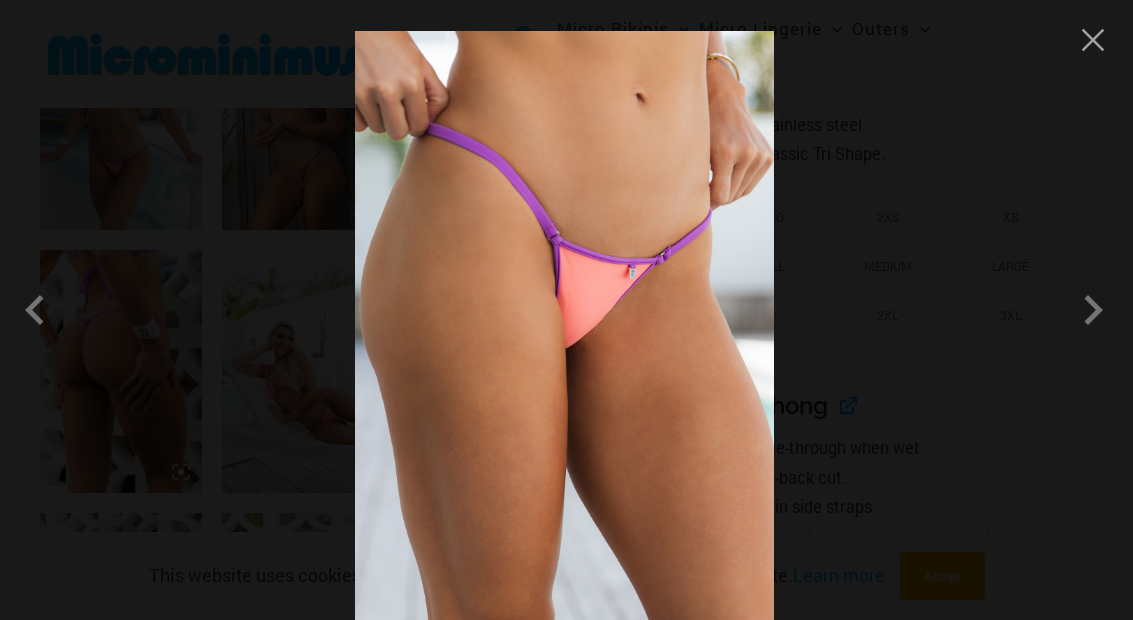 click at bounding box center [566, 310] 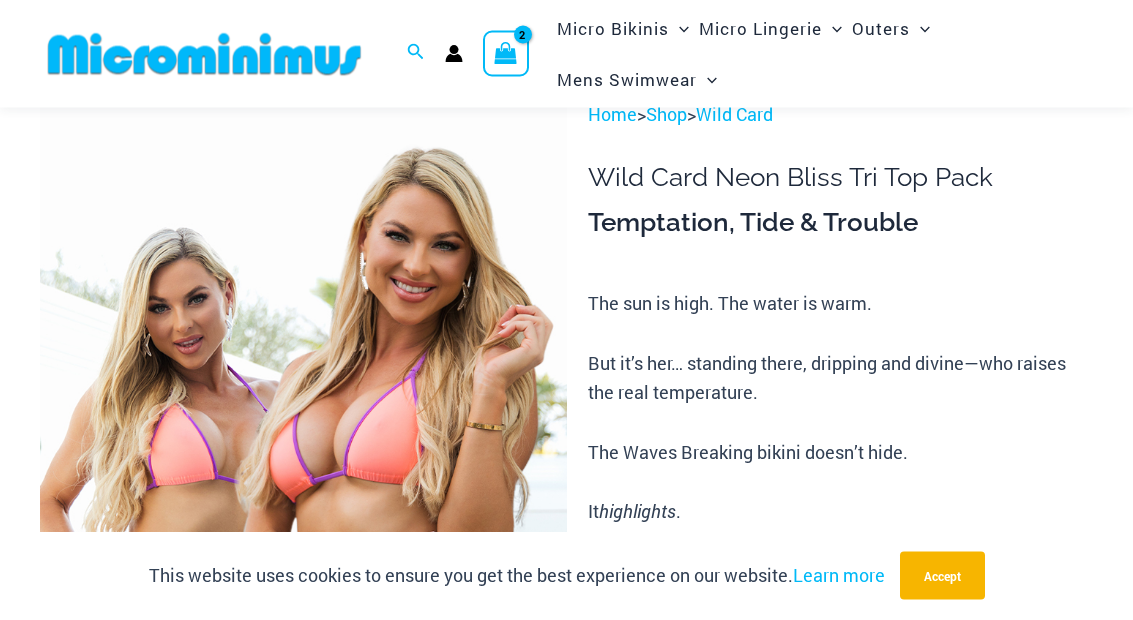 scroll, scrollTop: 0, scrollLeft: 0, axis: both 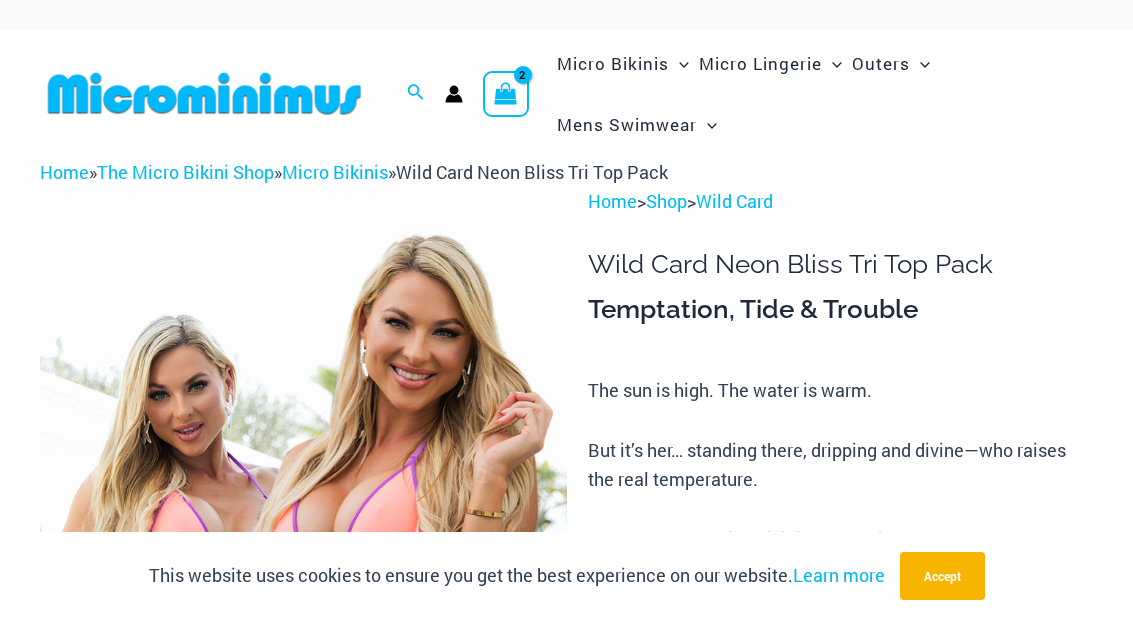 click on "Micro Bikinis" at bounding box center (335, 172) 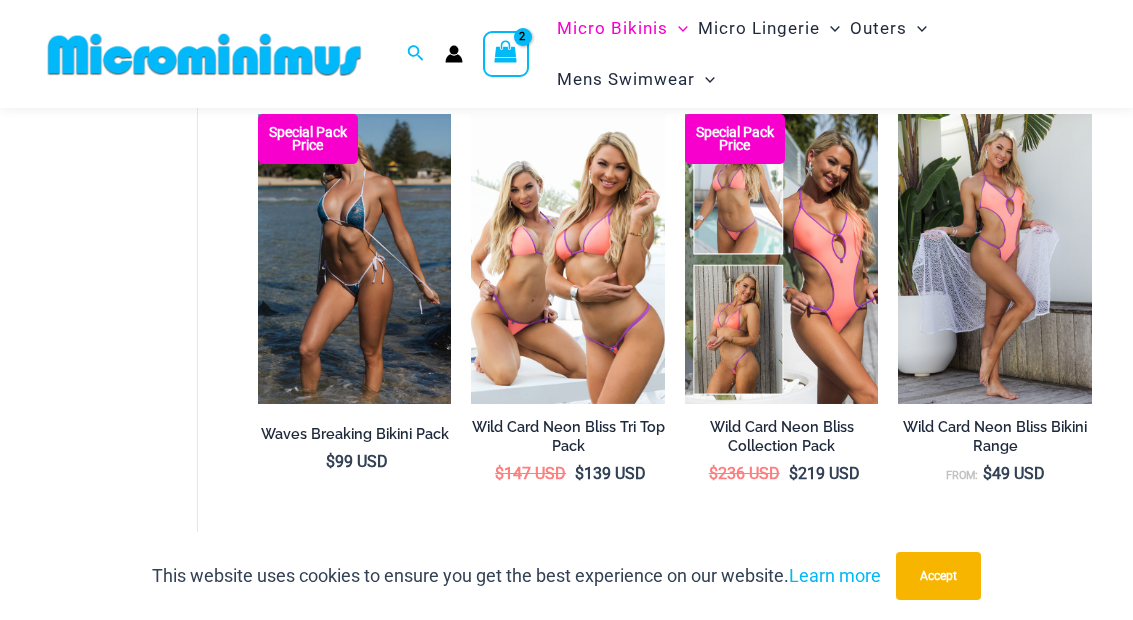 scroll, scrollTop: 823, scrollLeft: 0, axis: vertical 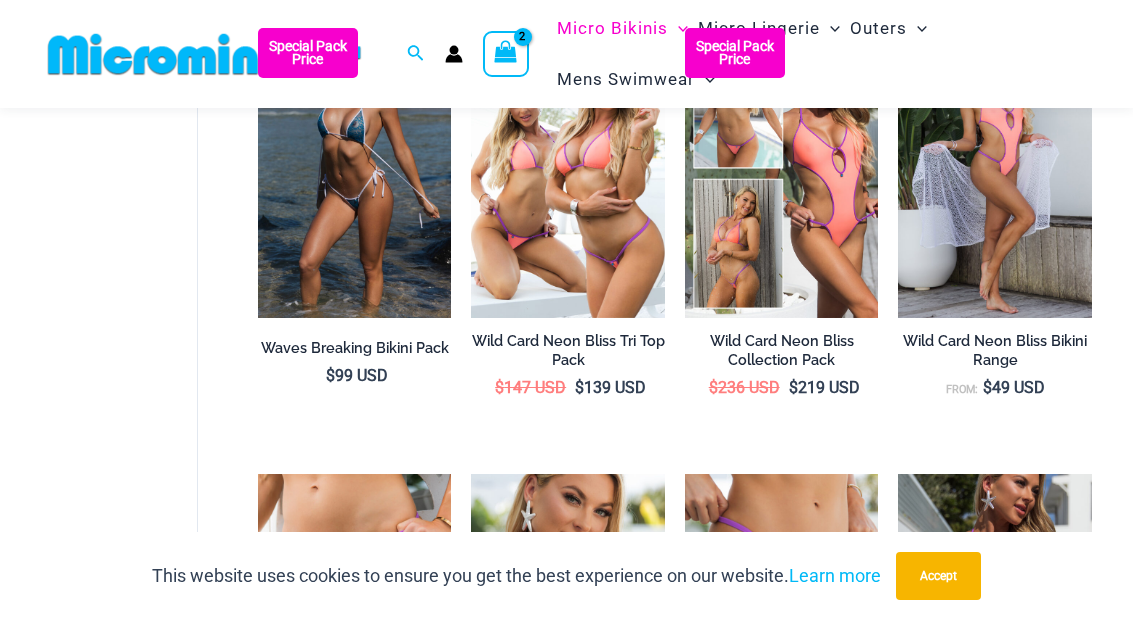 click at bounding box center [258, 28] 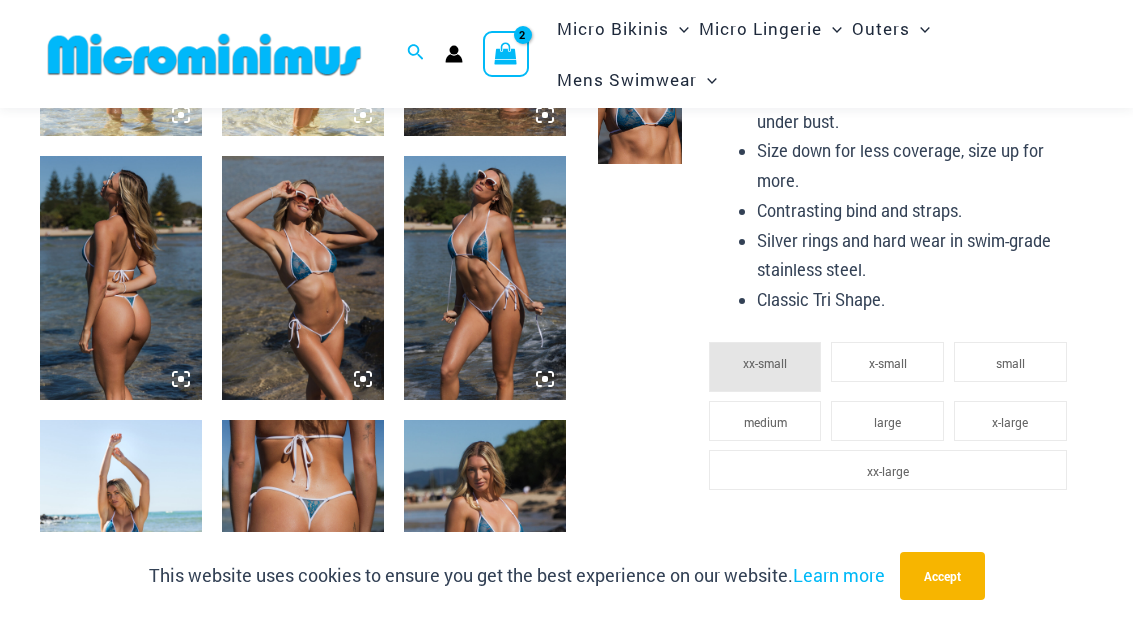 scroll, scrollTop: 1229, scrollLeft: 0, axis: vertical 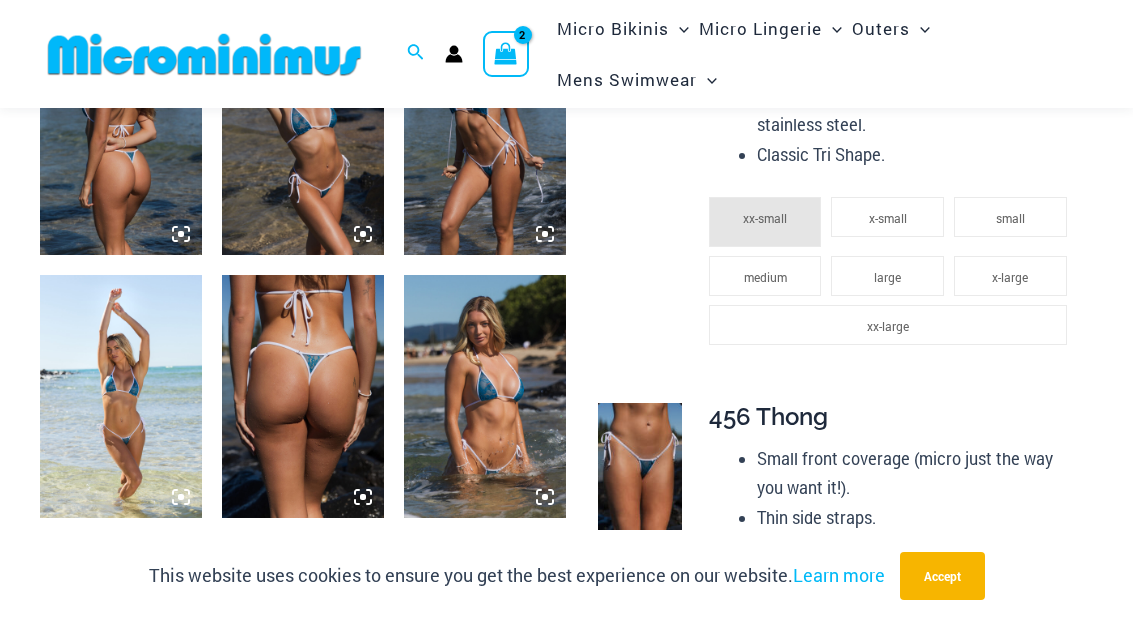 click at bounding box center (640, 466) 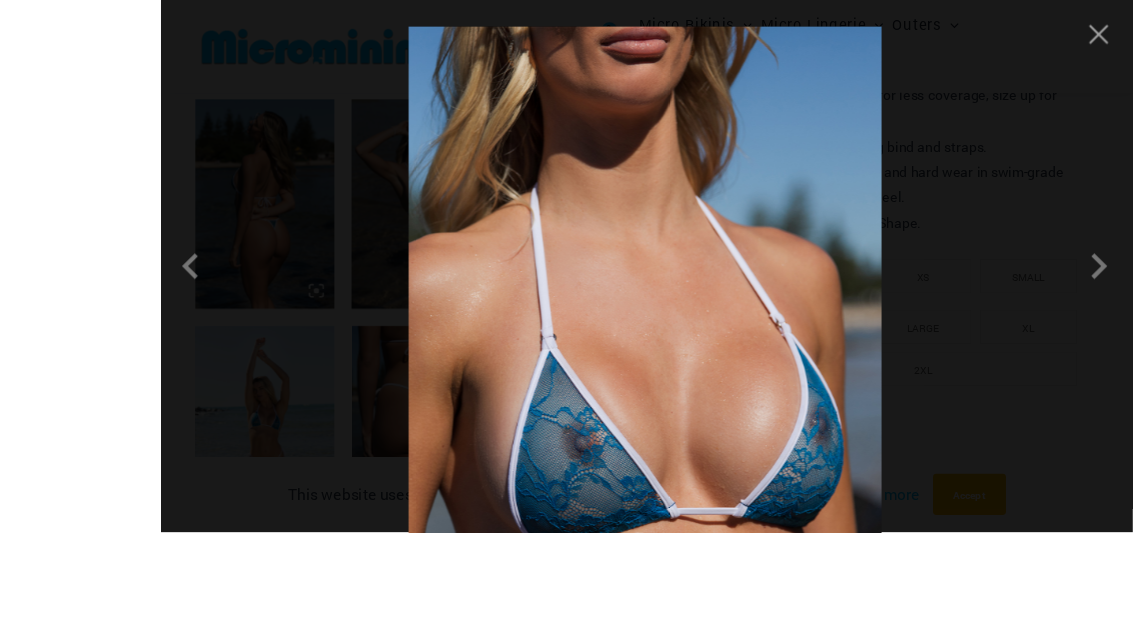 scroll, scrollTop: 1295, scrollLeft: 0, axis: vertical 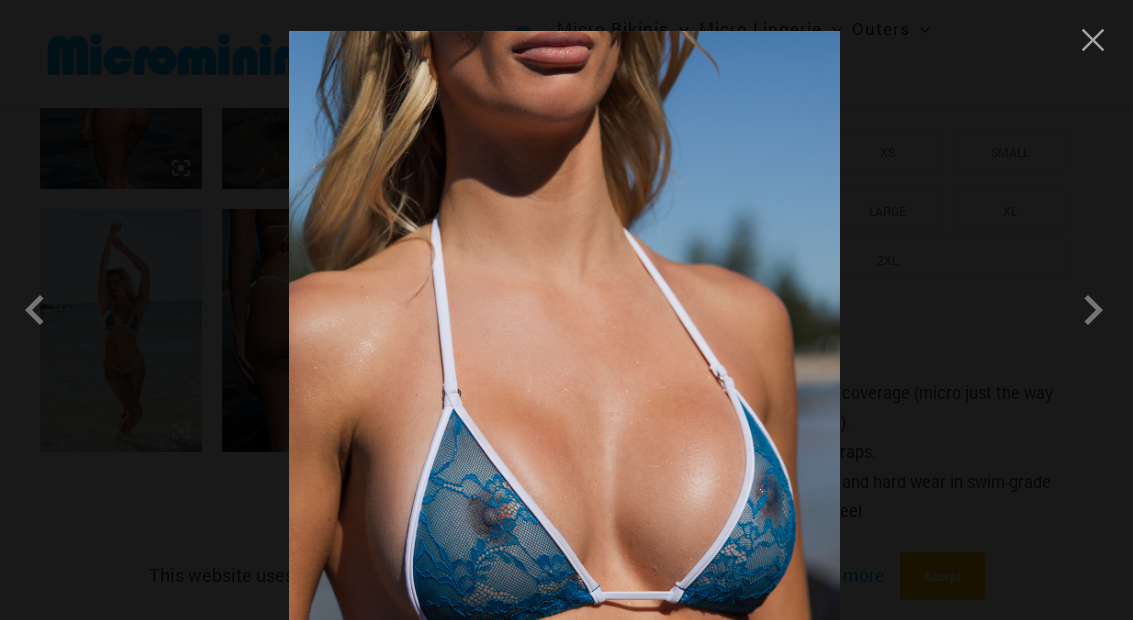 click at bounding box center (1093, 40) 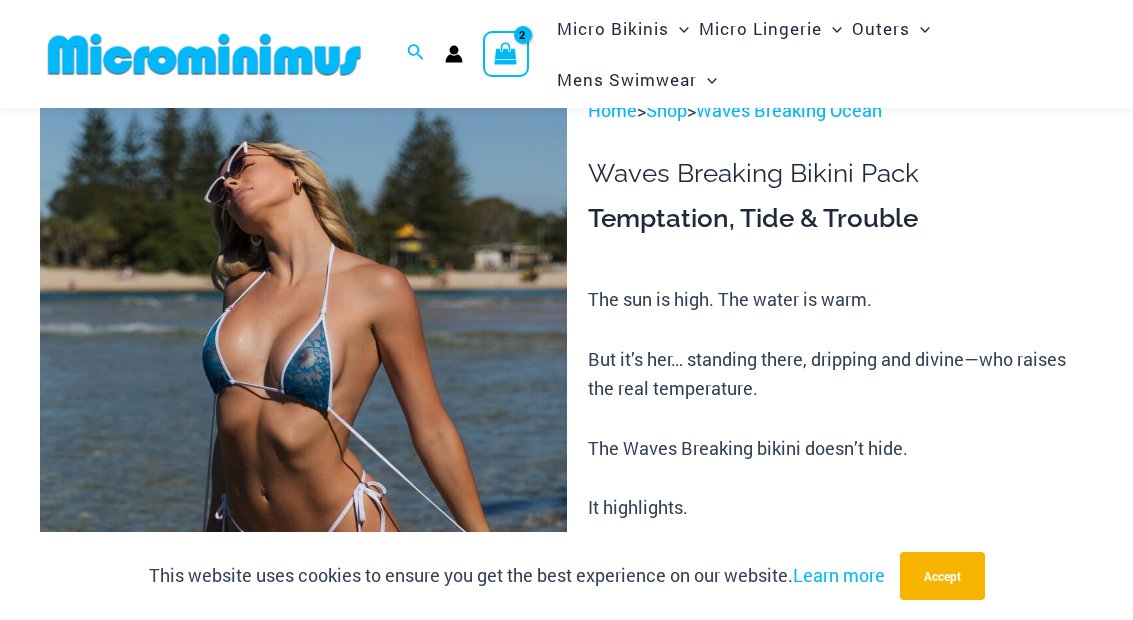 scroll, scrollTop: 0, scrollLeft: 0, axis: both 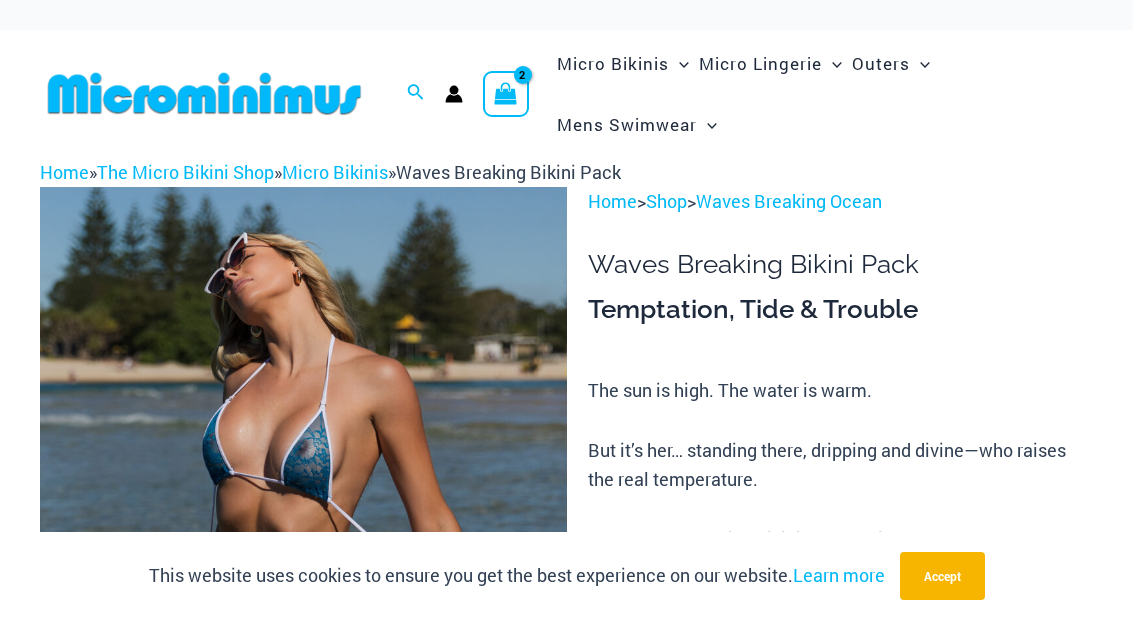 click on "Micro Bikinis" at bounding box center [335, 172] 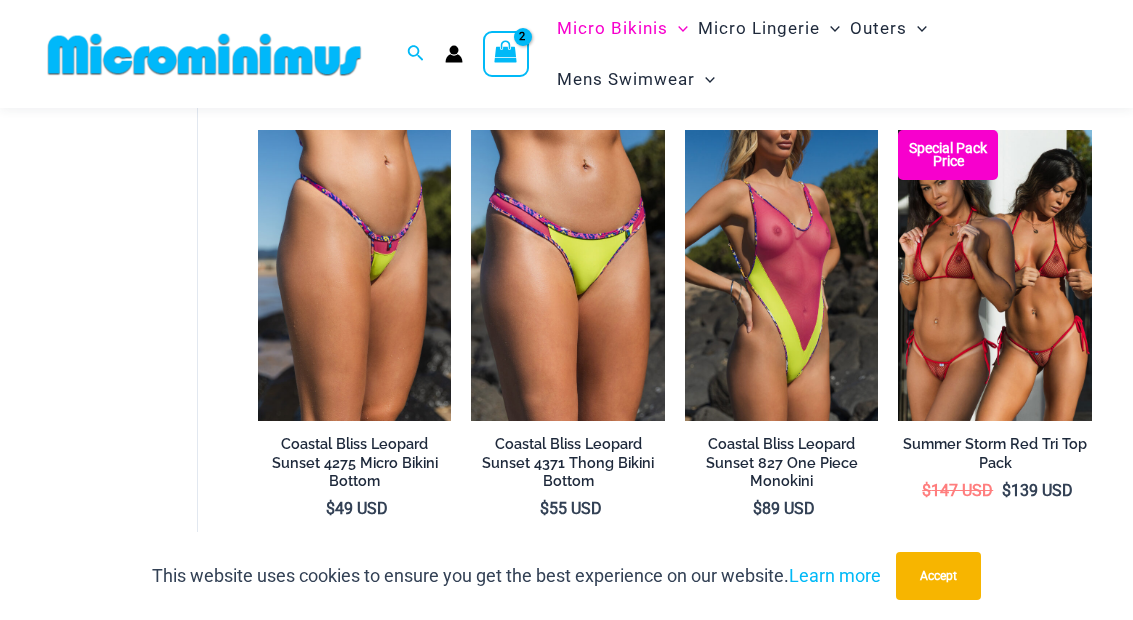 scroll, scrollTop: 3169, scrollLeft: 0, axis: vertical 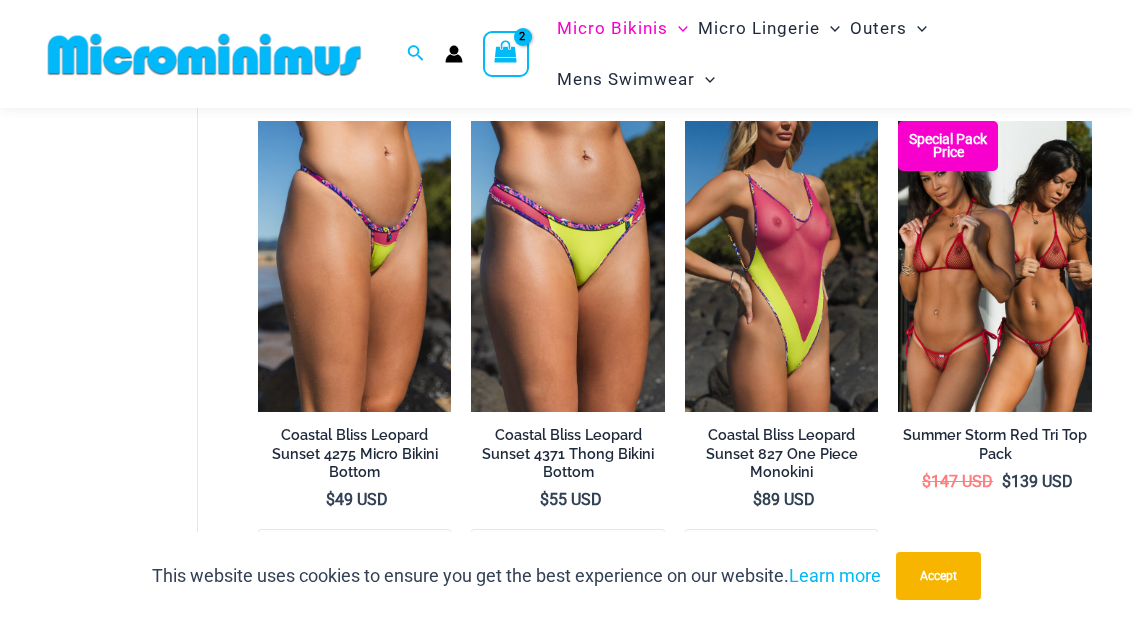 click at bounding box center [685, 121] 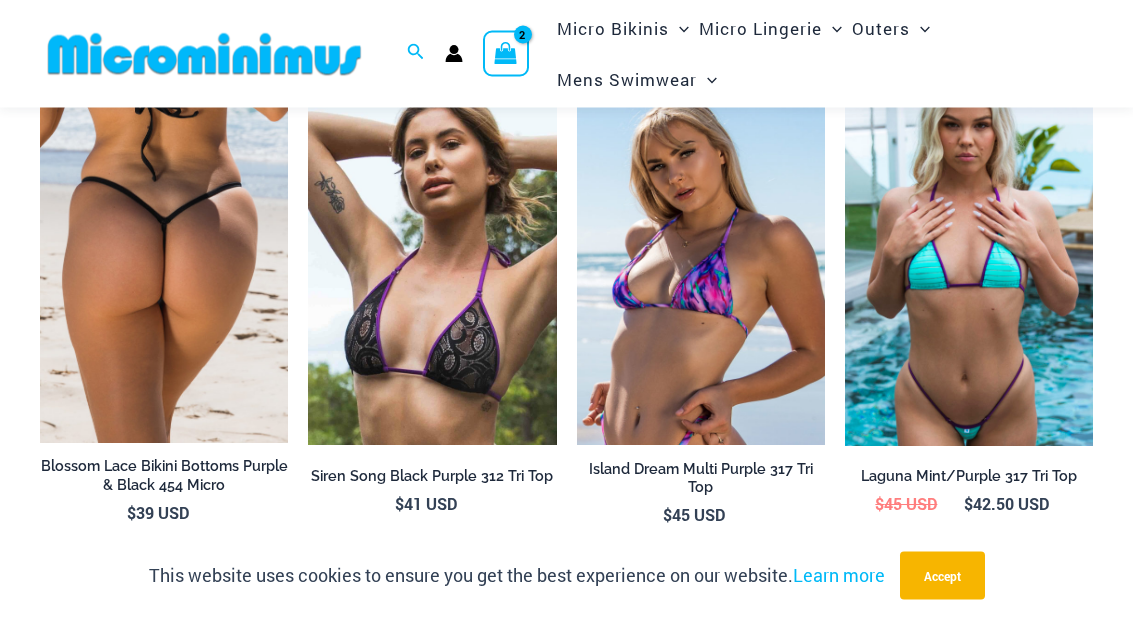 scroll, scrollTop: 3969, scrollLeft: 0, axis: vertical 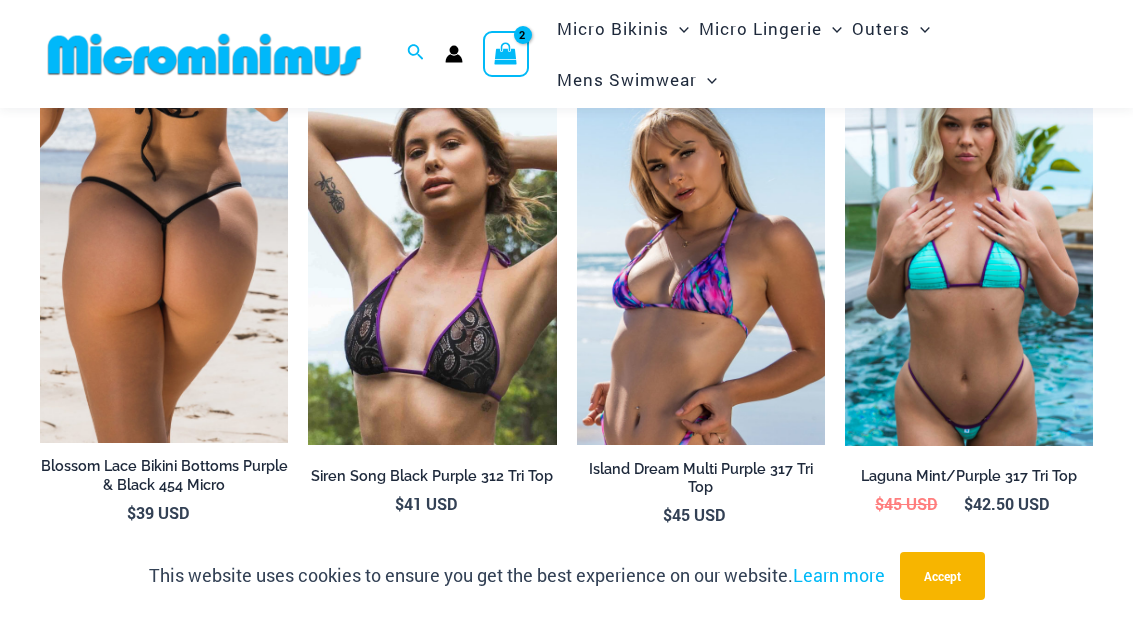 click on "**********" 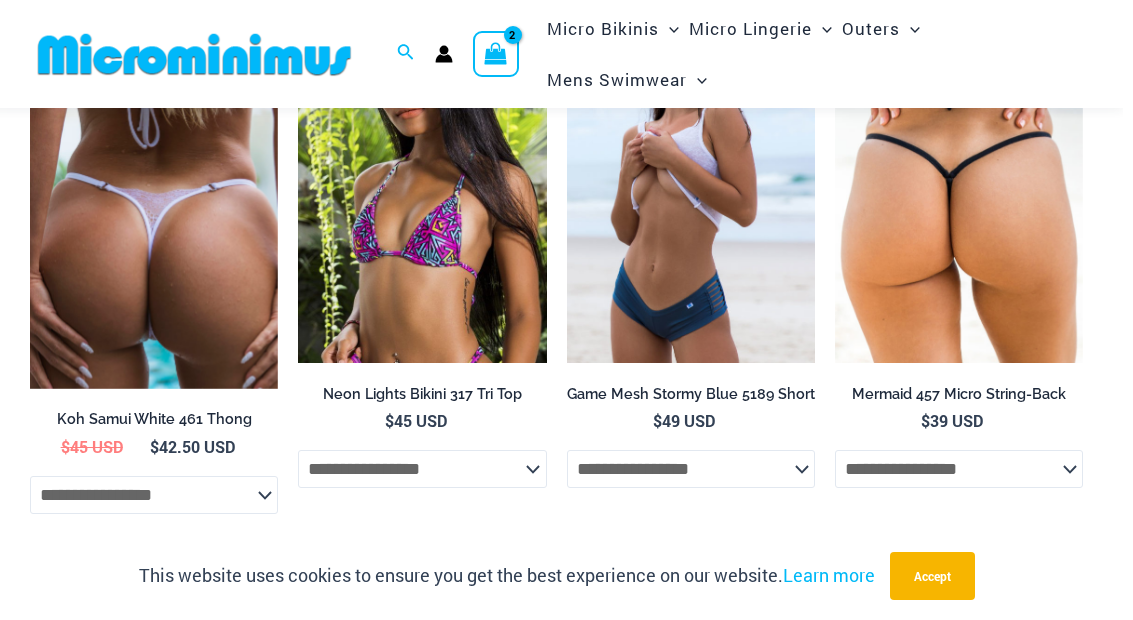 scroll, scrollTop: 4555, scrollLeft: 0, axis: vertical 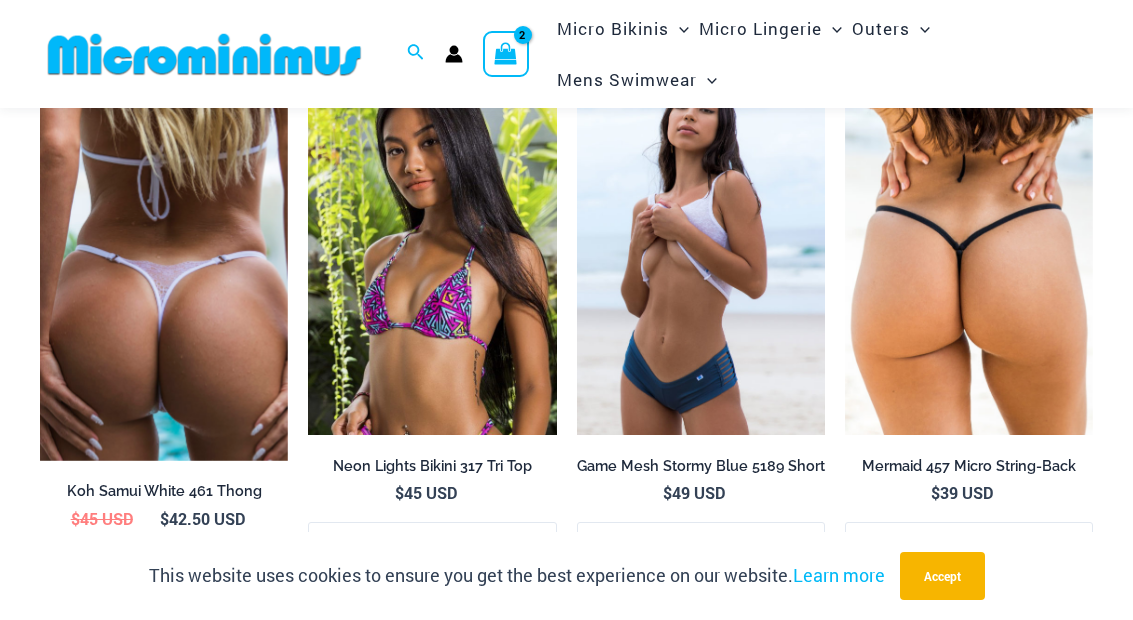 click at bounding box center [845, 63] 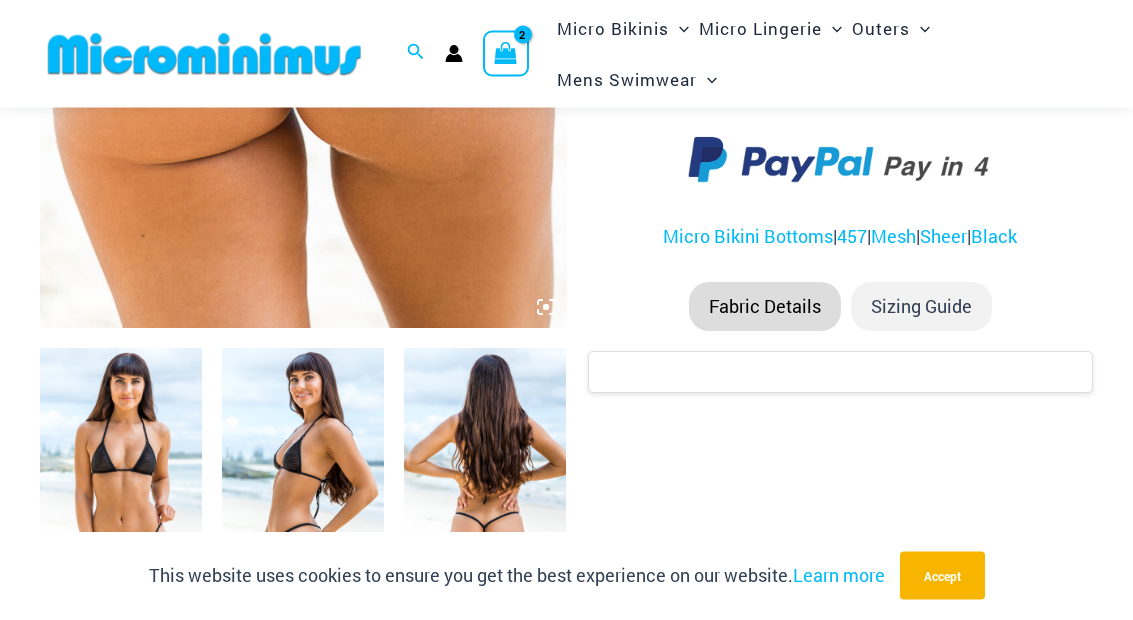 scroll, scrollTop: 630, scrollLeft: 0, axis: vertical 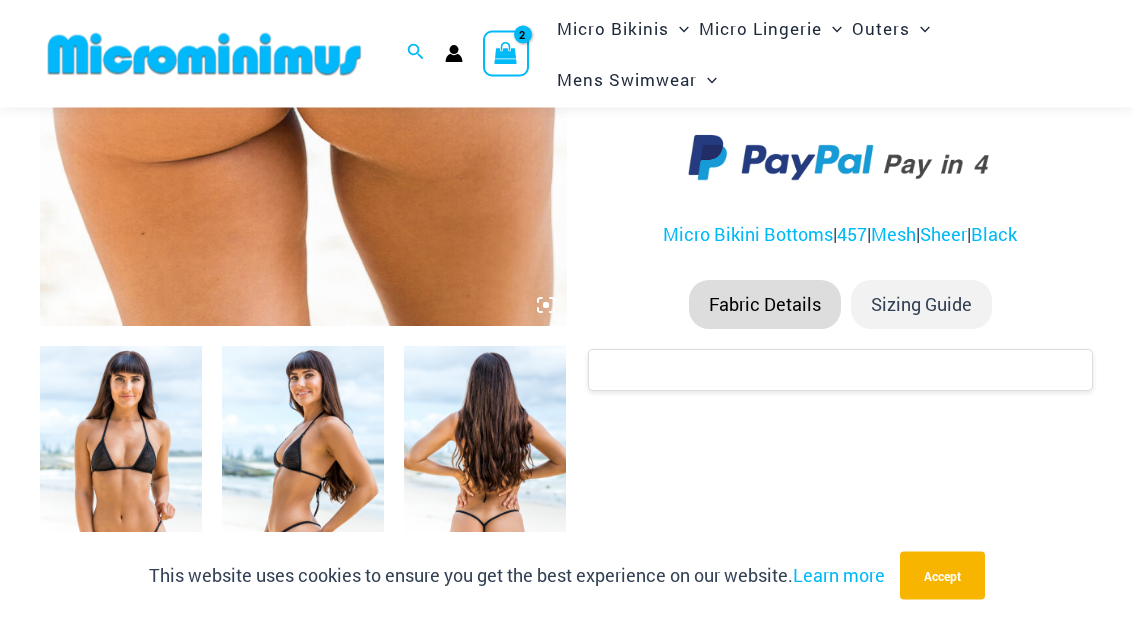 click at bounding box center [303, 468] 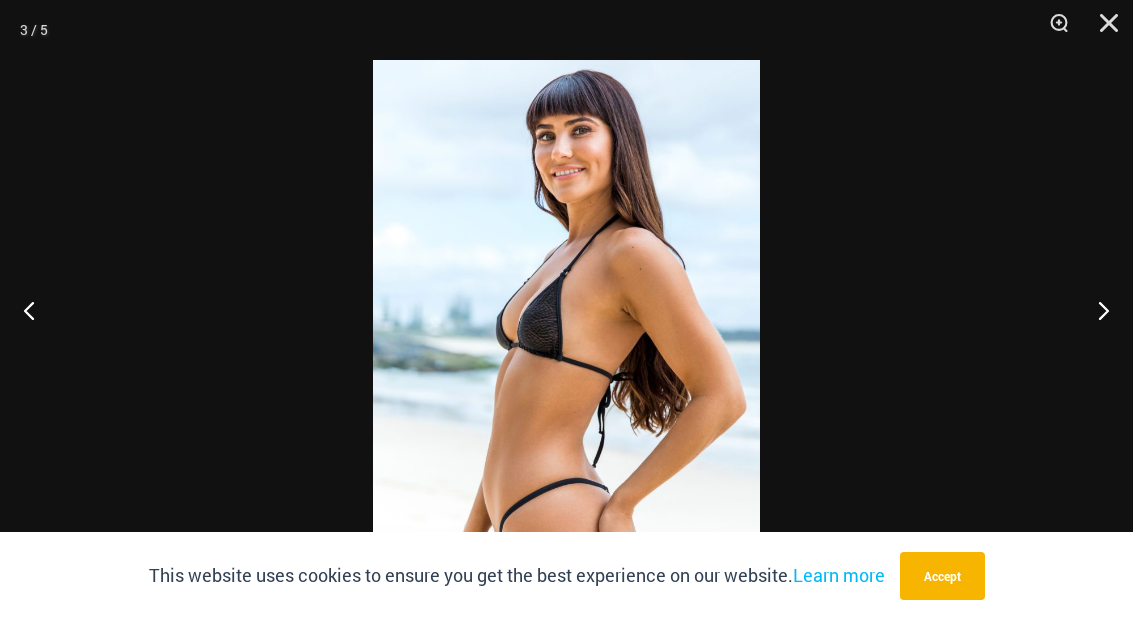 click at bounding box center [1102, 30] 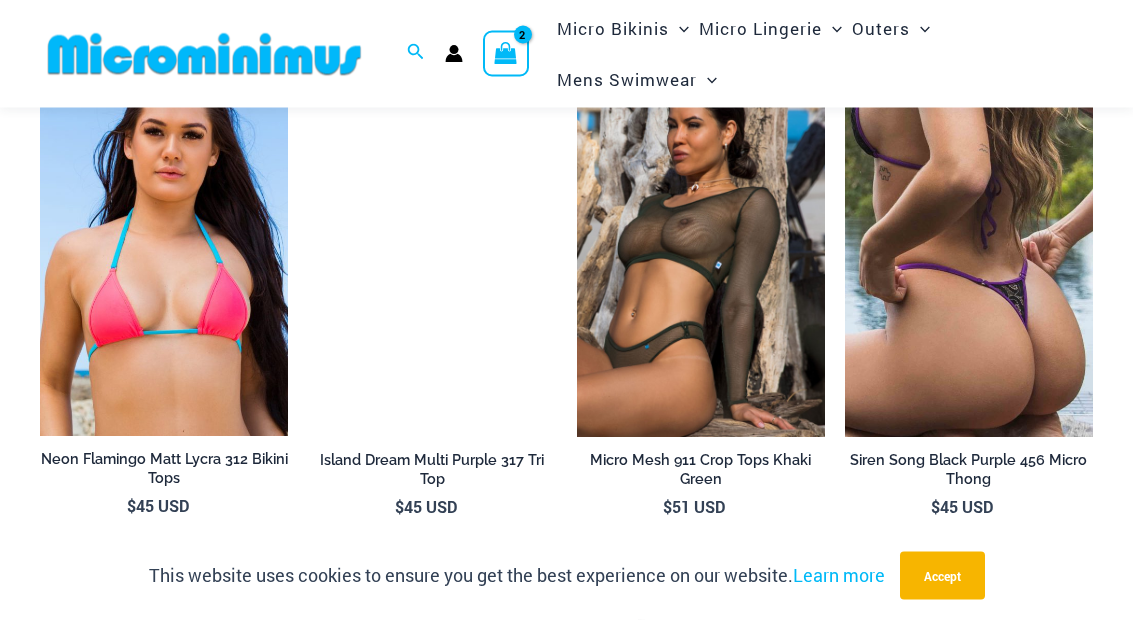 scroll, scrollTop: 2079, scrollLeft: 0, axis: vertical 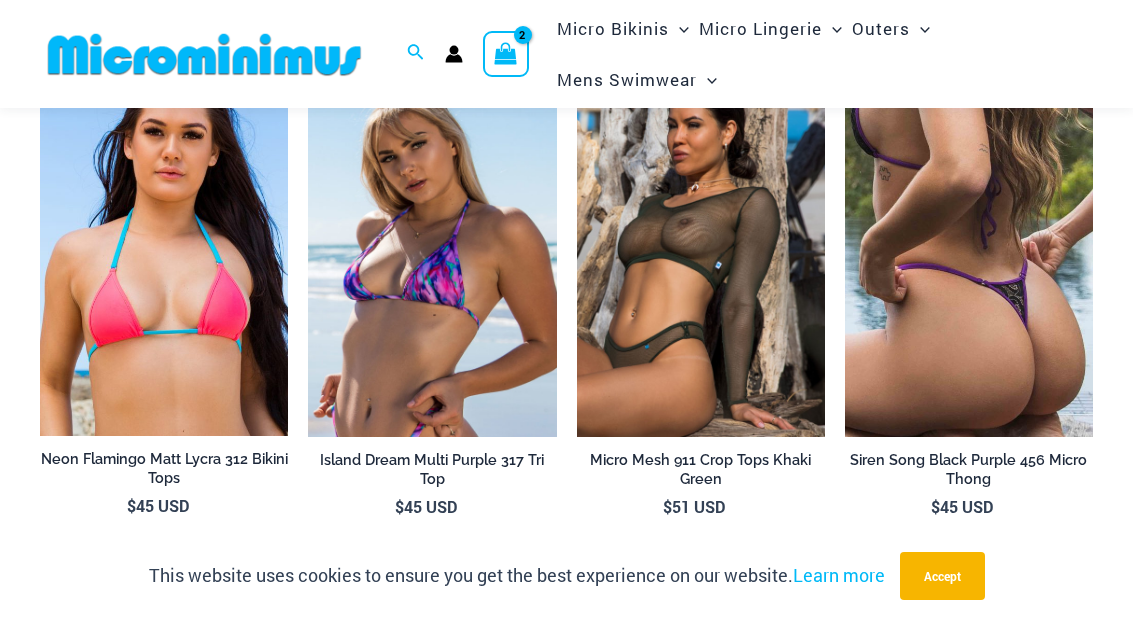 click at bounding box center [845, 64] 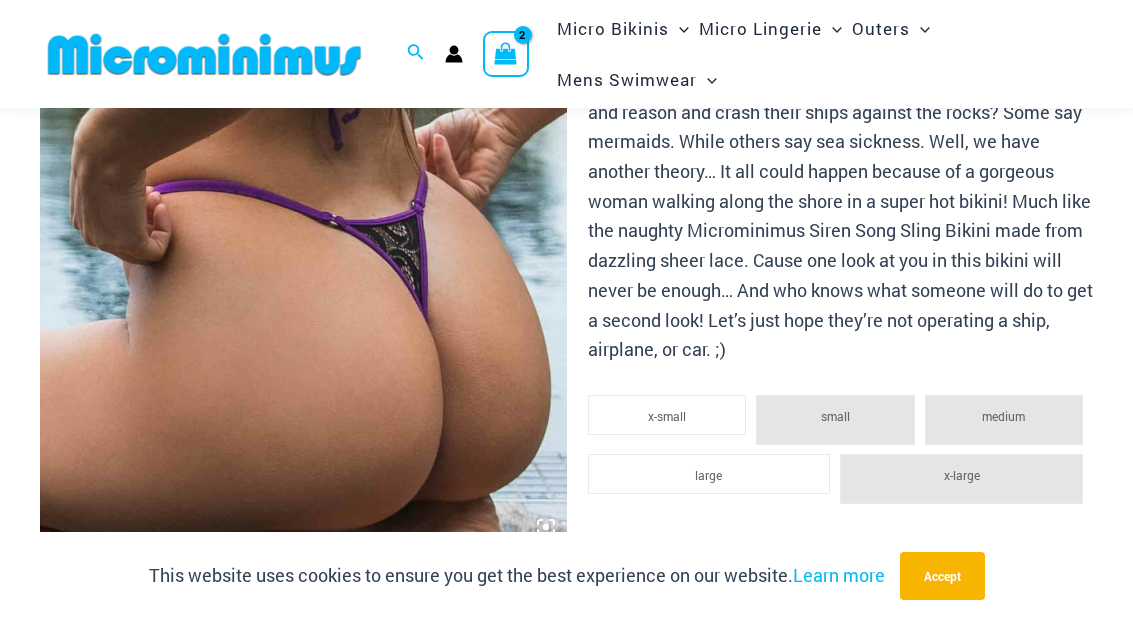 scroll, scrollTop: 407, scrollLeft: 0, axis: vertical 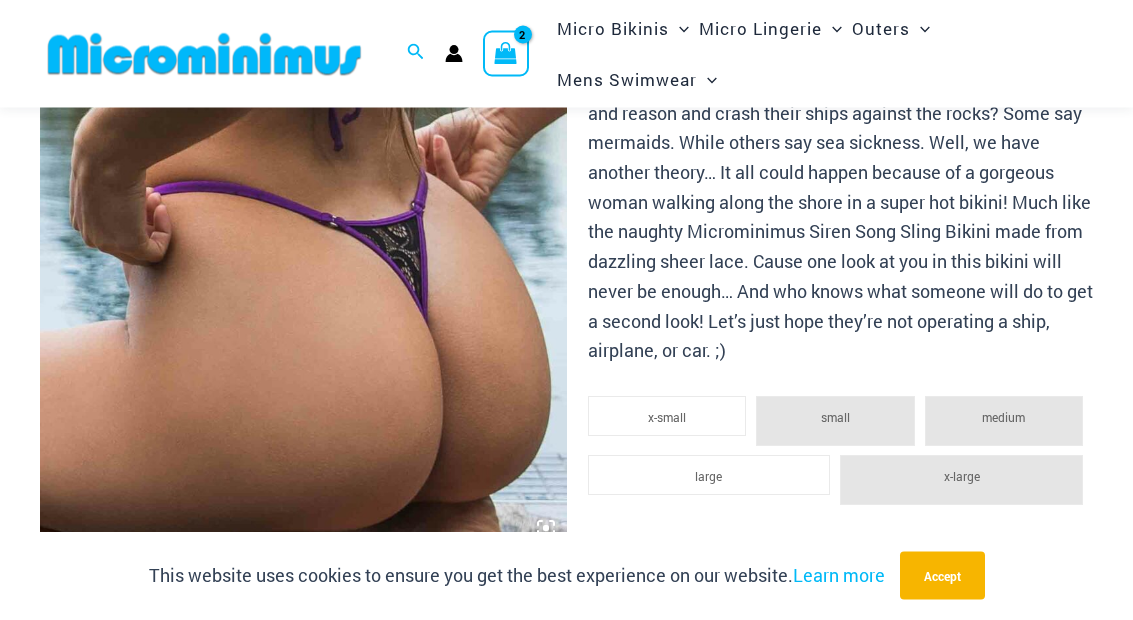 click on "large" 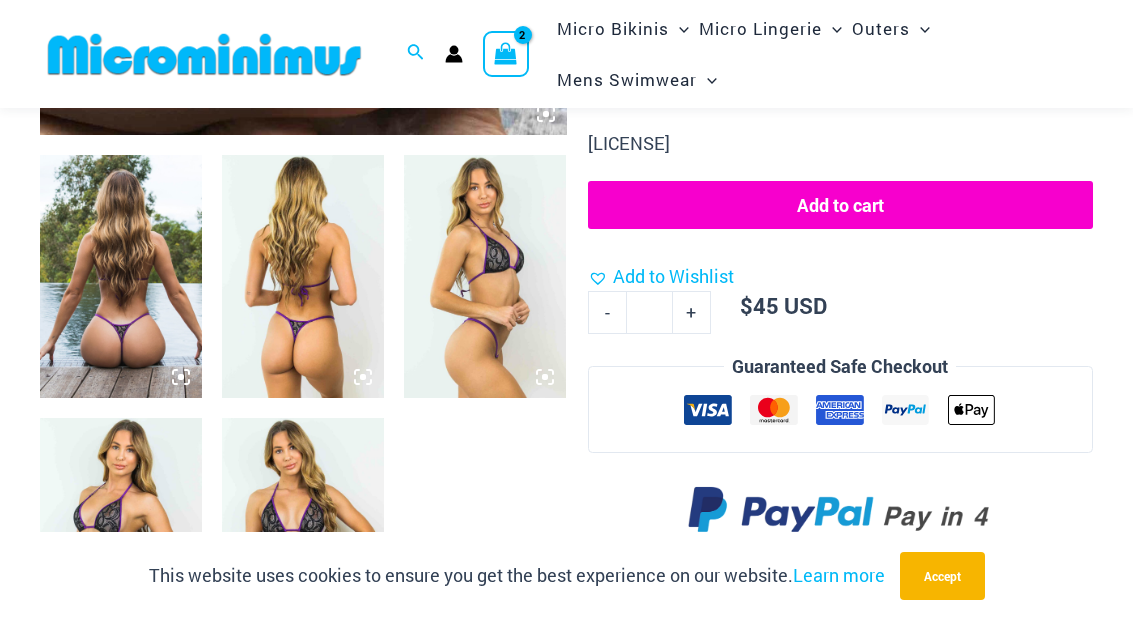 scroll, scrollTop: 861, scrollLeft: 0, axis: vertical 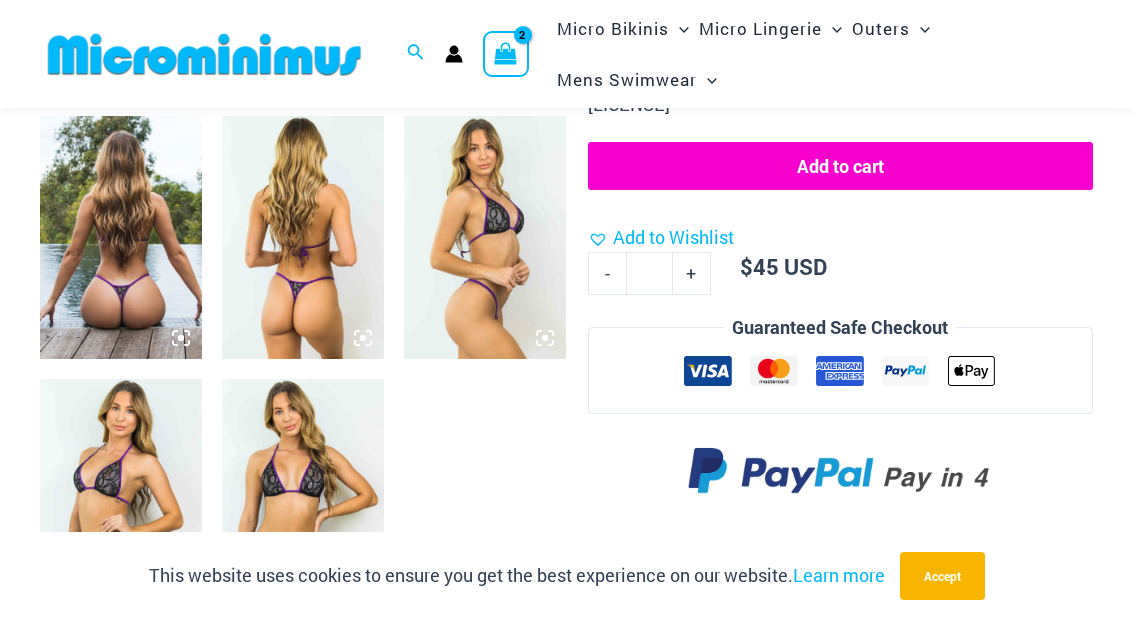 click at bounding box center [303, 500] 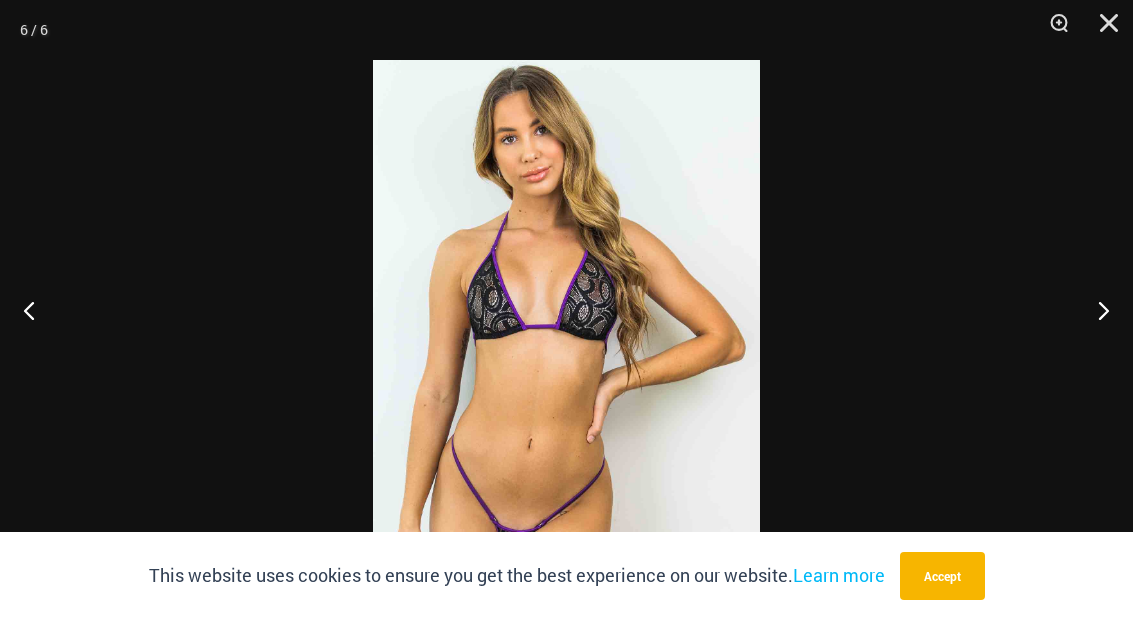 click at bounding box center (1102, 30) 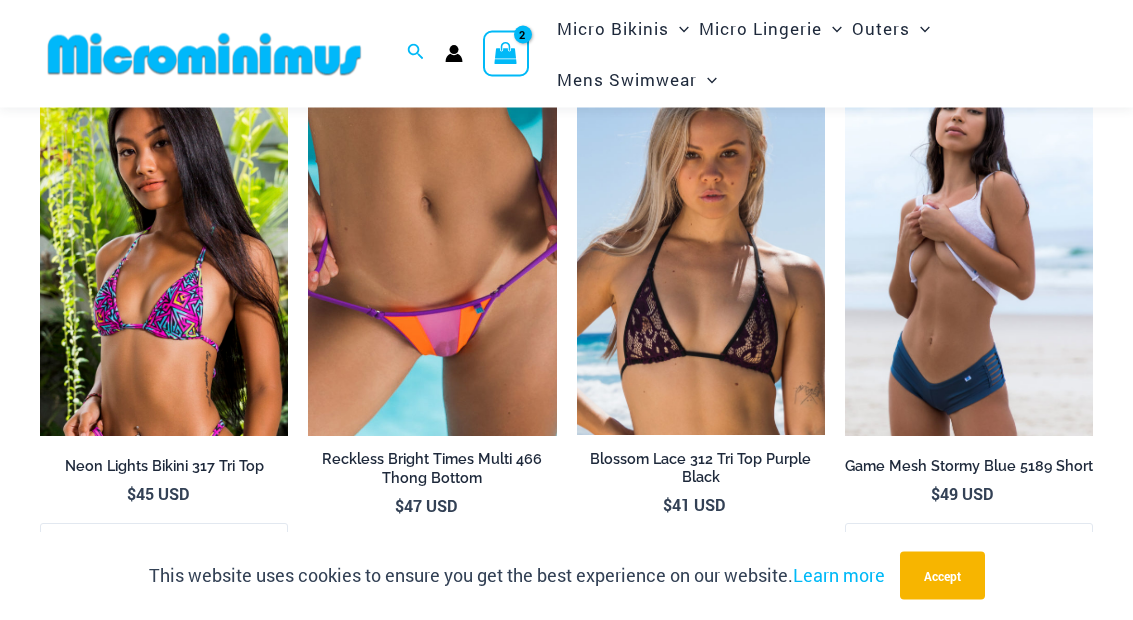 scroll, scrollTop: 1892, scrollLeft: 0, axis: vertical 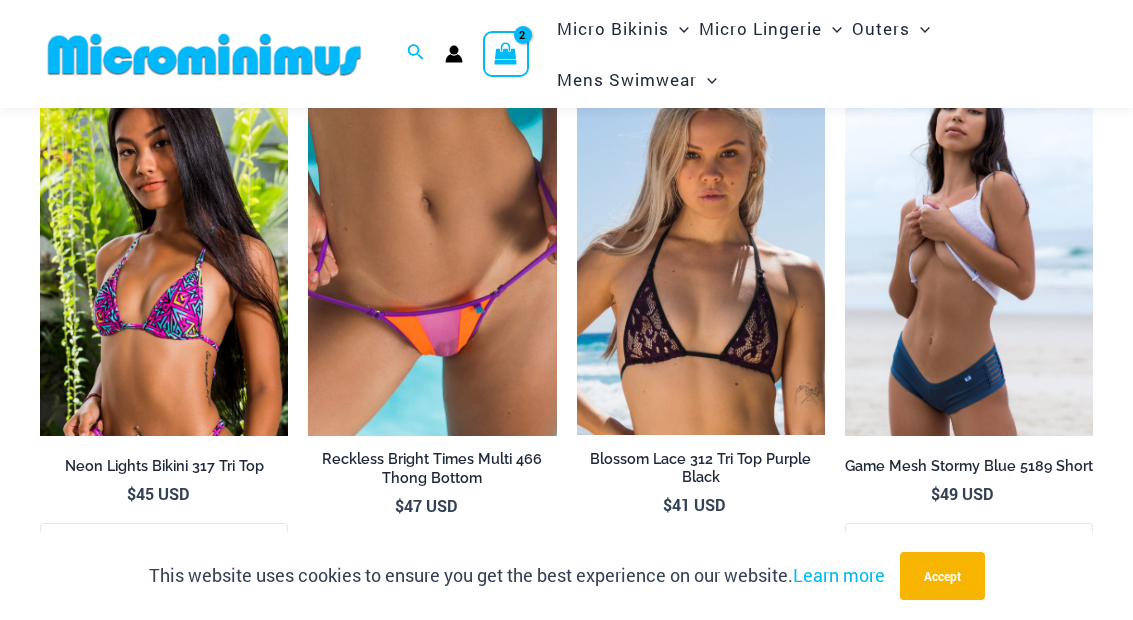 click on "**********" 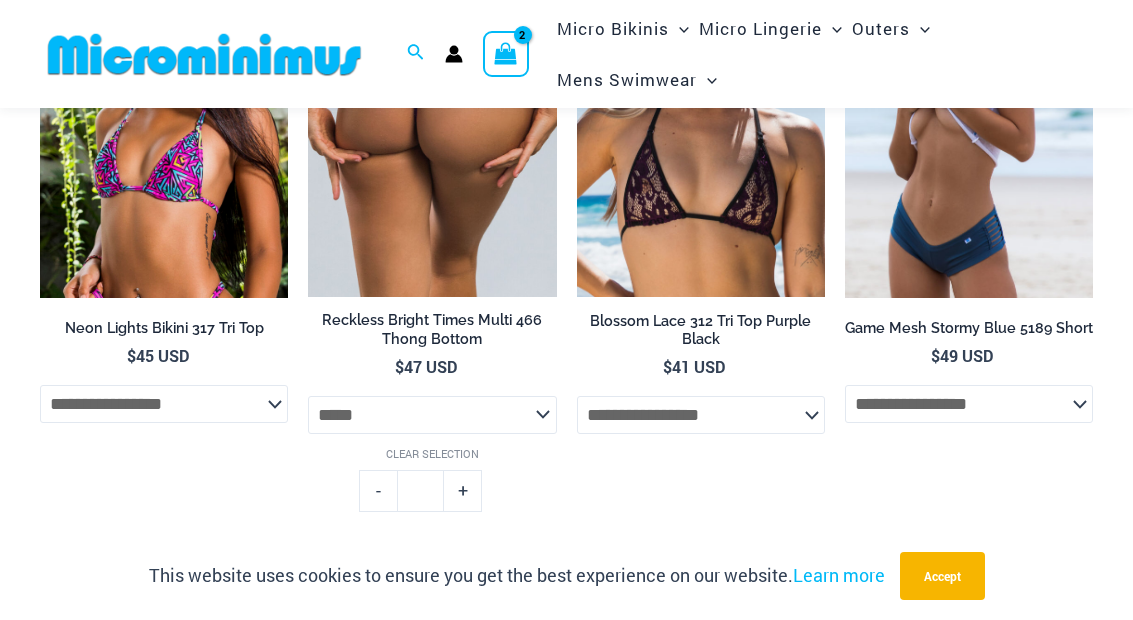 scroll, scrollTop: 2053, scrollLeft: 0, axis: vertical 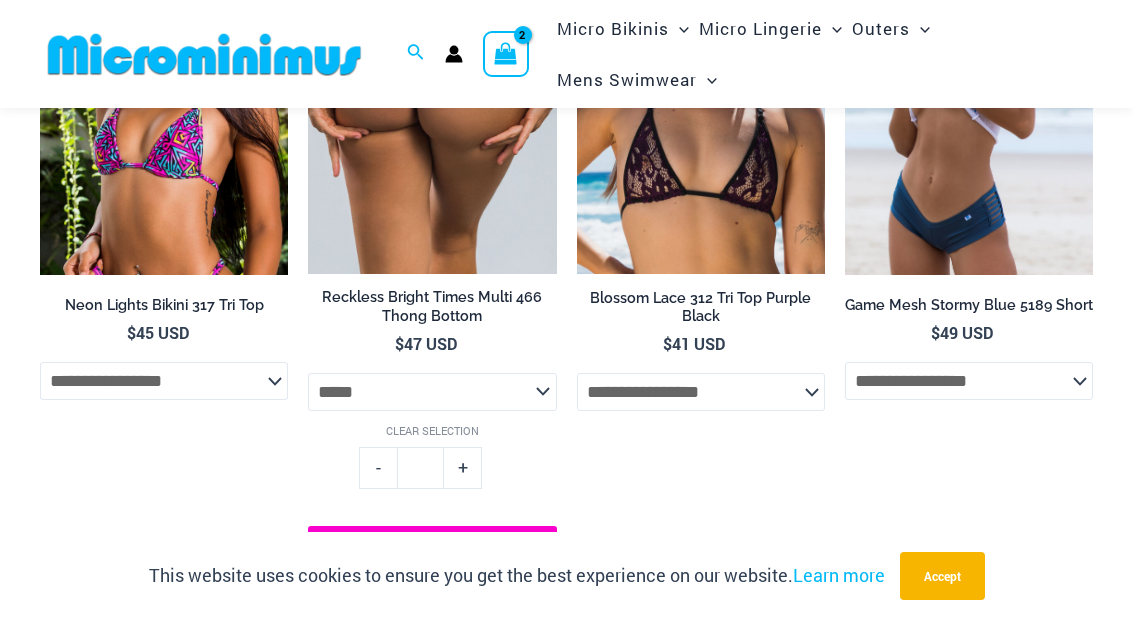 click on "Add to cart" 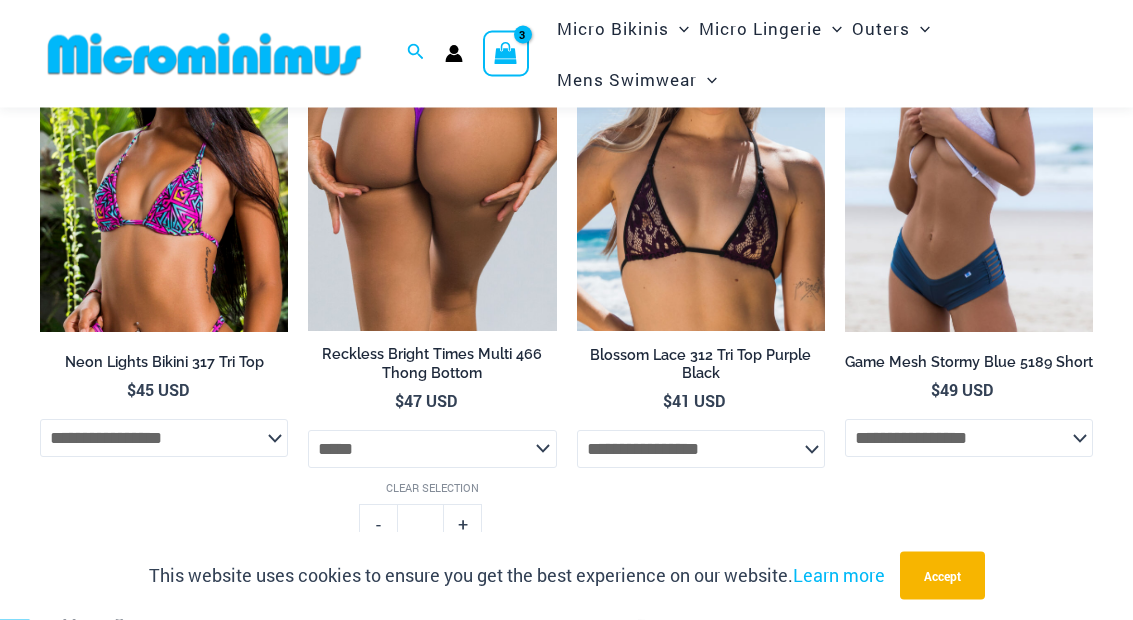 scroll, scrollTop: 1996, scrollLeft: 0, axis: vertical 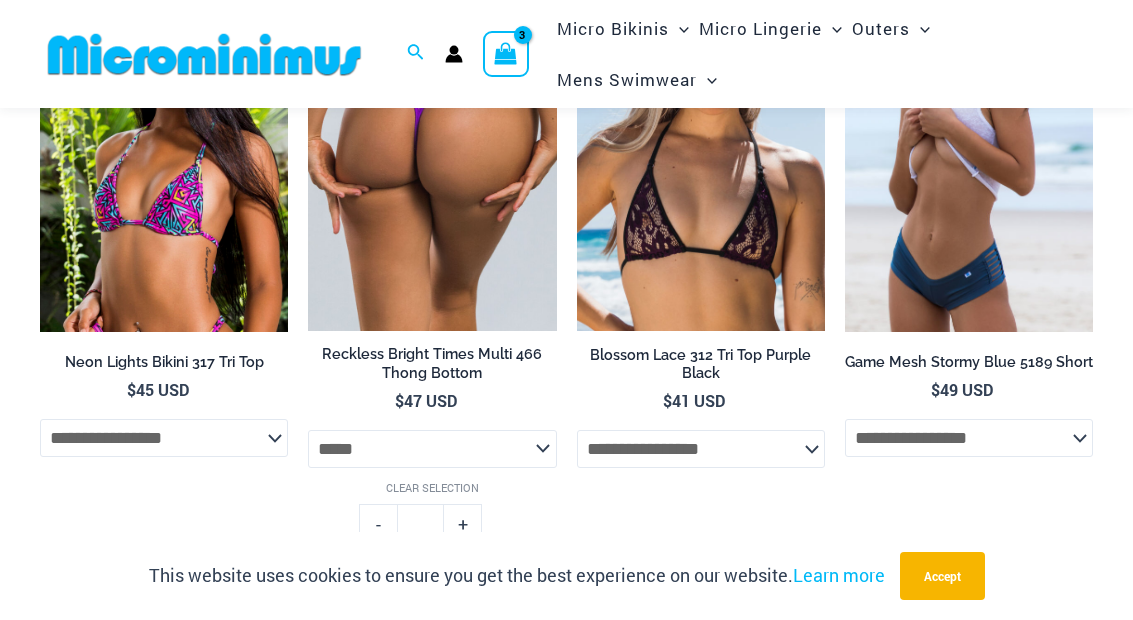 click on "Reckless Bright Times Multi 466 Thong Bottom" at bounding box center (432, 363) 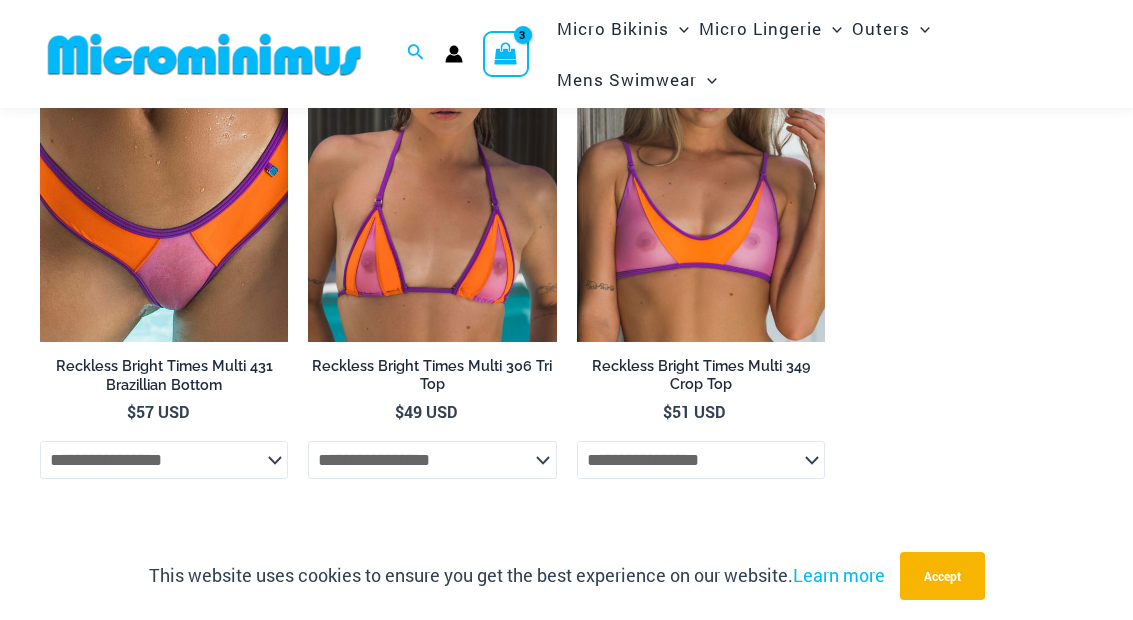 scroll, scrollTop: 1859, scrollLeft: 0, axis: vertical 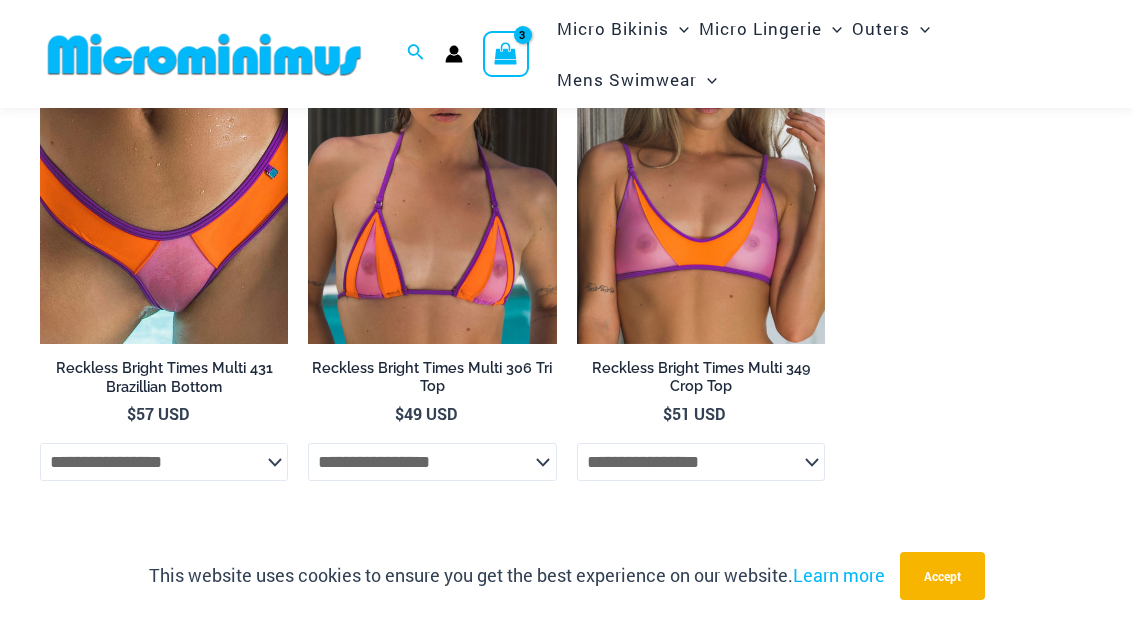 click on "**********" 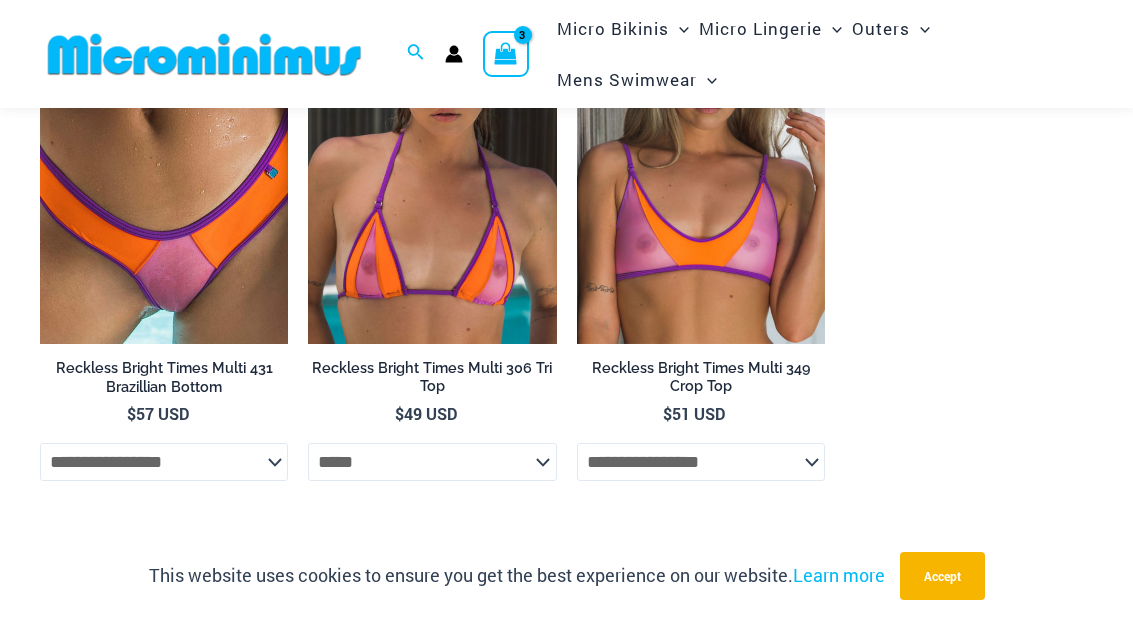 select on "*****" 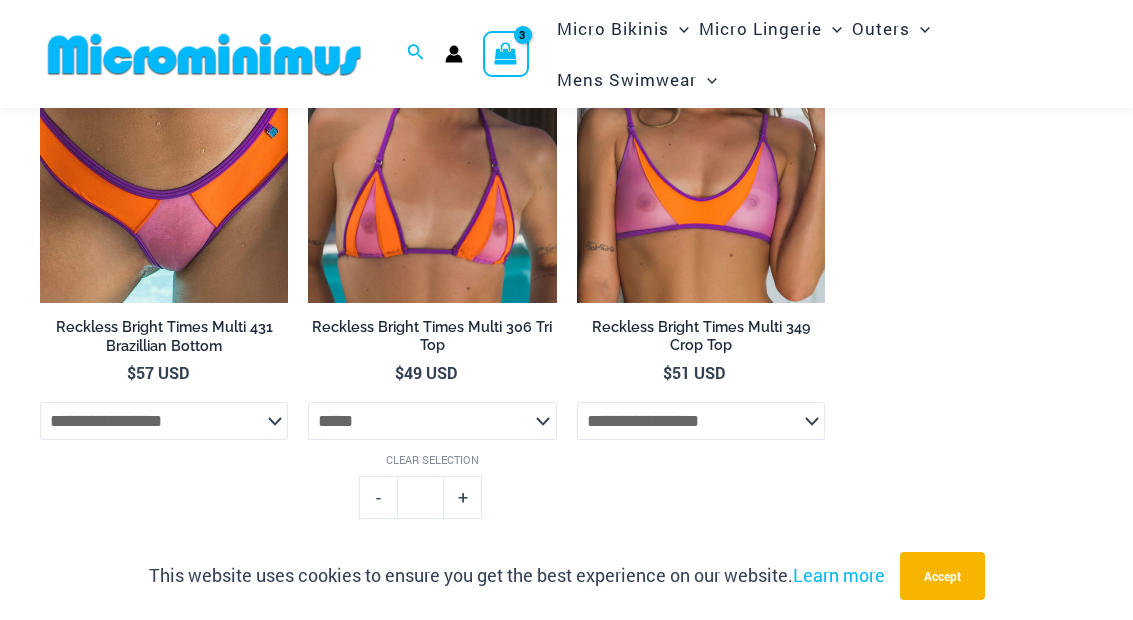 scroll, scrollTop: 1907, scrollLeft: 0, axis: vertical 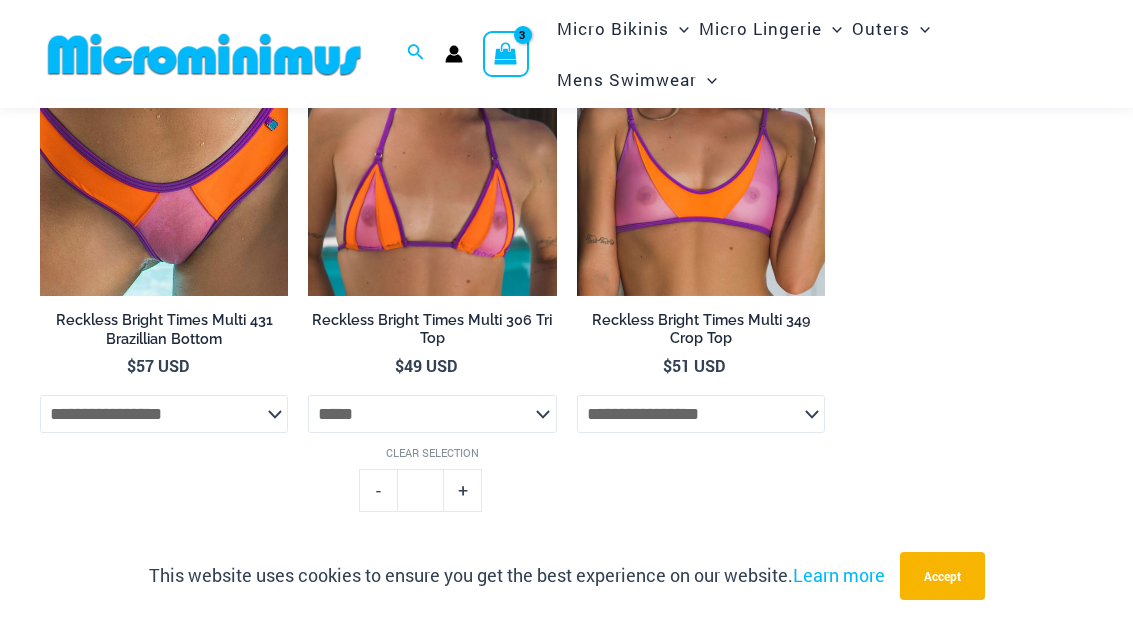 click at bounding box center [40, -76] 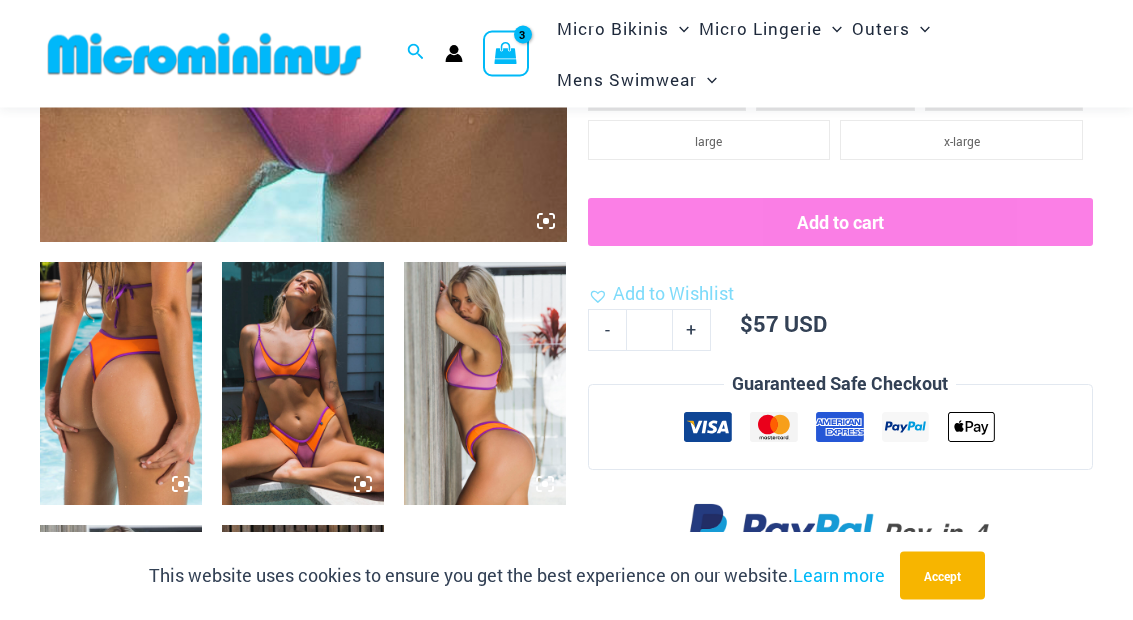 scroll, scrollTop: 714, scrollLeft: 0, axis: vertical 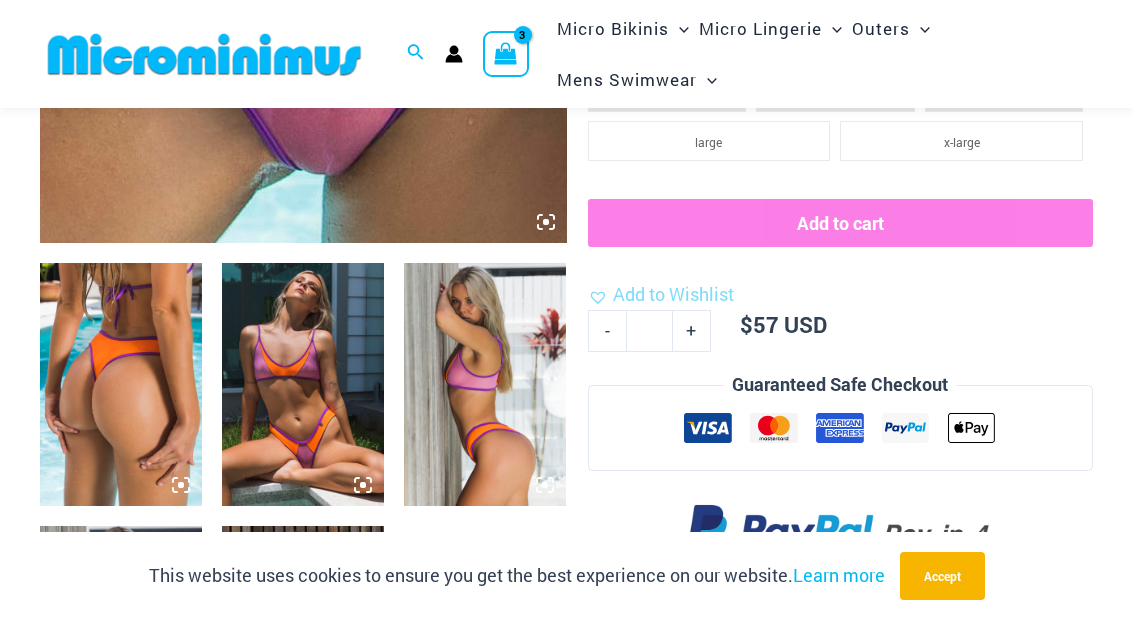 click at bounding box center [303, 384] 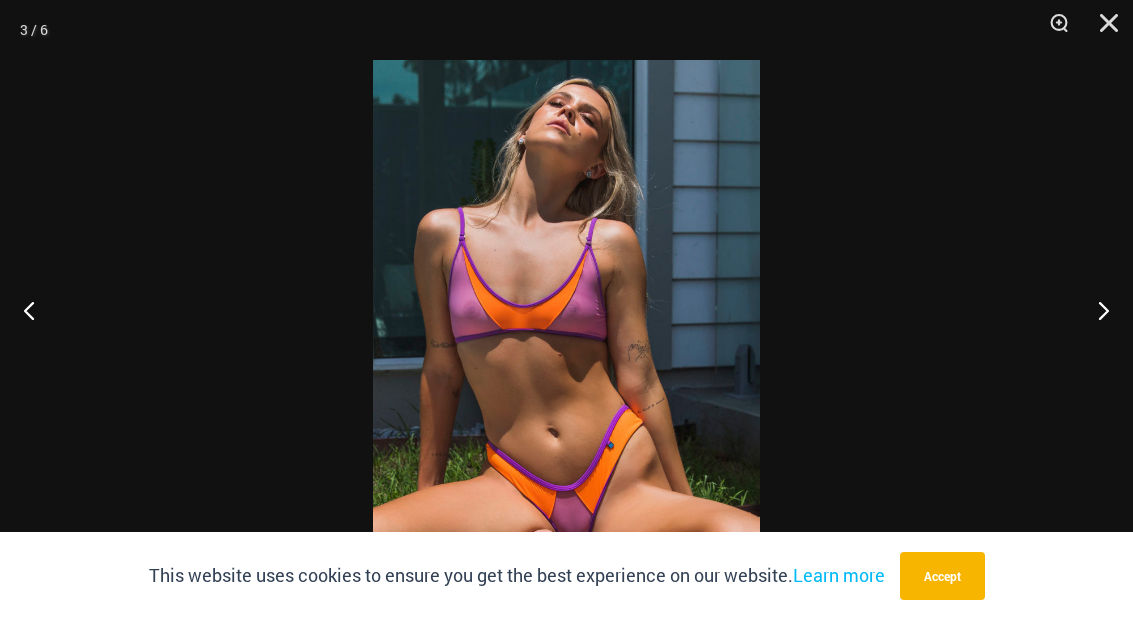click at bounding box center (1052, 30) 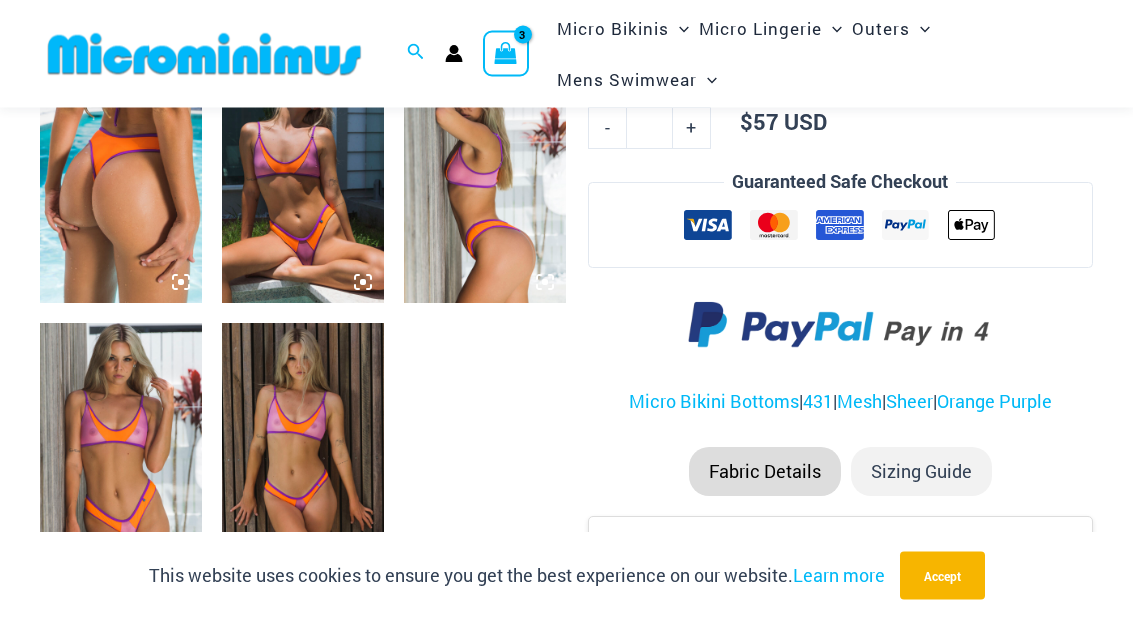 scroll, scrollTop: 917, scrollLeft: 0, axis: vertical 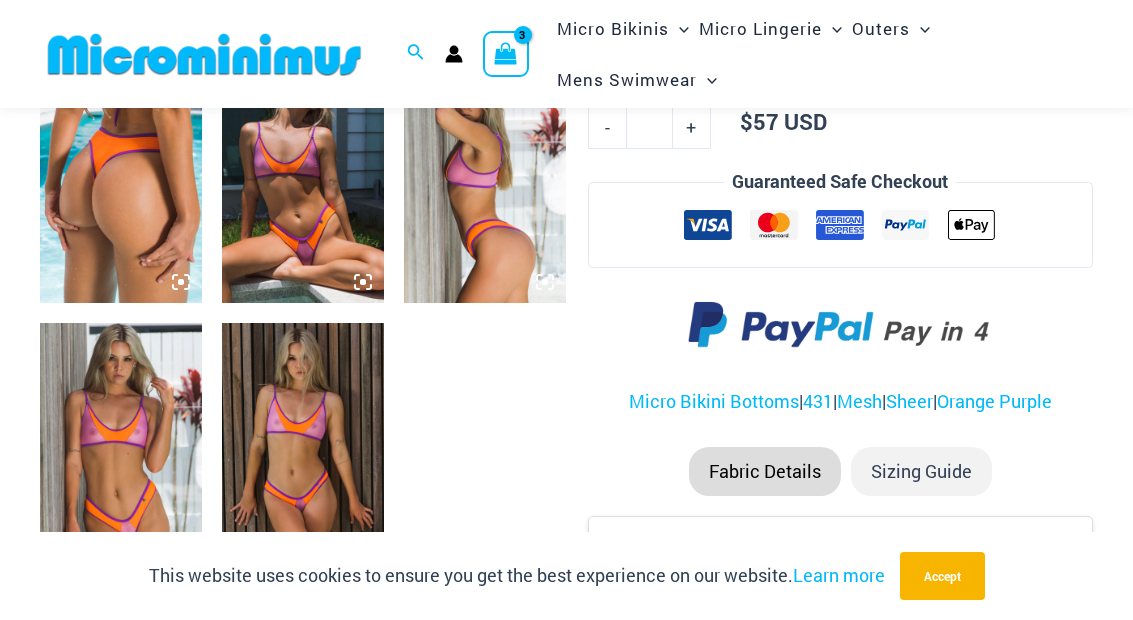 click at bounding box center (303, 181) 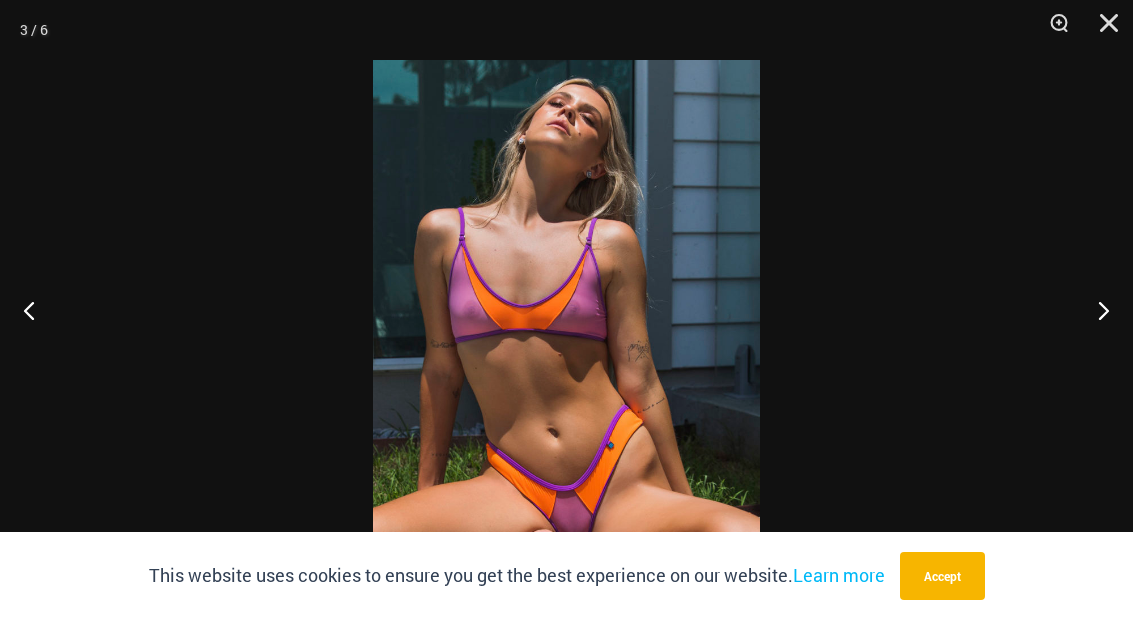 click at bounding box center [1102, 30] 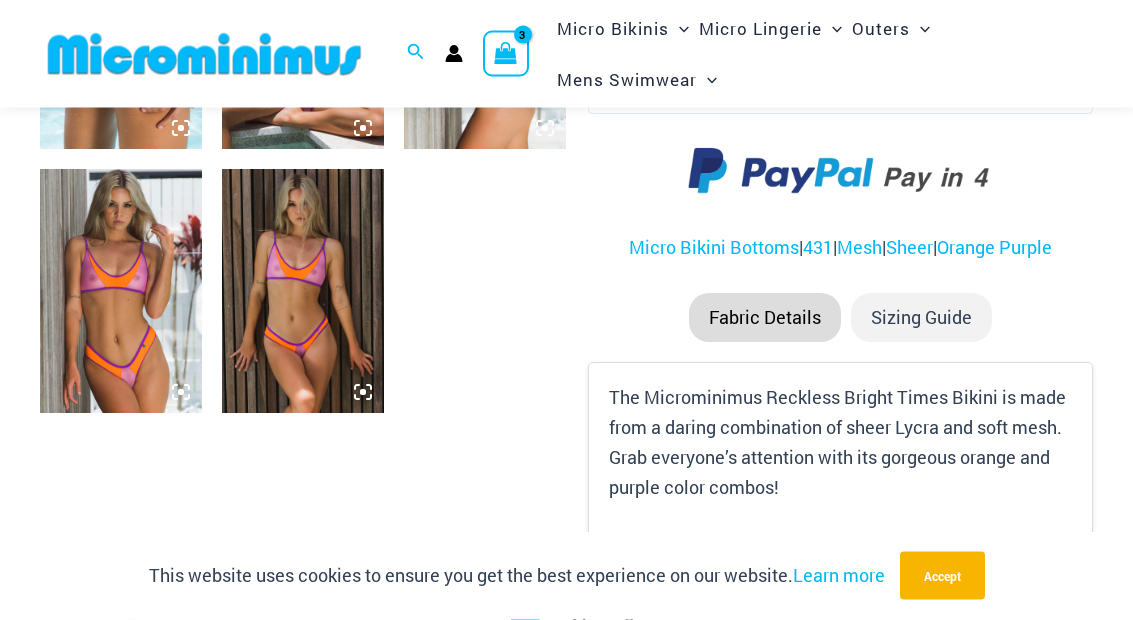 scroll, scrollTop: 1072, scrollLeft: 0, axis: vertical 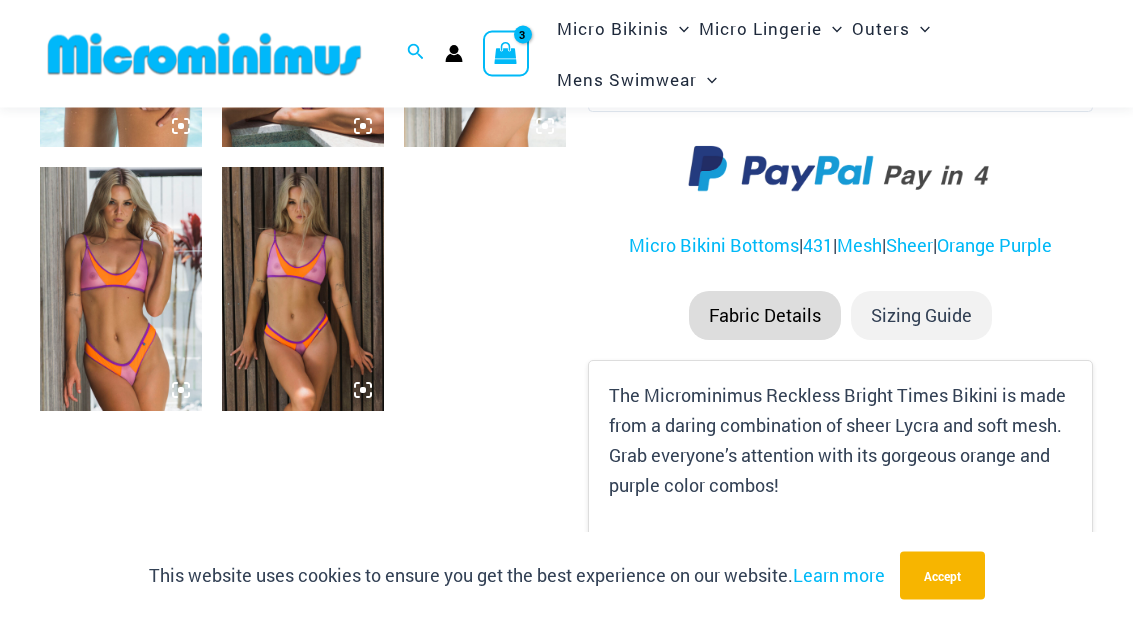 click at bounding box center [121, 289] 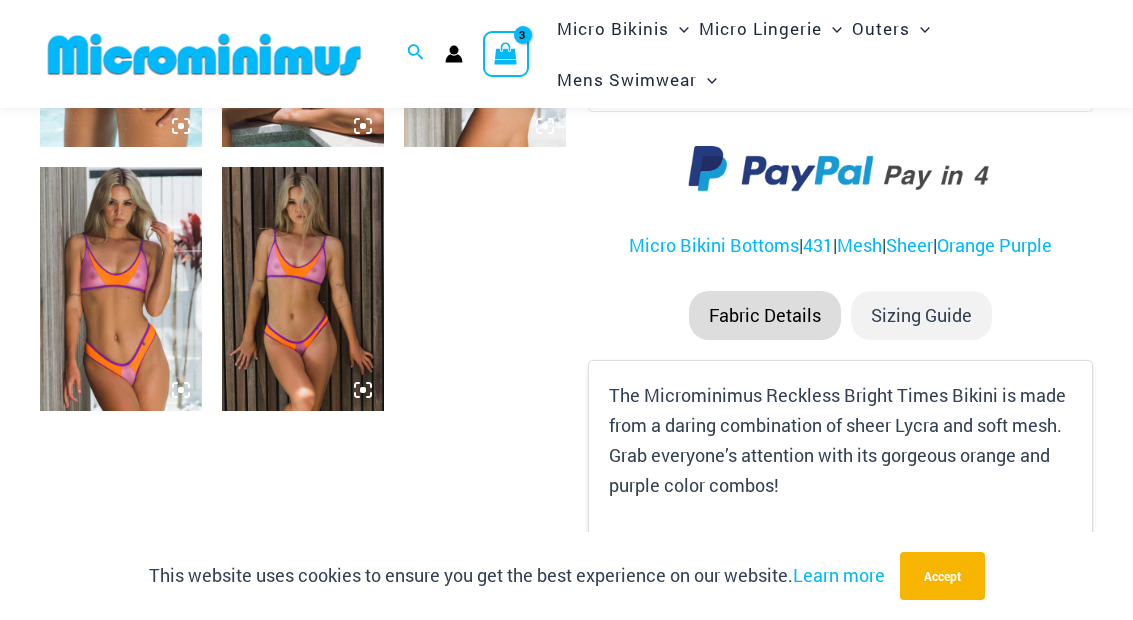 click at bounding box center (121, 288) 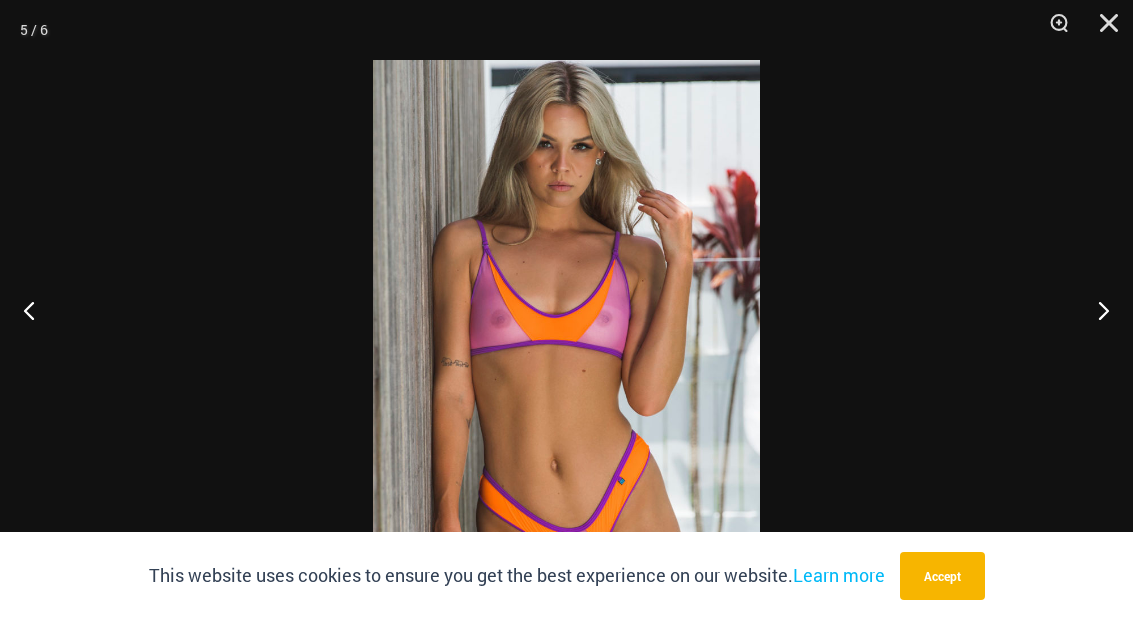 click on "Accept" at bounding box center [942, 576] 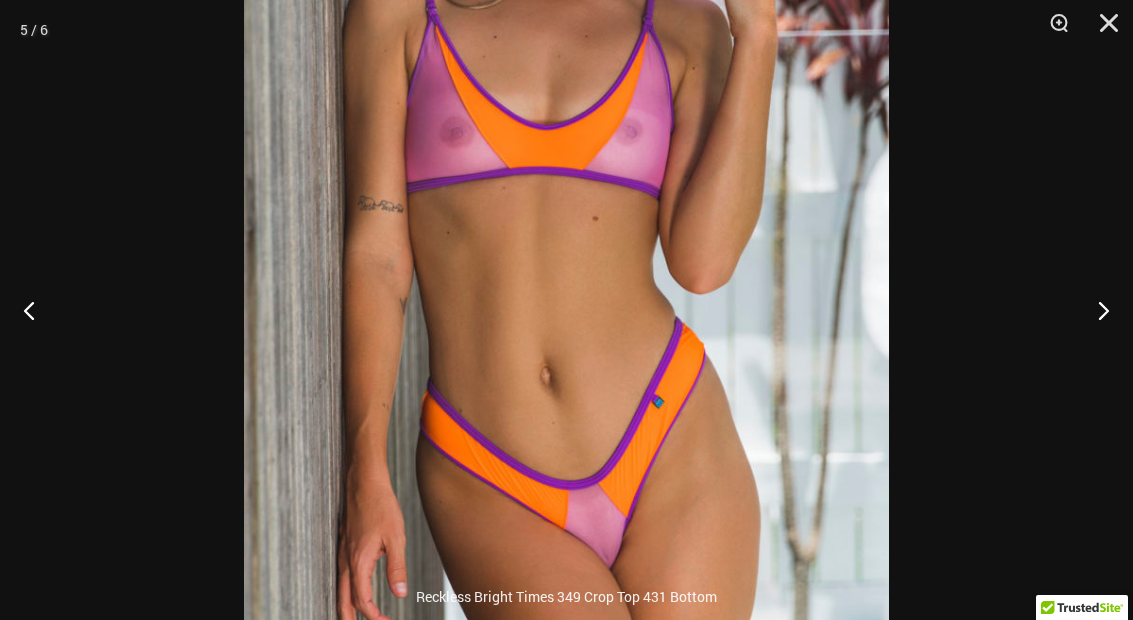 click at bounding box center [1102, 30] 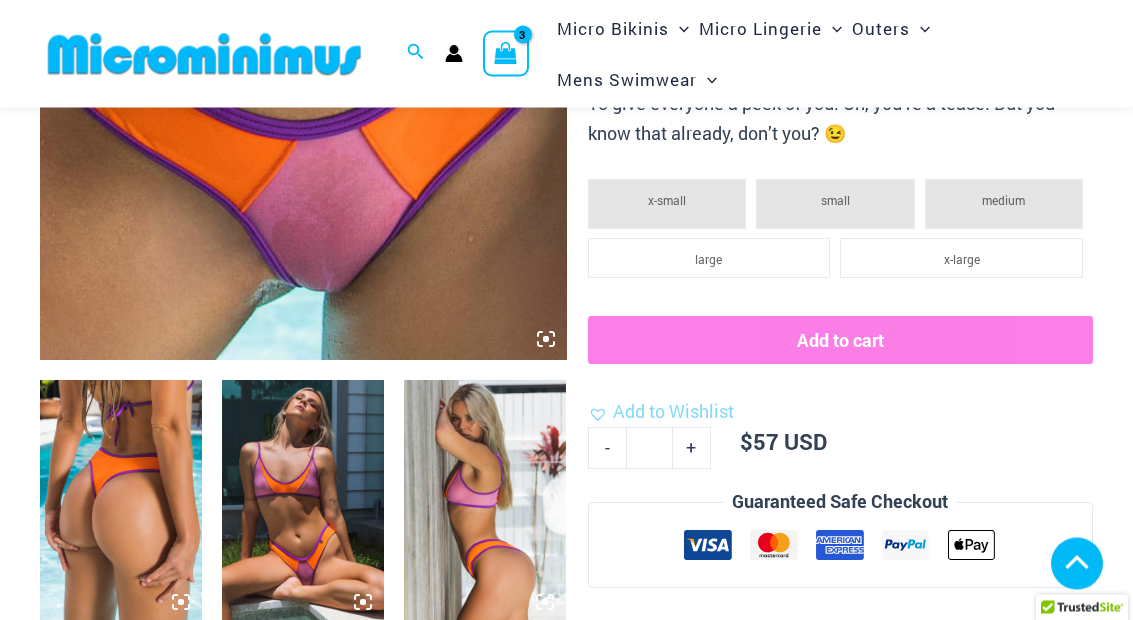 scroll, scrollTop: 589, scrollLeft: 0, axis: vertical 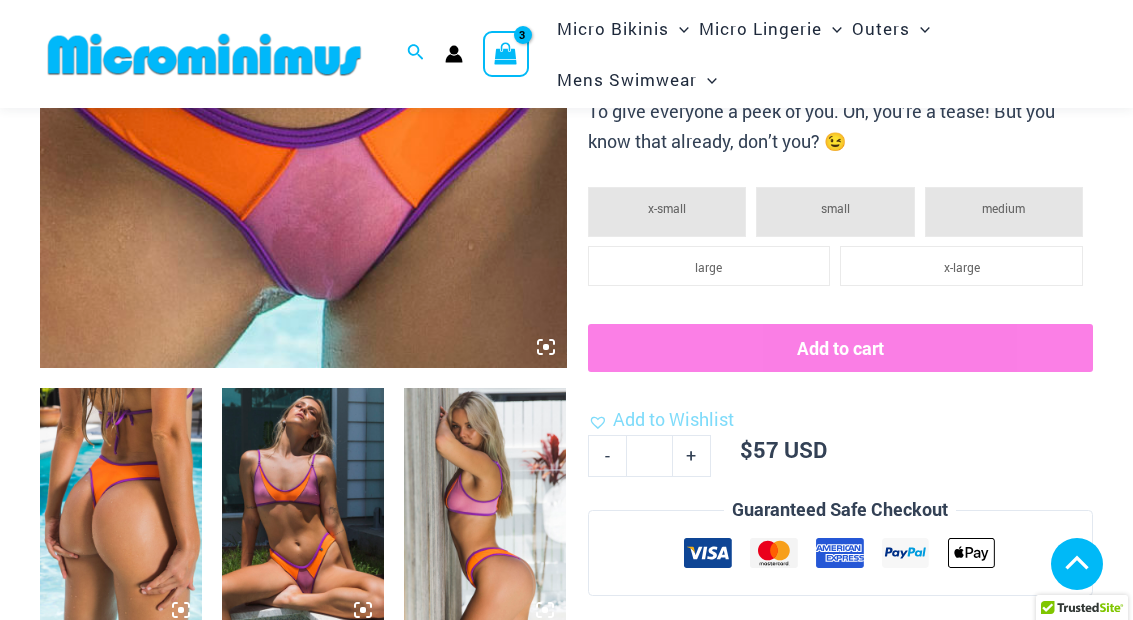 click on "large" 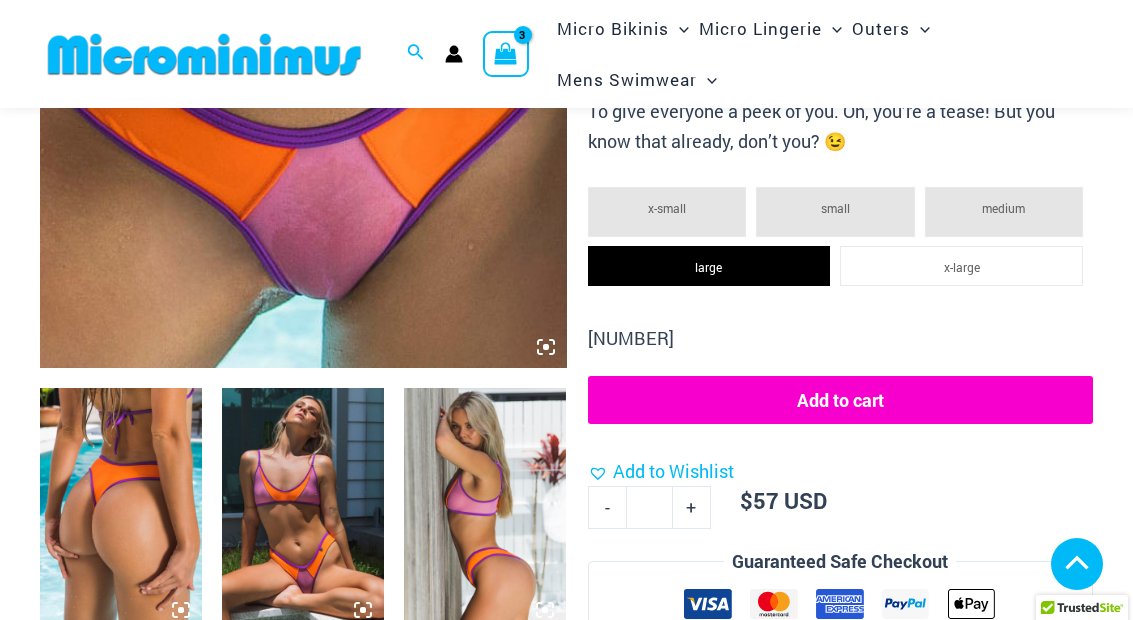 click on "Add to cart" 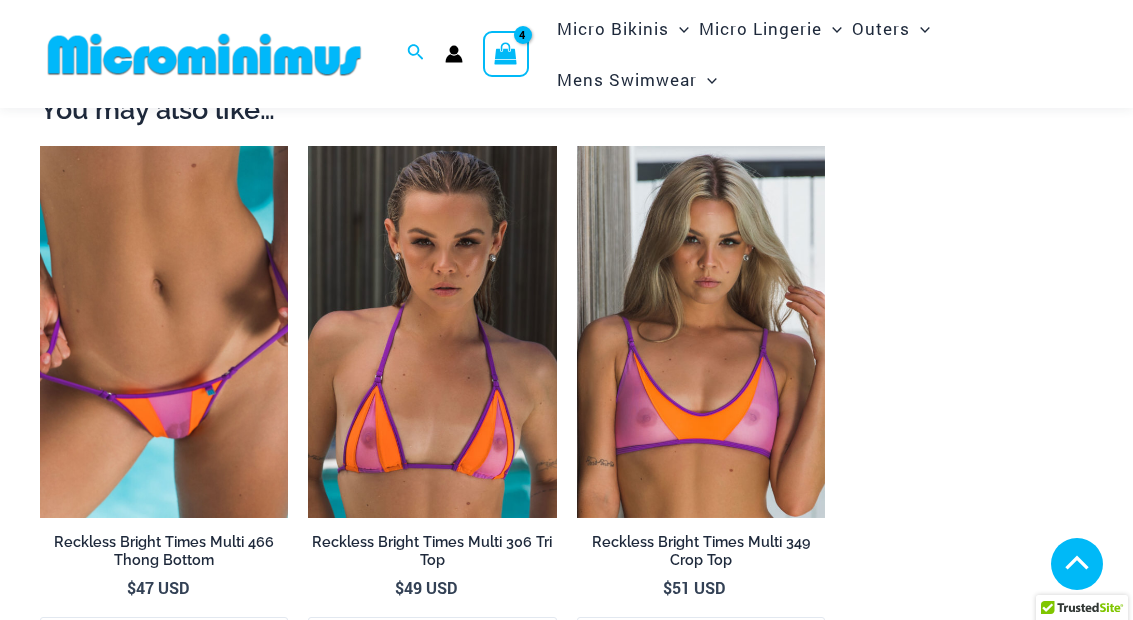 scroll, scrollTop: 1742, scrollLeft: 0, axis: vertical 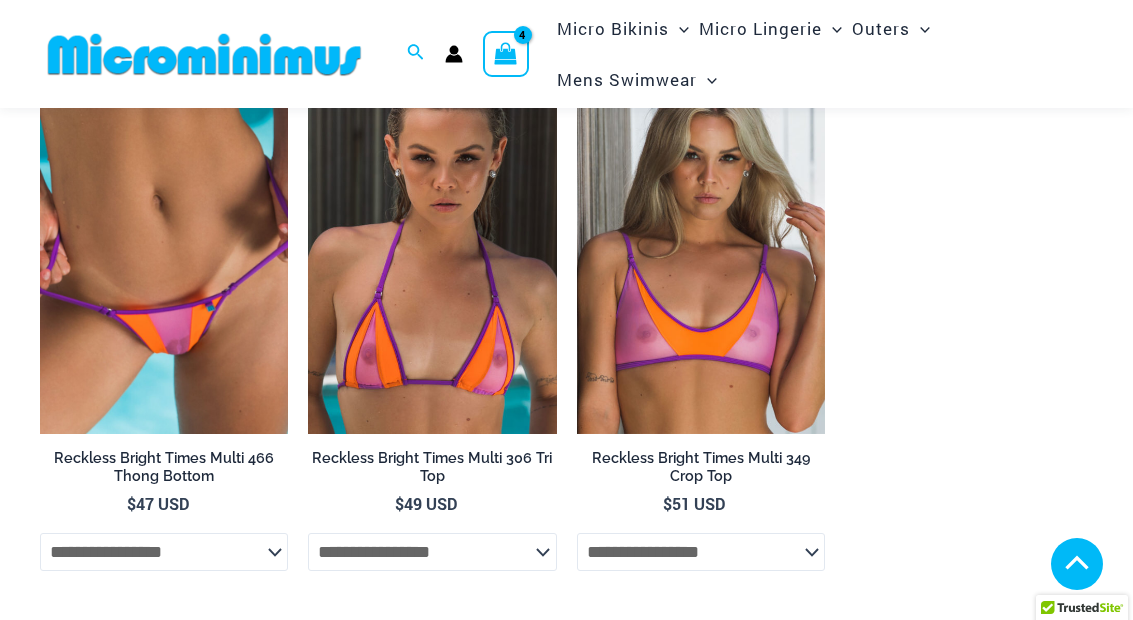 click at bounding box center [308, 62] 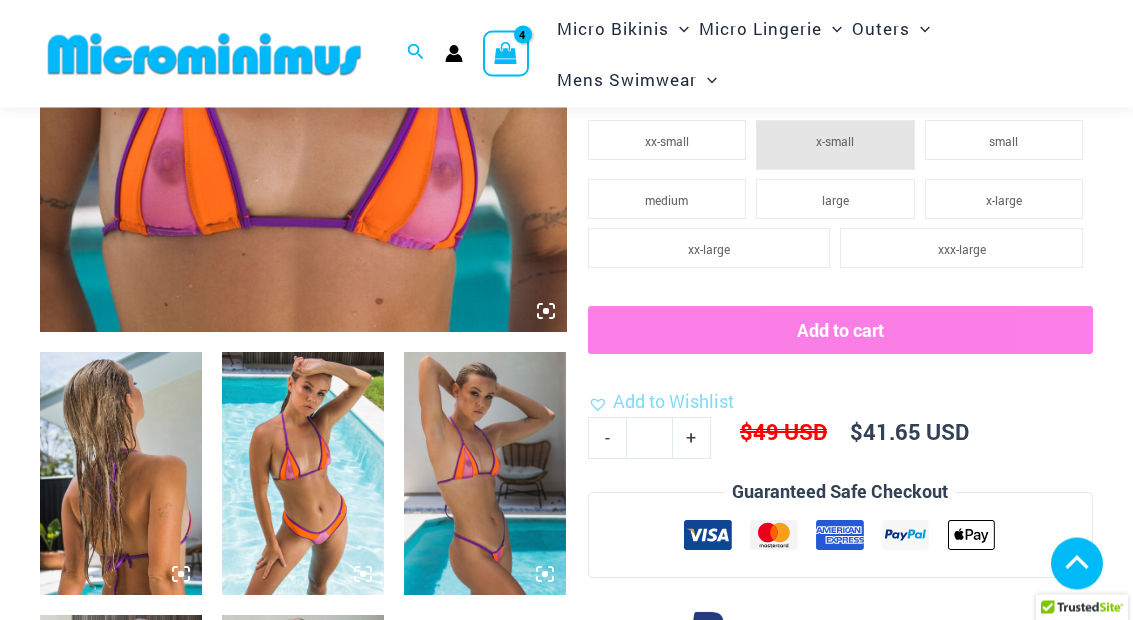 scroll, scrollTop: 612, scrollLeft: 0, axis: vertical 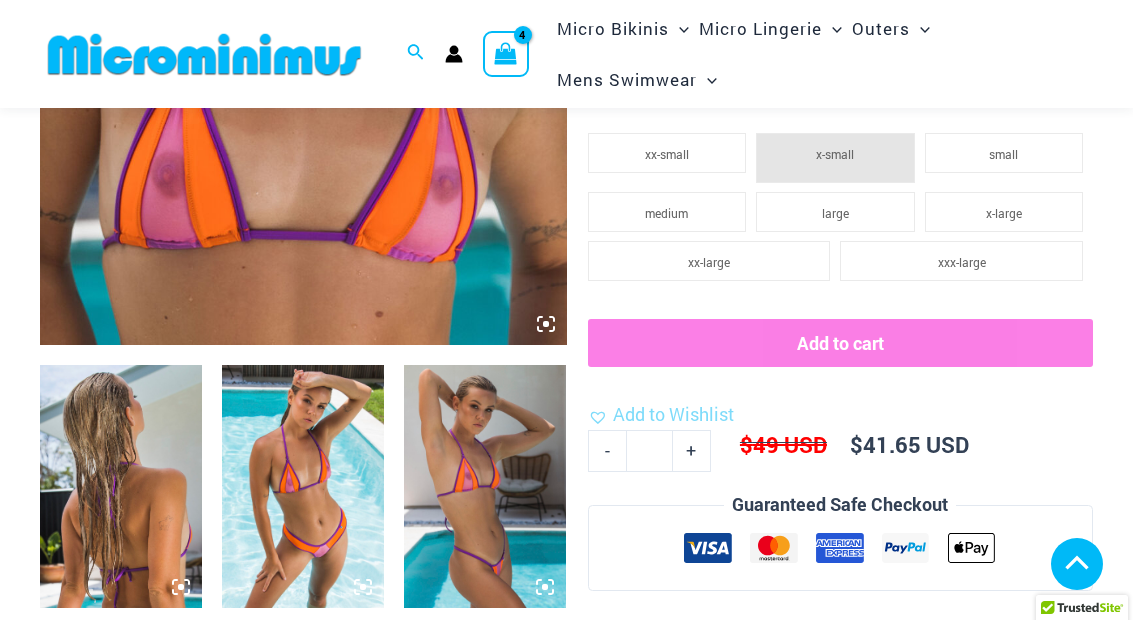 click on "small" 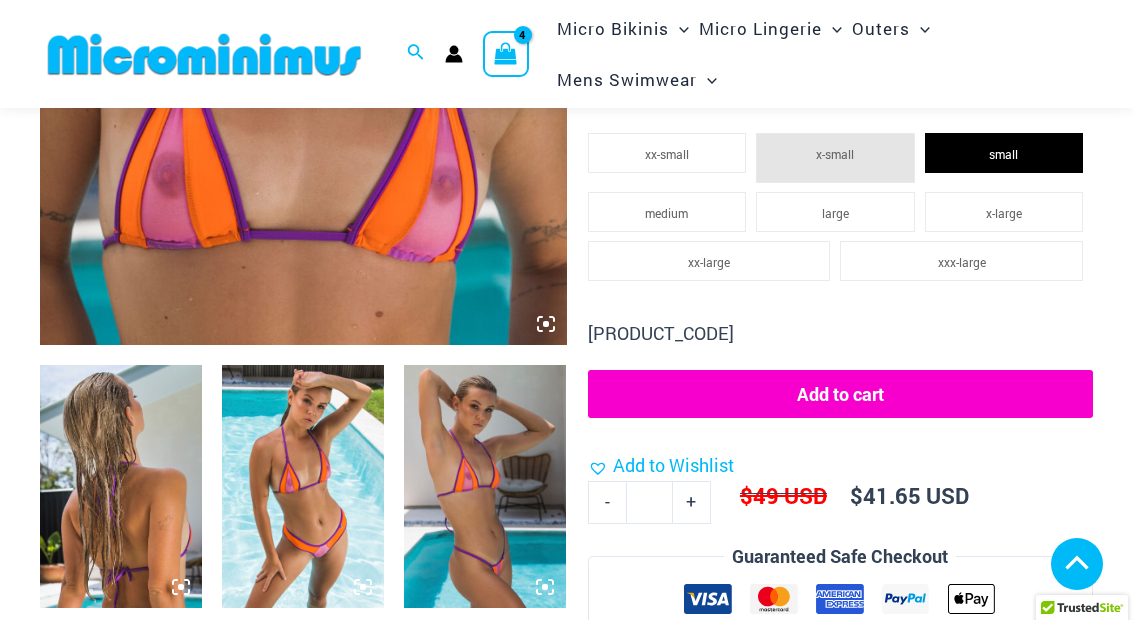 click on "Add to cart" 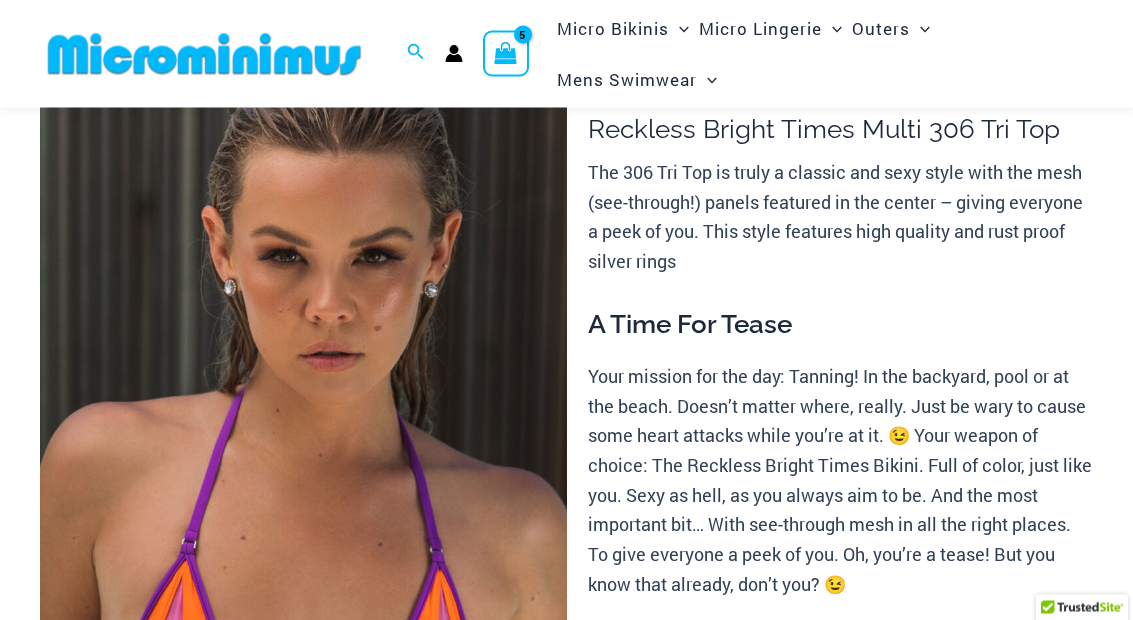 scroll, scrollTop: 0, scrollLeft: 0, axis: both 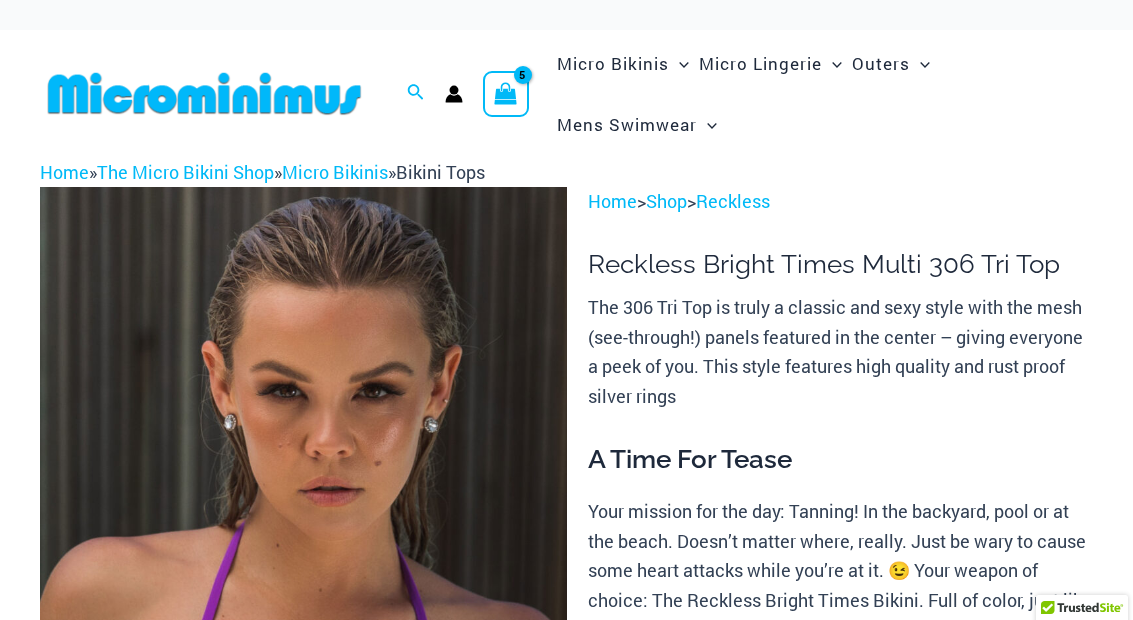 click 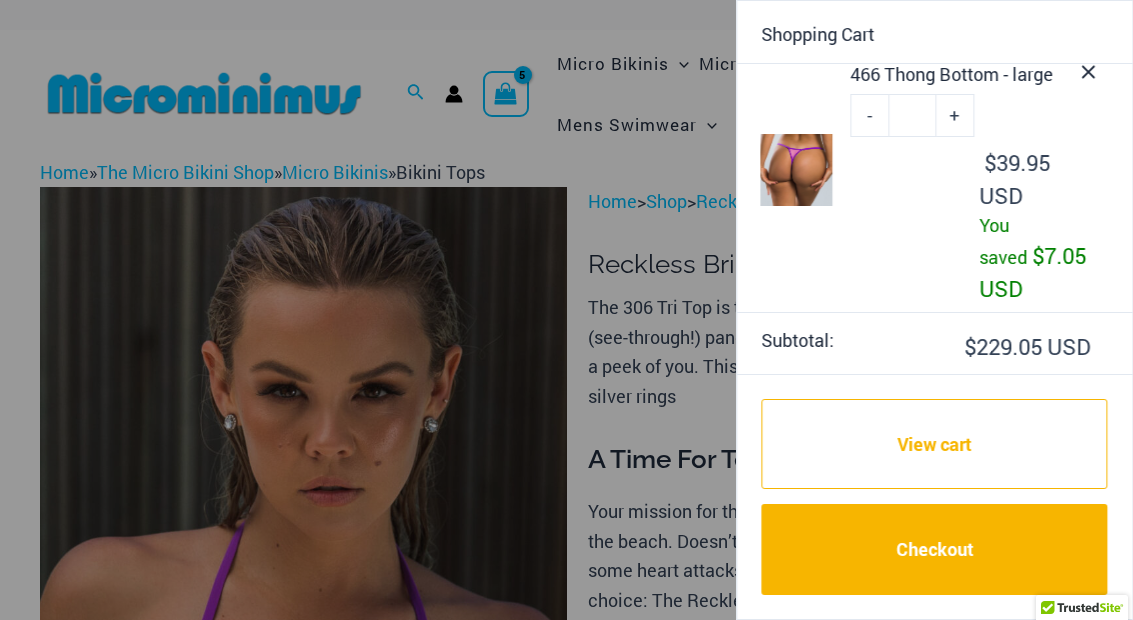 scroll, scrollTop: 495, scrollLeft: 0, axis: vertical 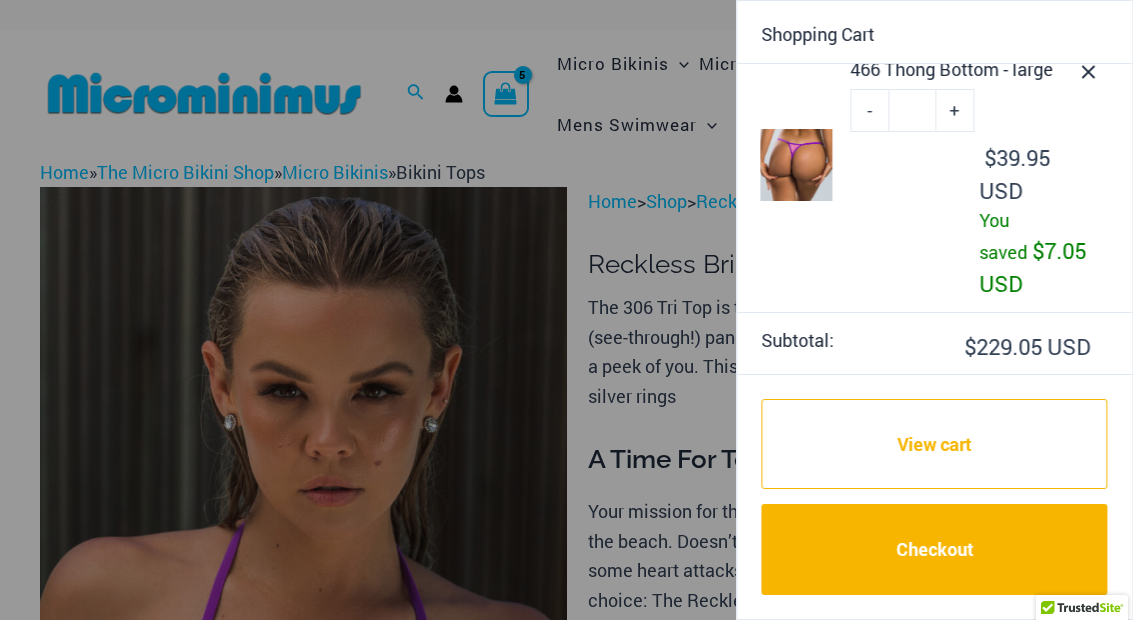 click 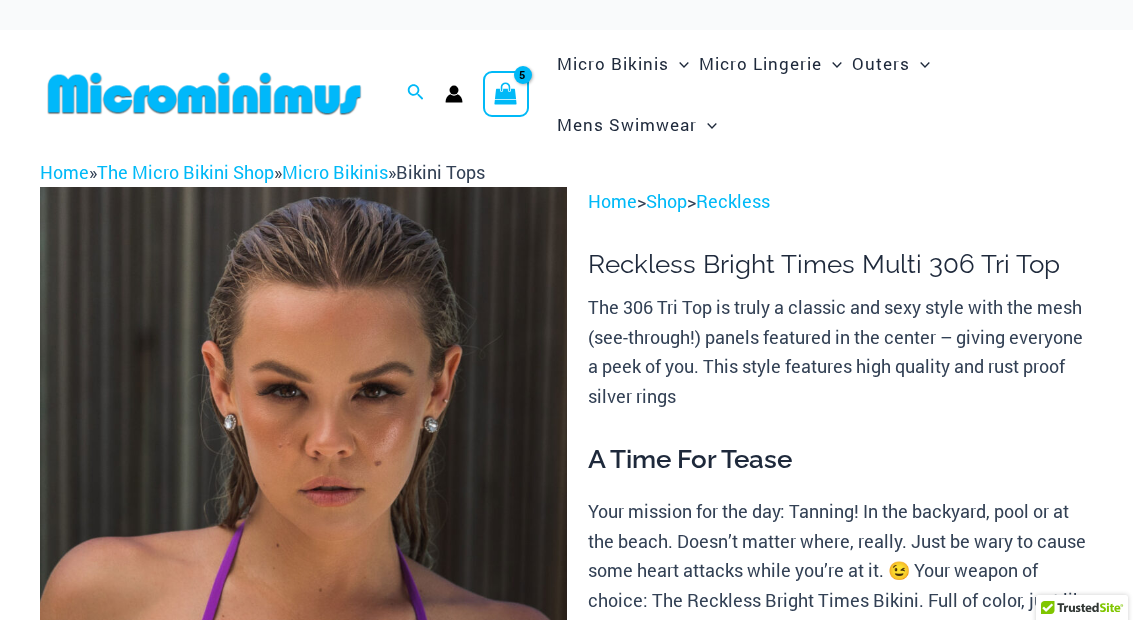click 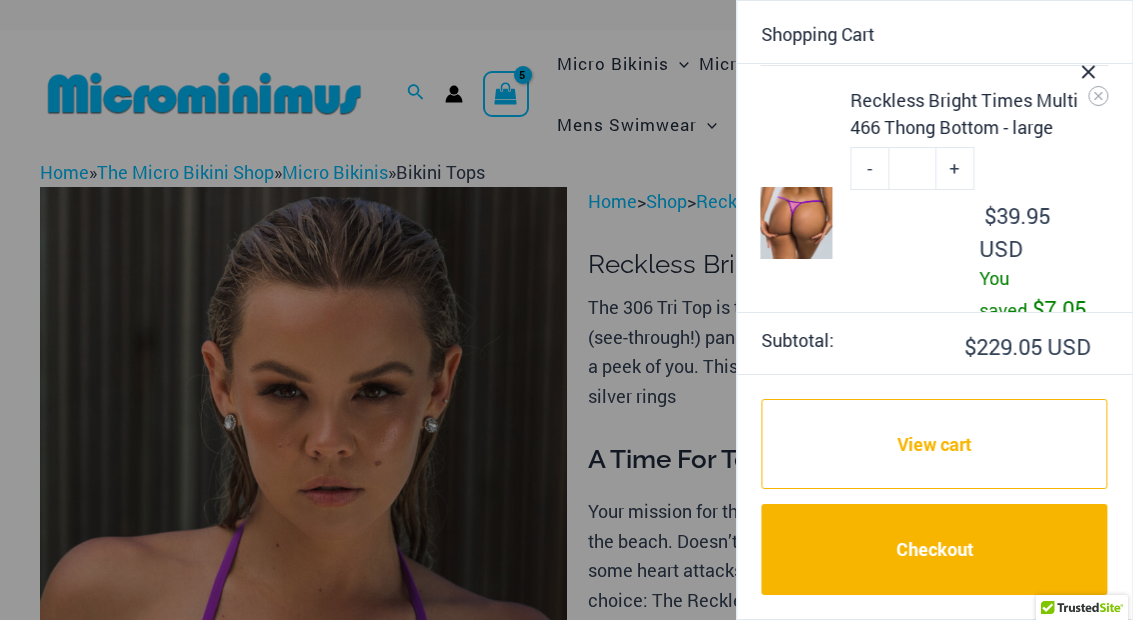 scroll, scrollTop: 431, scrollLeft: 0, axis: vertical 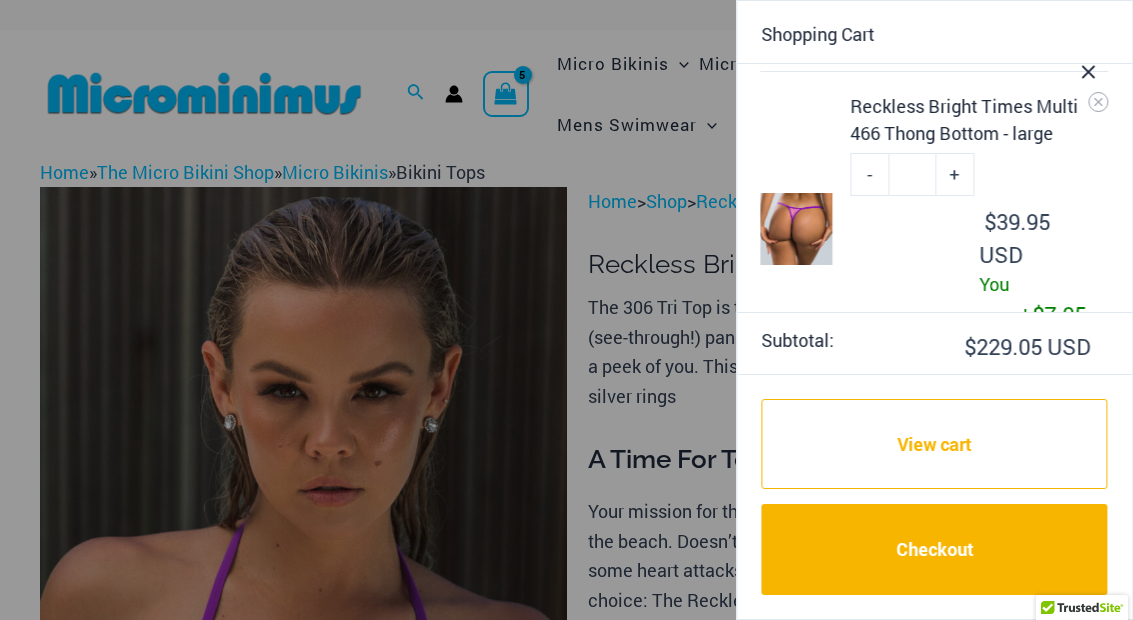 click at bounding box center (1088, 67) 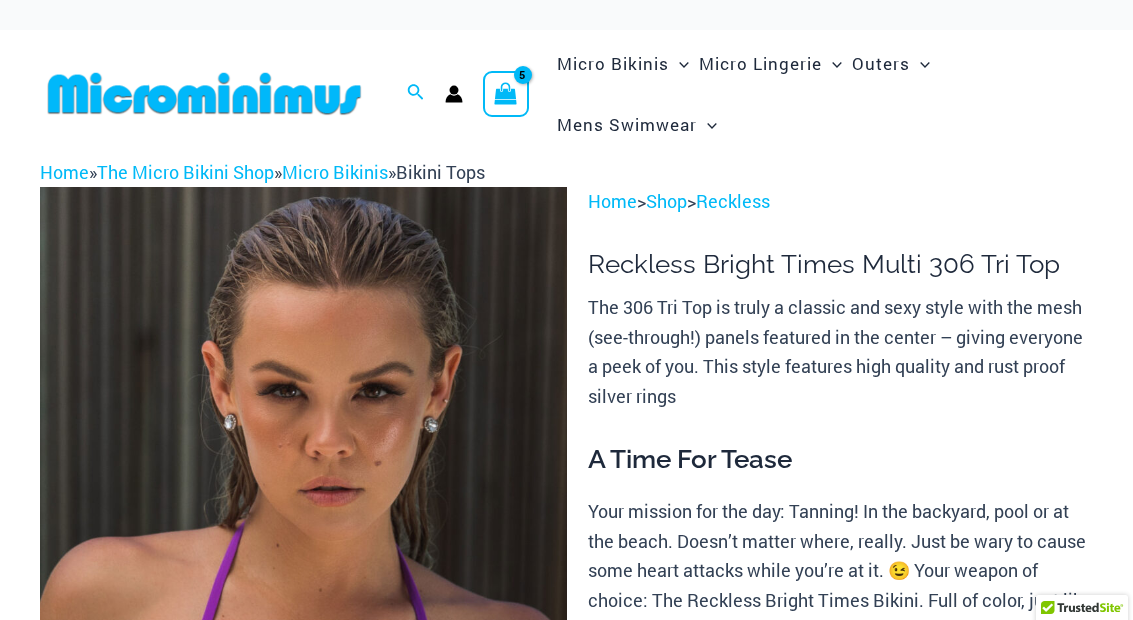 click 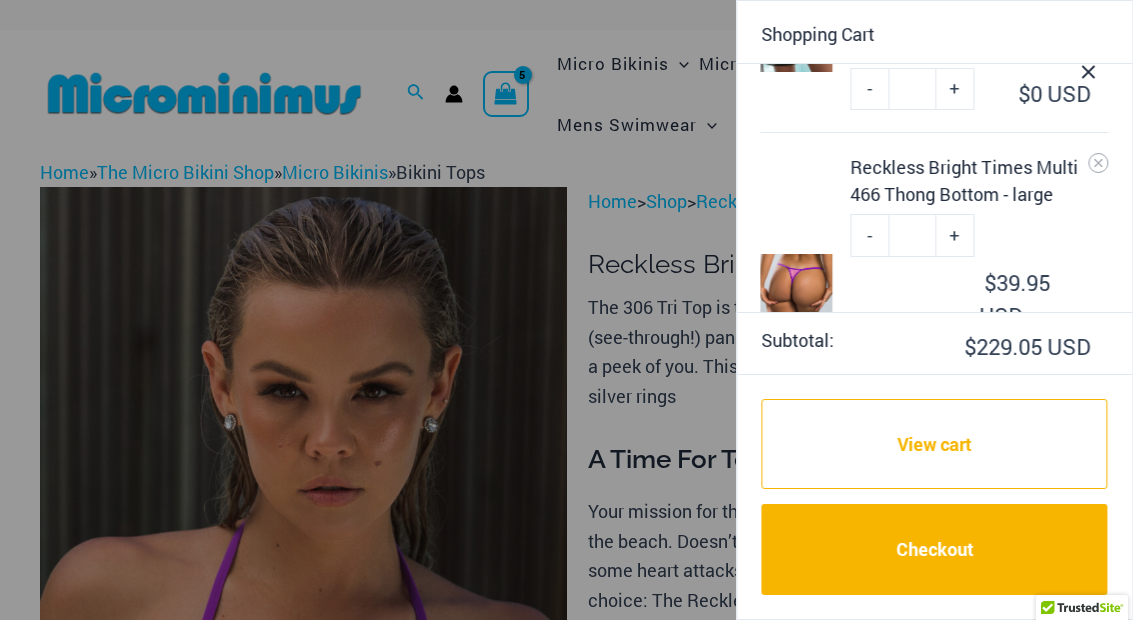 scroll, scrollTop: 365, scrollLeft: 0, axis: vertical 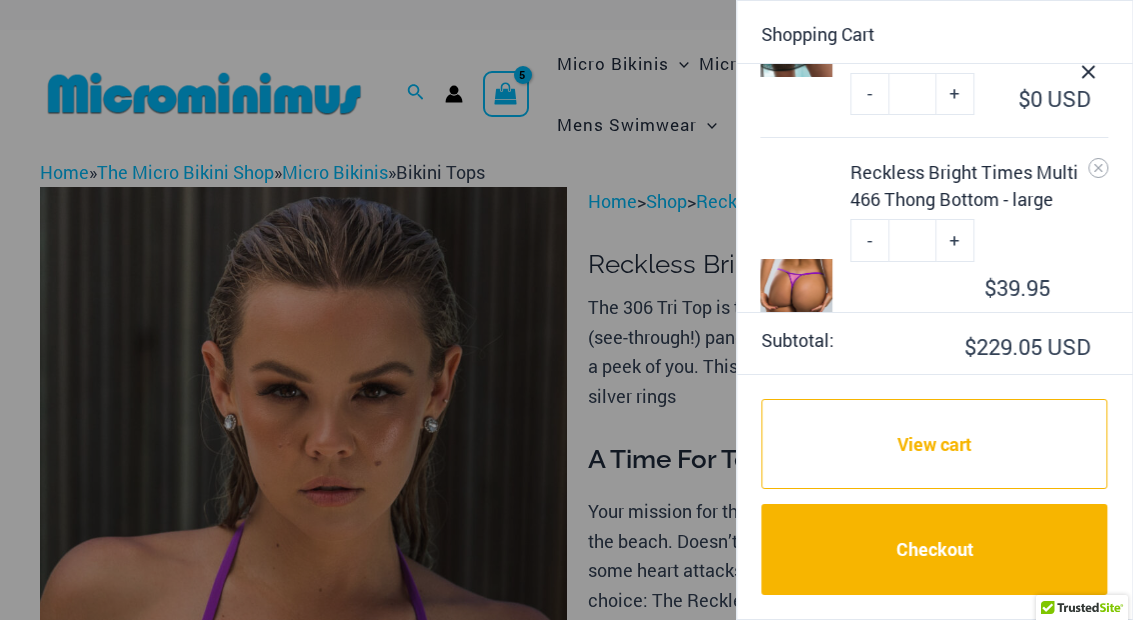 click 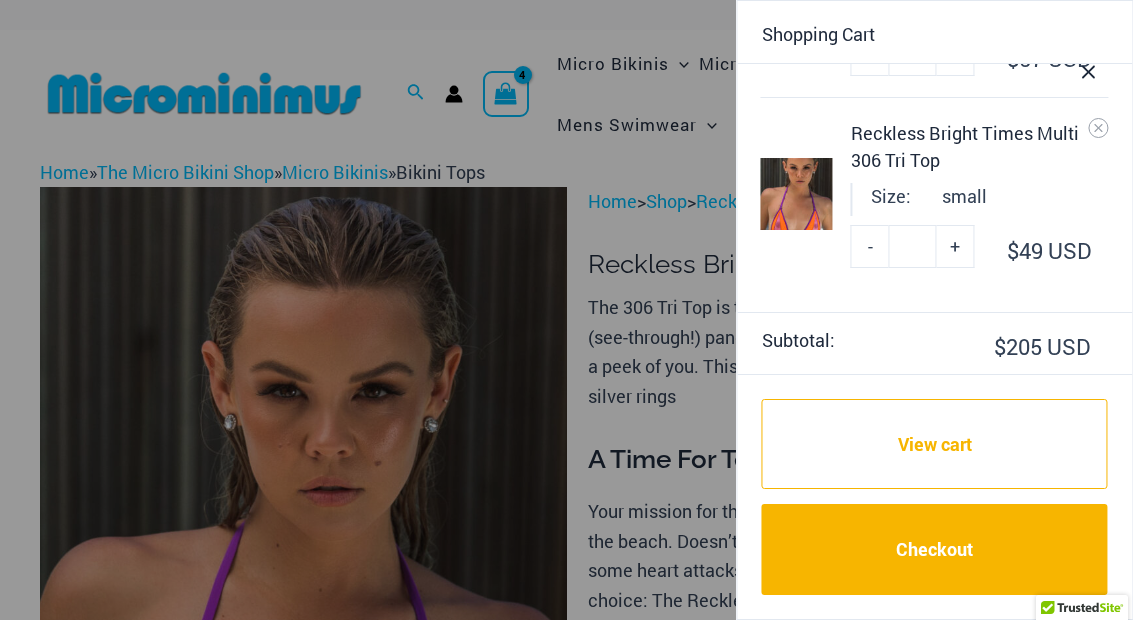 scroll, scrollTop: 550, scrollLeft: 0, axis: vertical 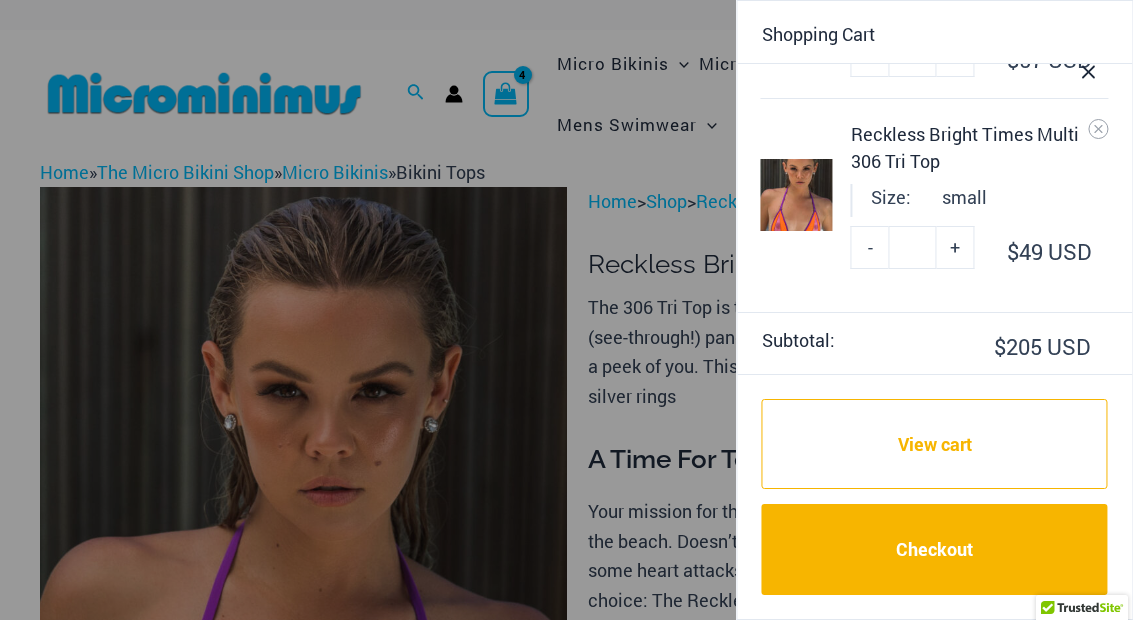 click at bounding box center (566, 310) 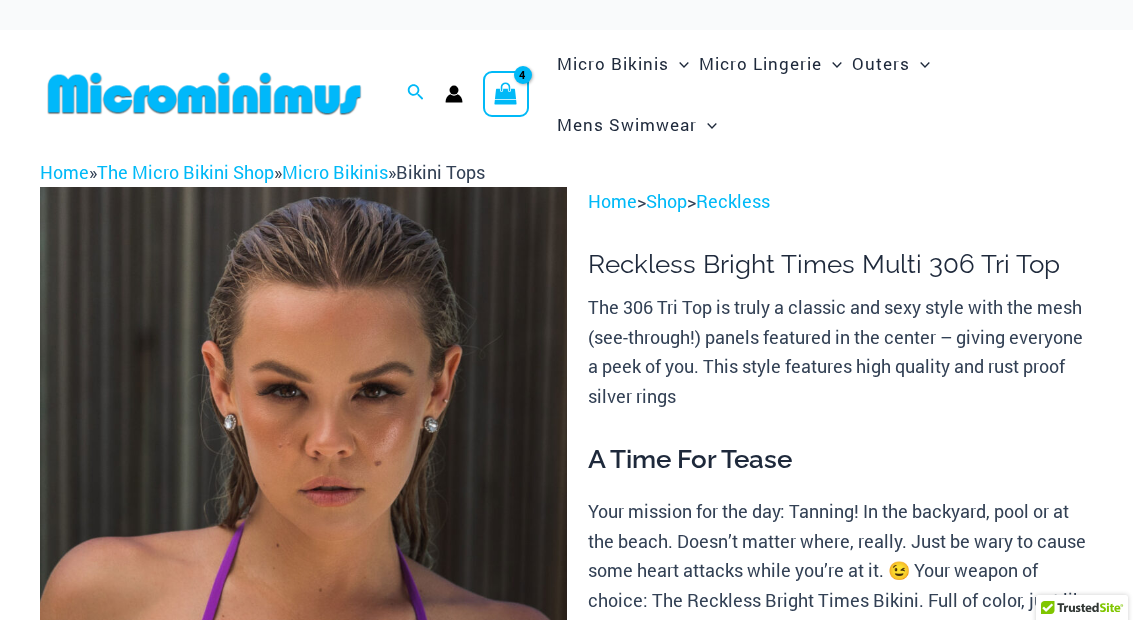 click on "Micro Bikinis" at bounding box center [335, 172] 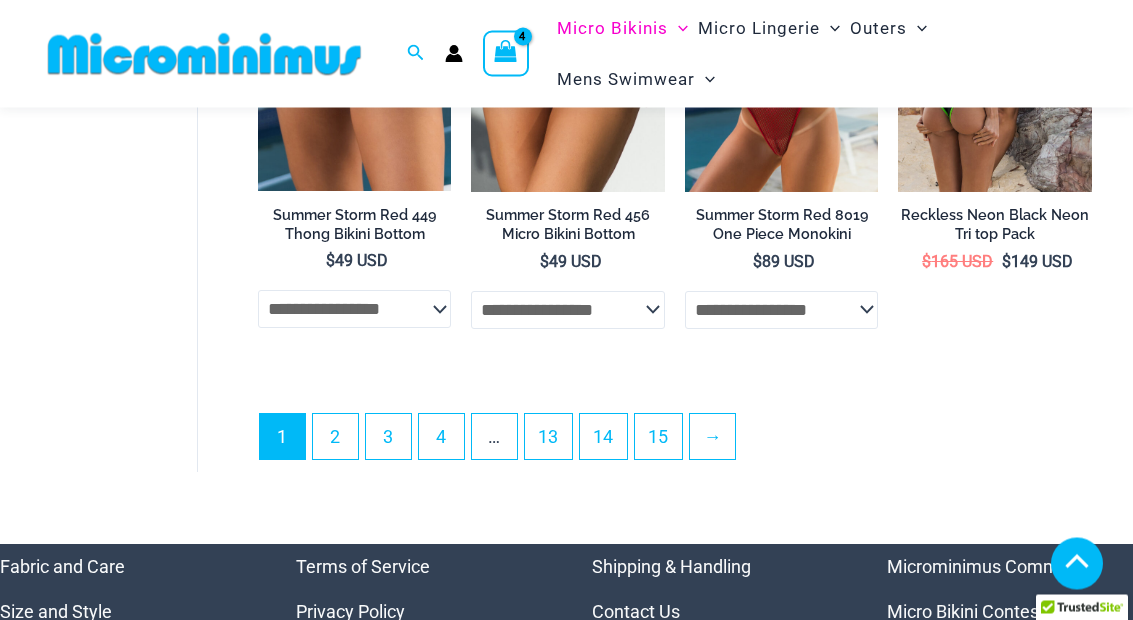 scroll, scrollTop: 4395, scrollLeft: 0, axis: vertical 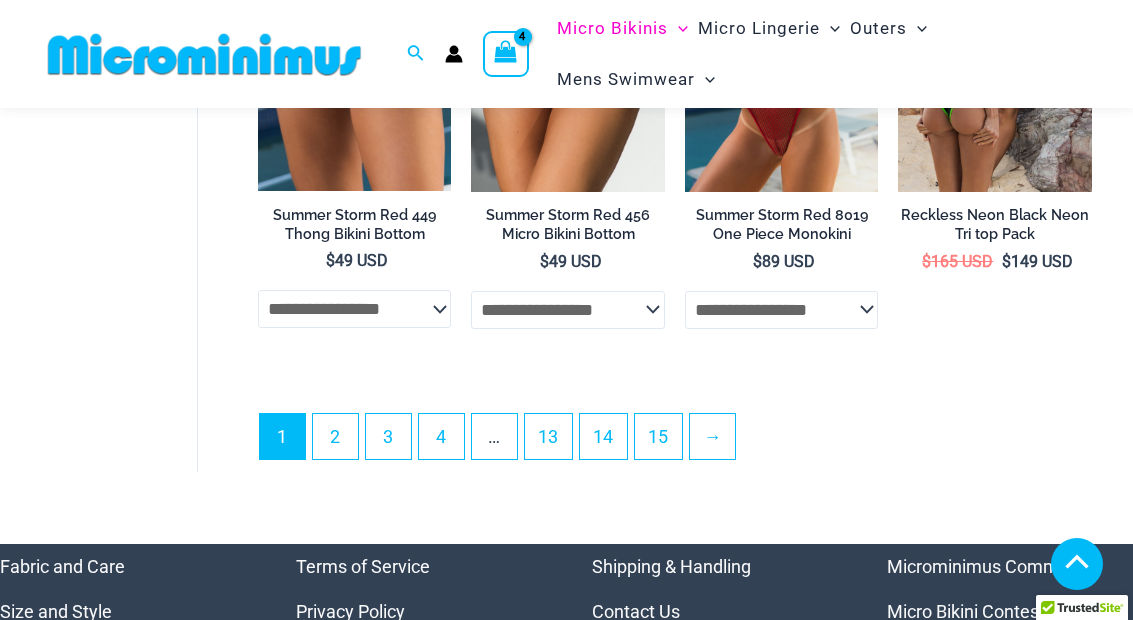 click on "2" at bounding box center [335, 436] 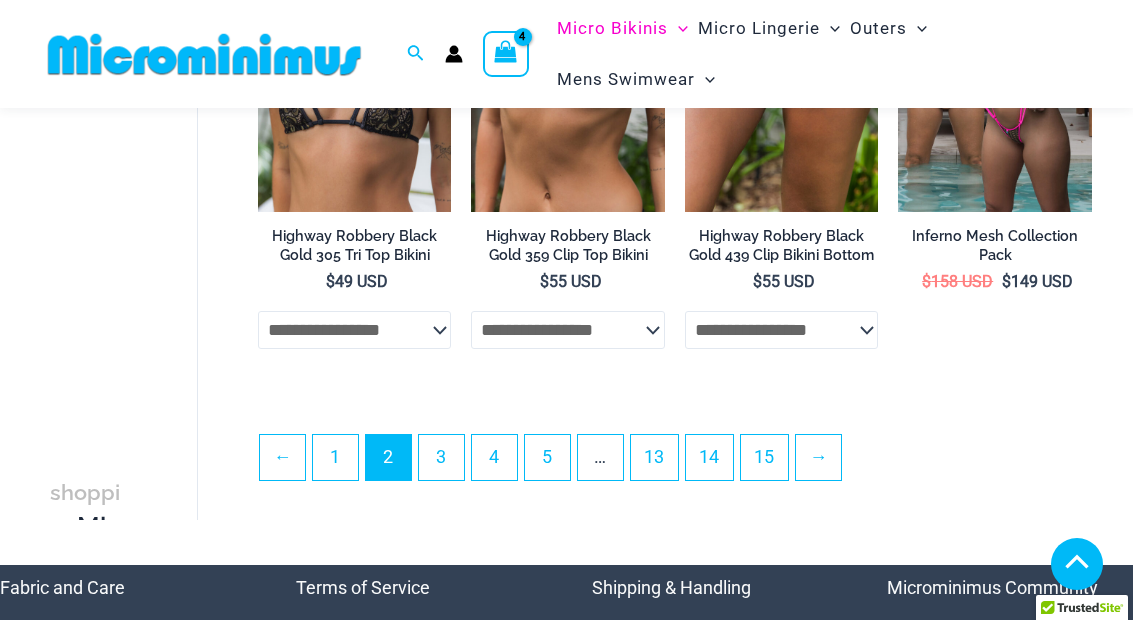 scroll, scrollTop: 3840, scrollLeft: 0, axis: vertical 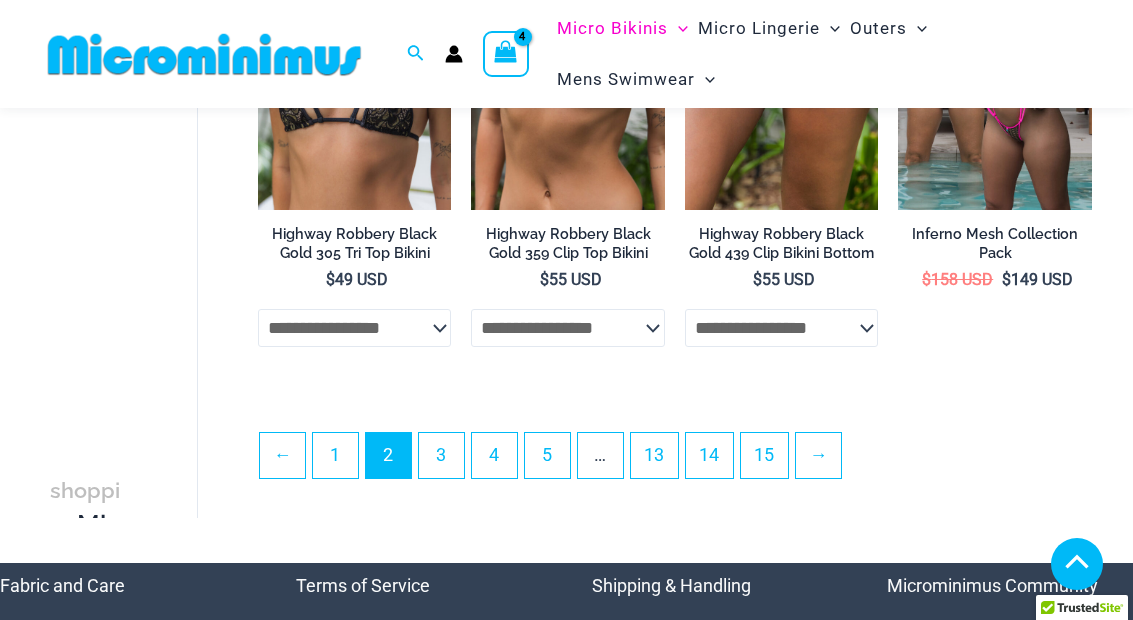 click on "→" at bounding box center [818, 455] 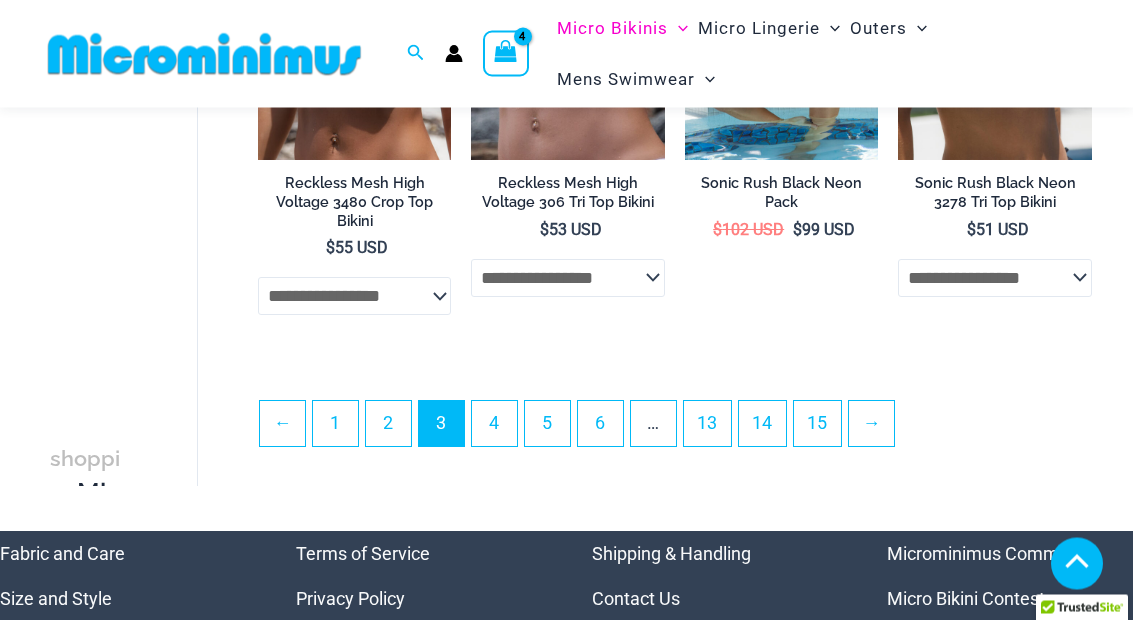 scroll, scrollTop: 3872, scrollLeft: 0, axis: vertical 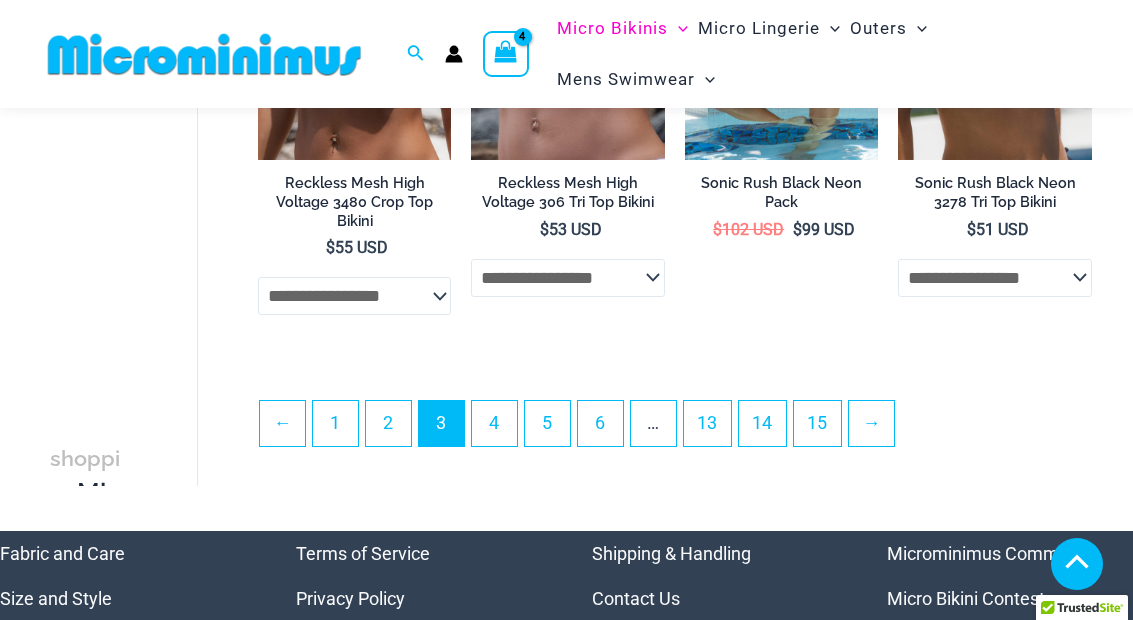 click on "15" at bounding box center [817, 423] 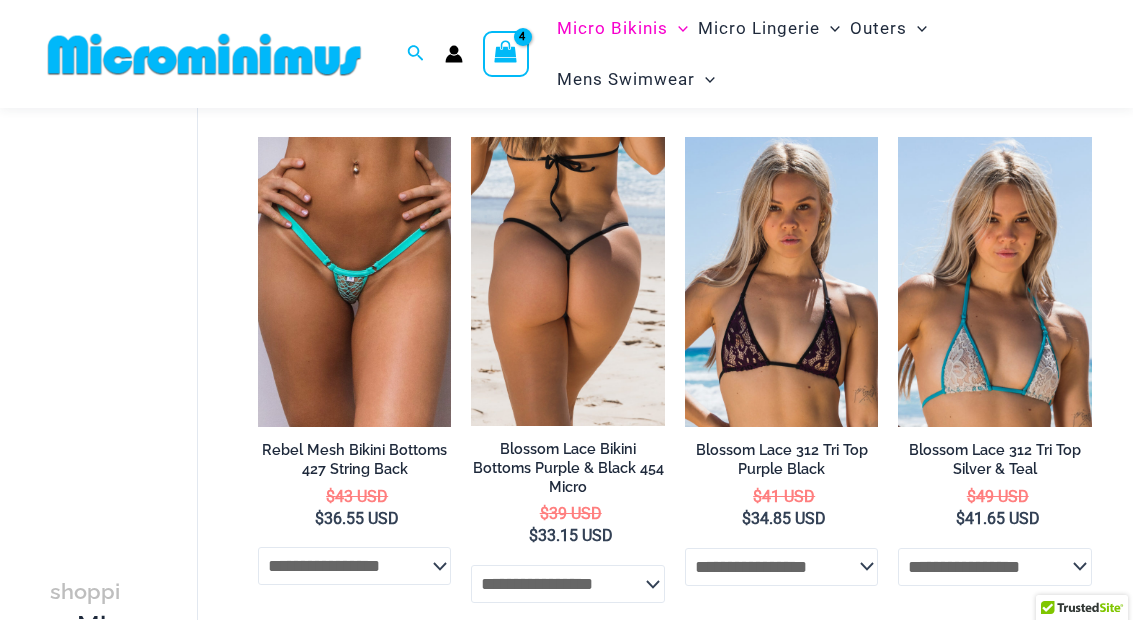 scroll, scrollTop: 108, scrollLeft: 0, axis: vertical 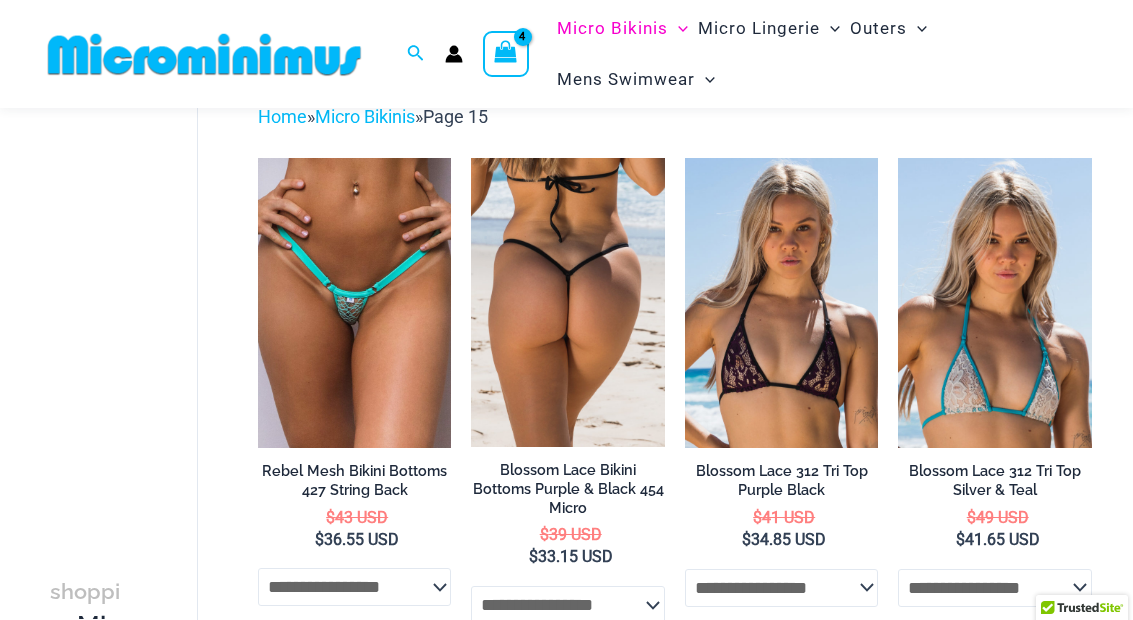click at bounding box center (471, 158) 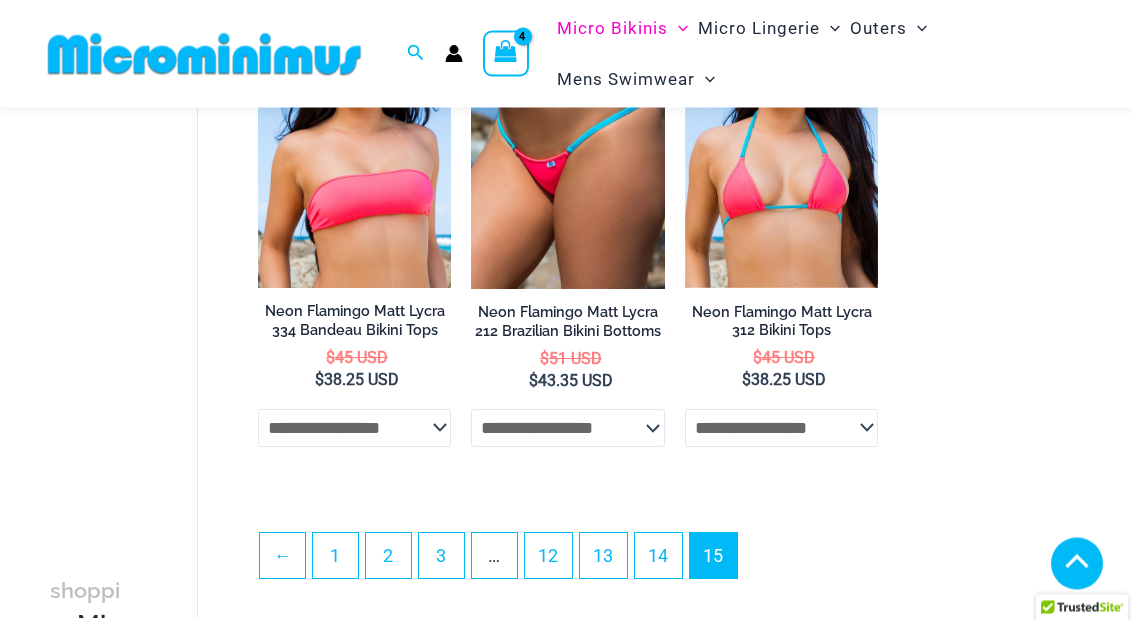 scroll, scrollTop: 2403, scrollLeft: 0, axis: vertical 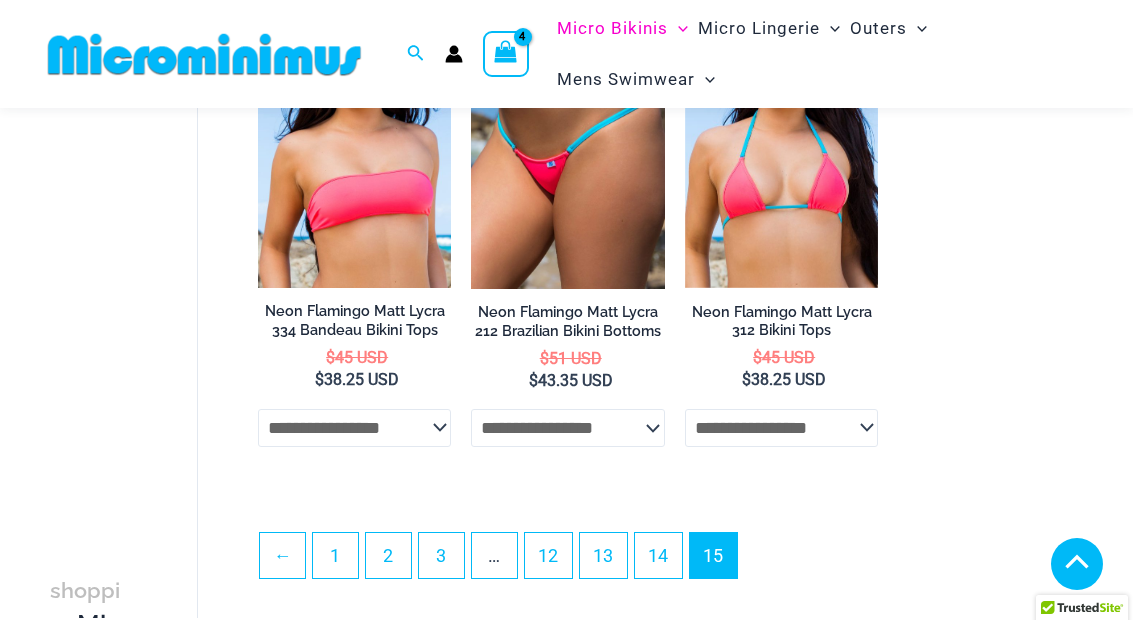 click on "14" at bounding box center (658, 555) 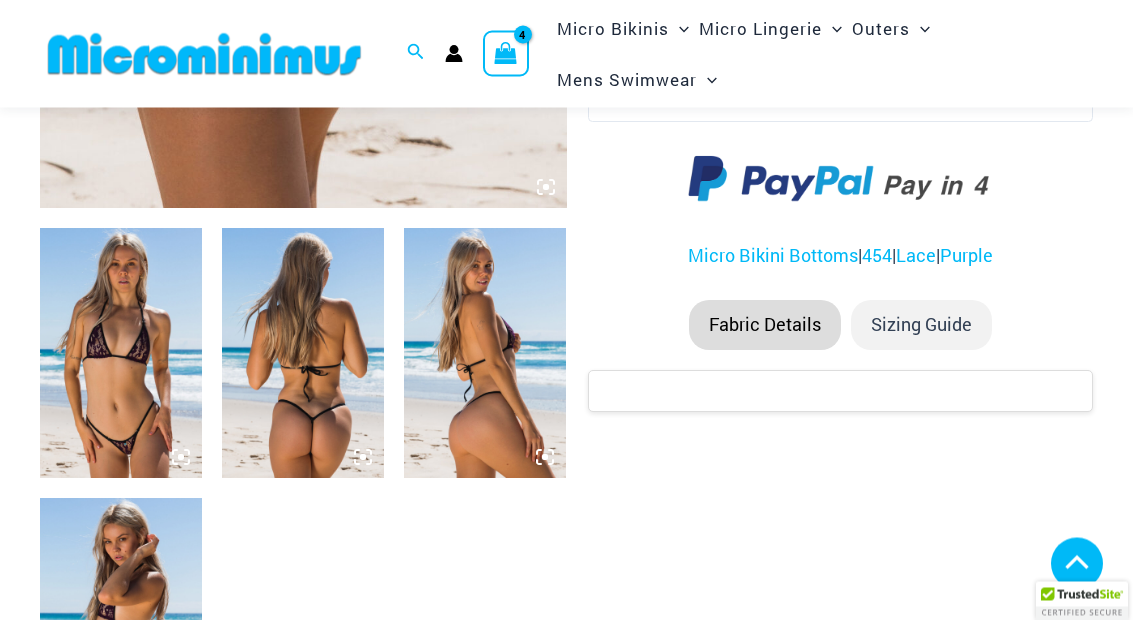 scroll, scrollTop: 746, scrollLeft: 0, axis: vertical 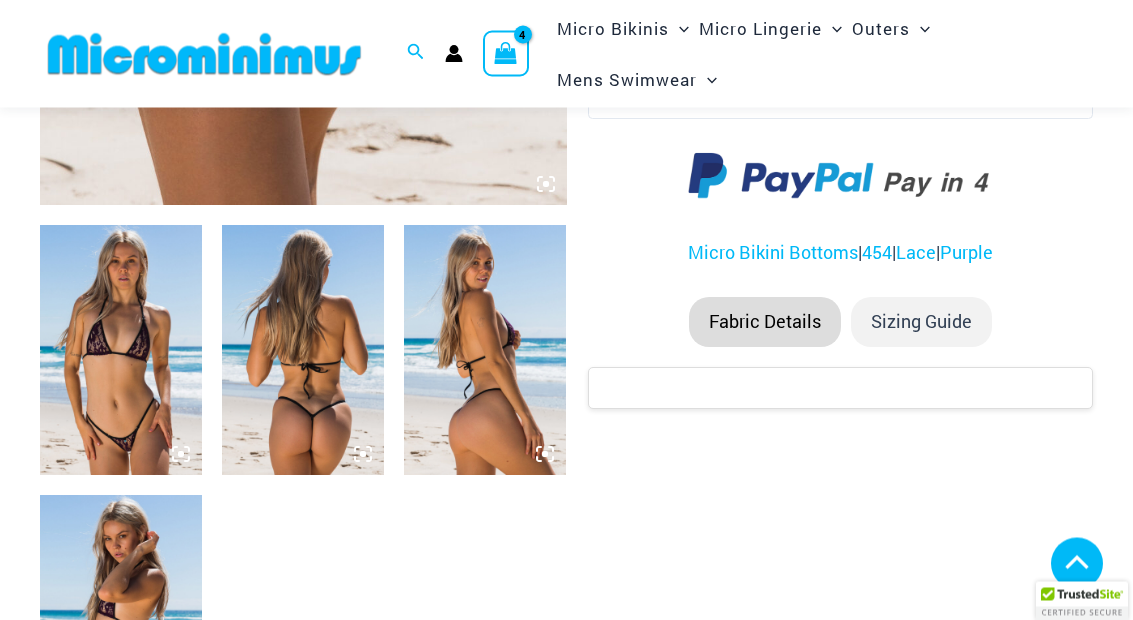 click at bounding box center [121, 351] 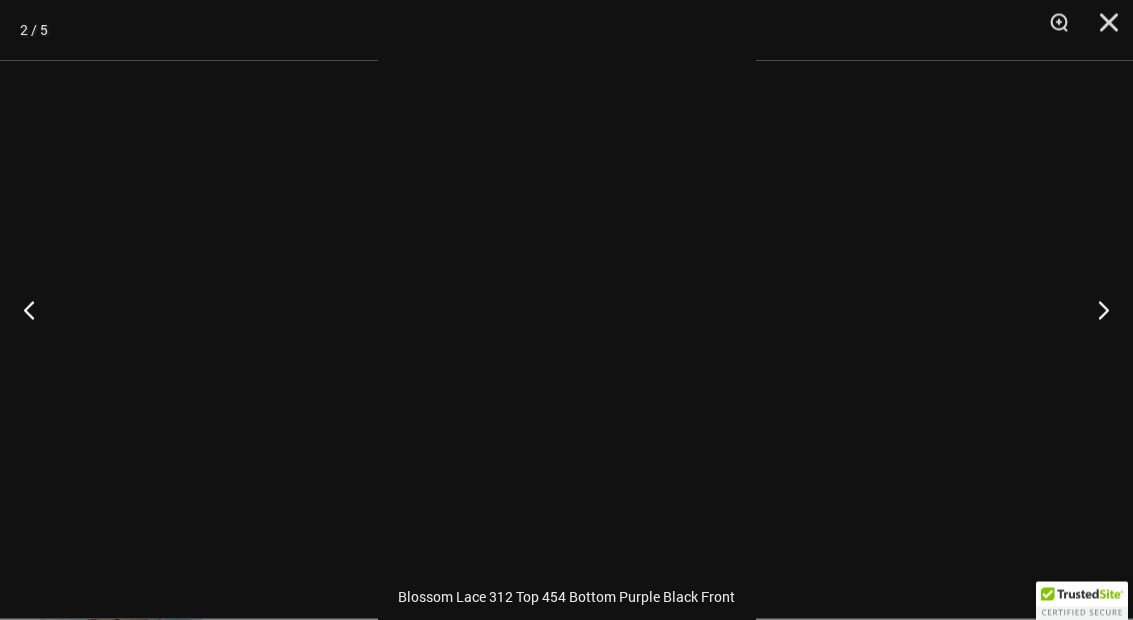 scroll, scrollTop: 747, scrollLeft: 0, axis: vertical 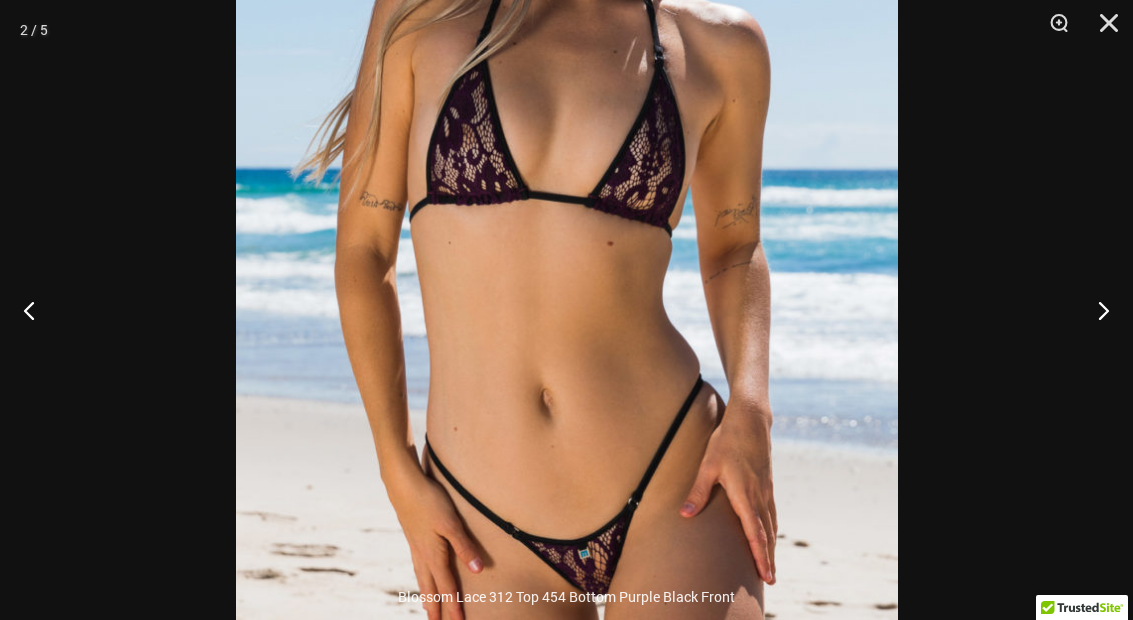 click at bounding box center (1102, 30) 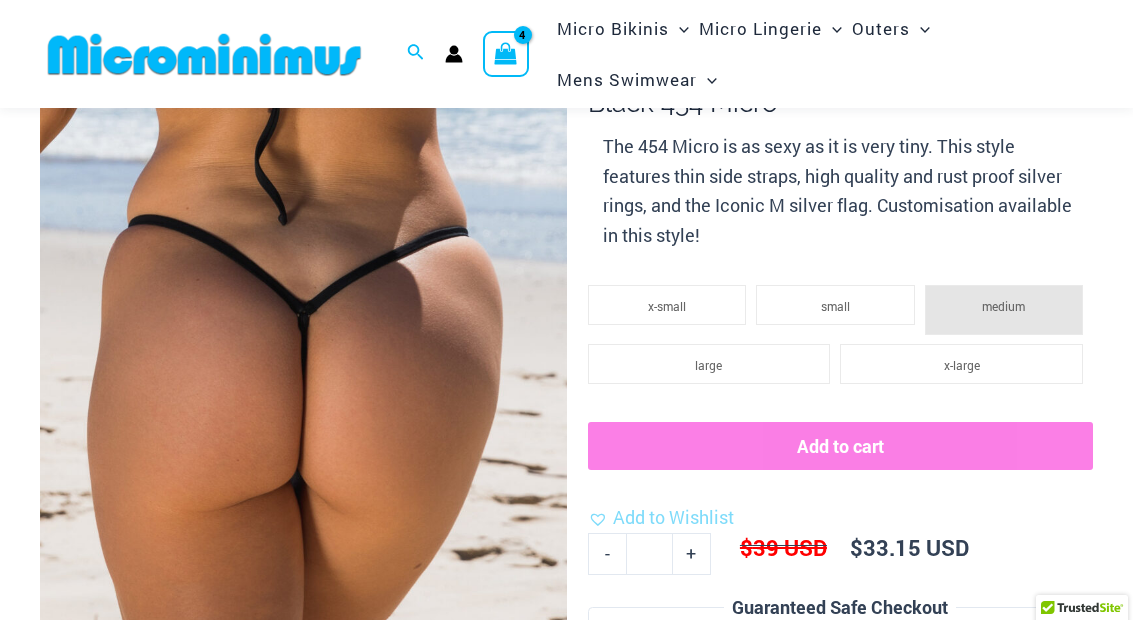 scroll, scrollTop: 0, scrollLeft: 0, axis: both 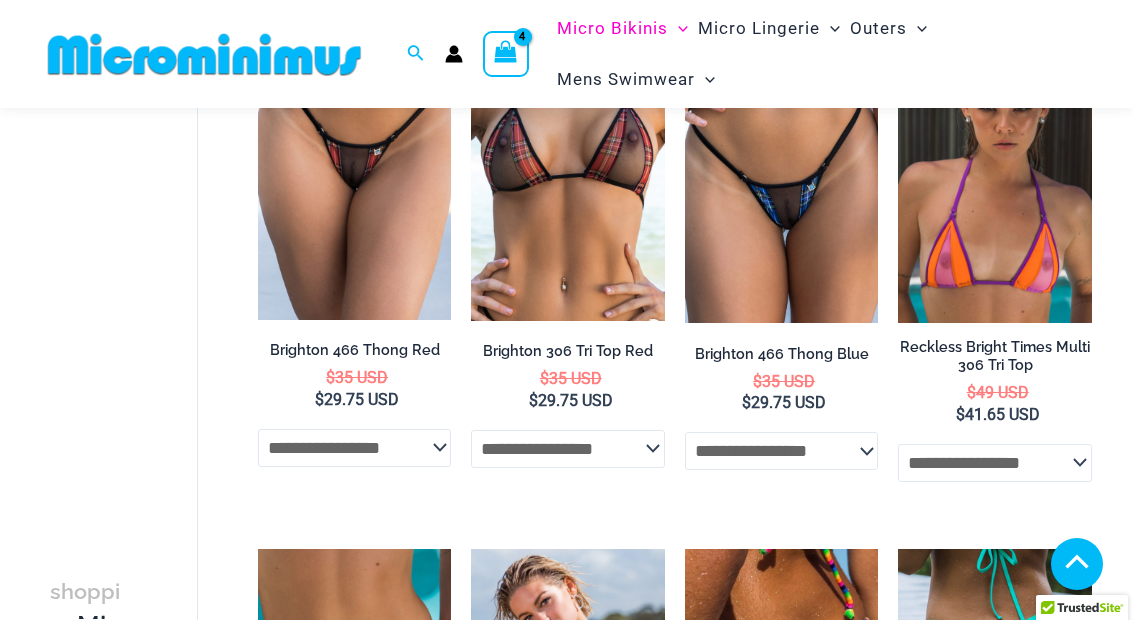click on "**********" 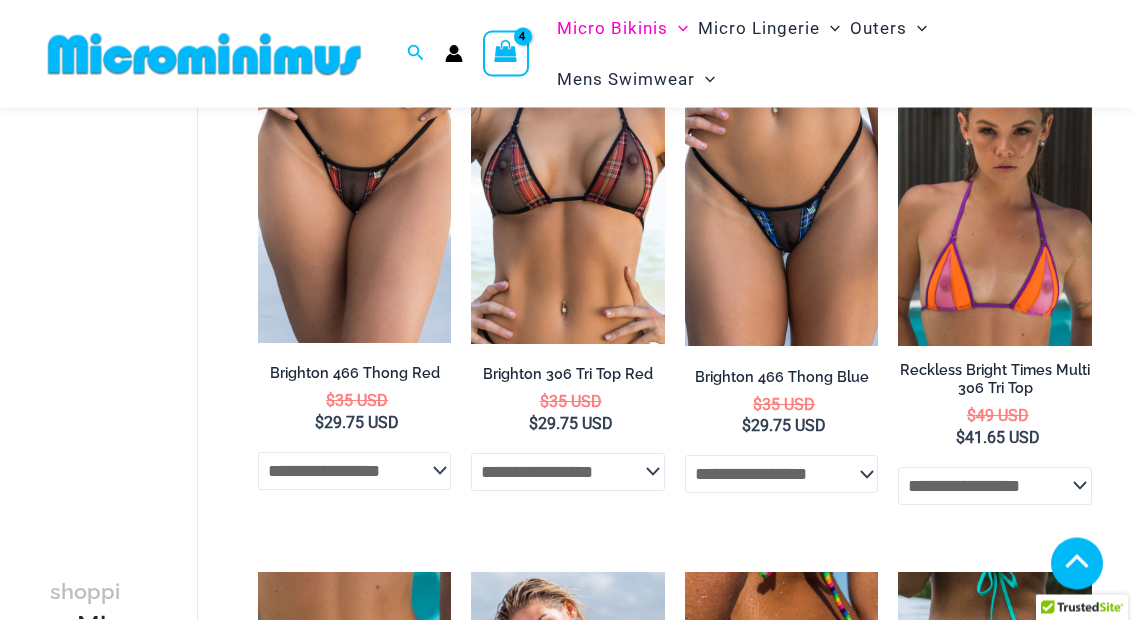 scroll, scrollTop: 3277, scrollLeft: 0, axis: vertical 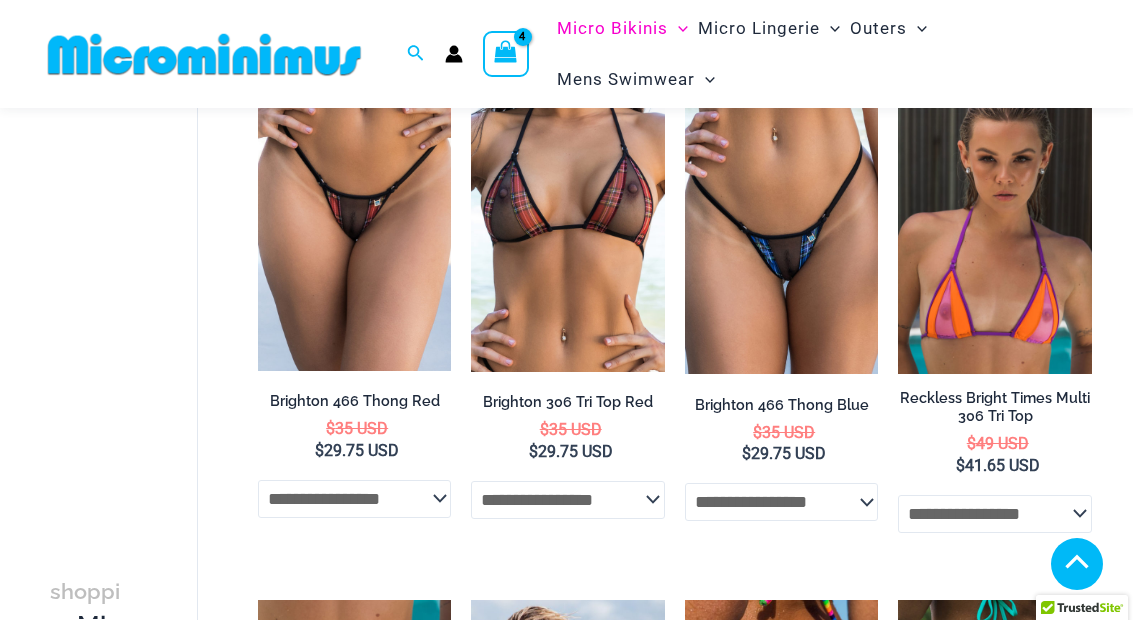 click on "**********" 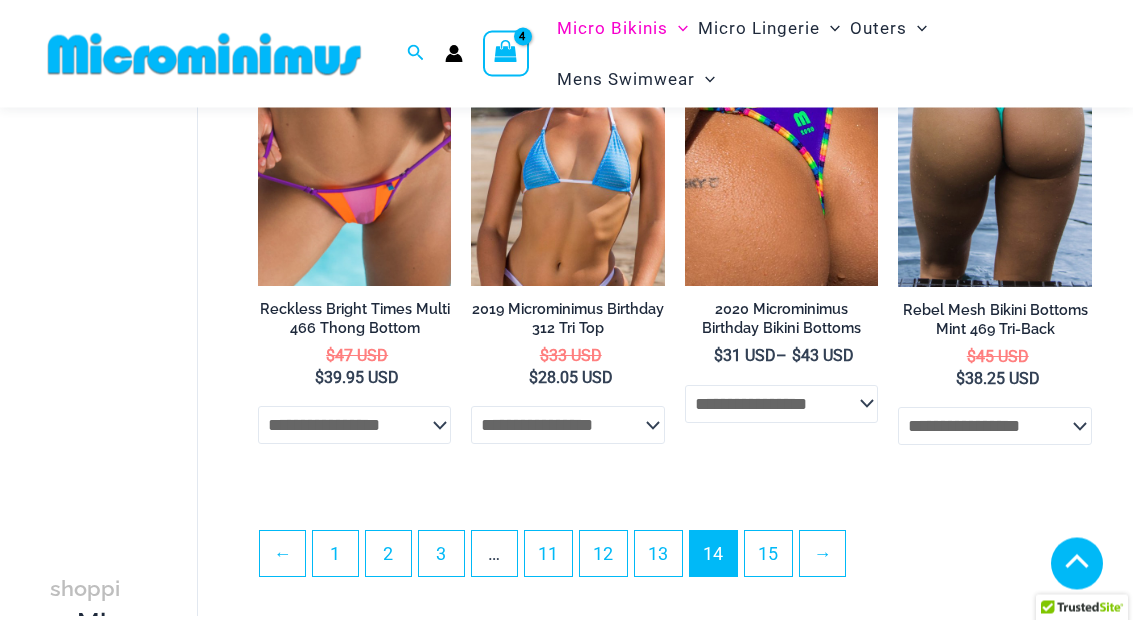 scroll, scrollTop: 3890, scrollLeft: 0, axis: vertical 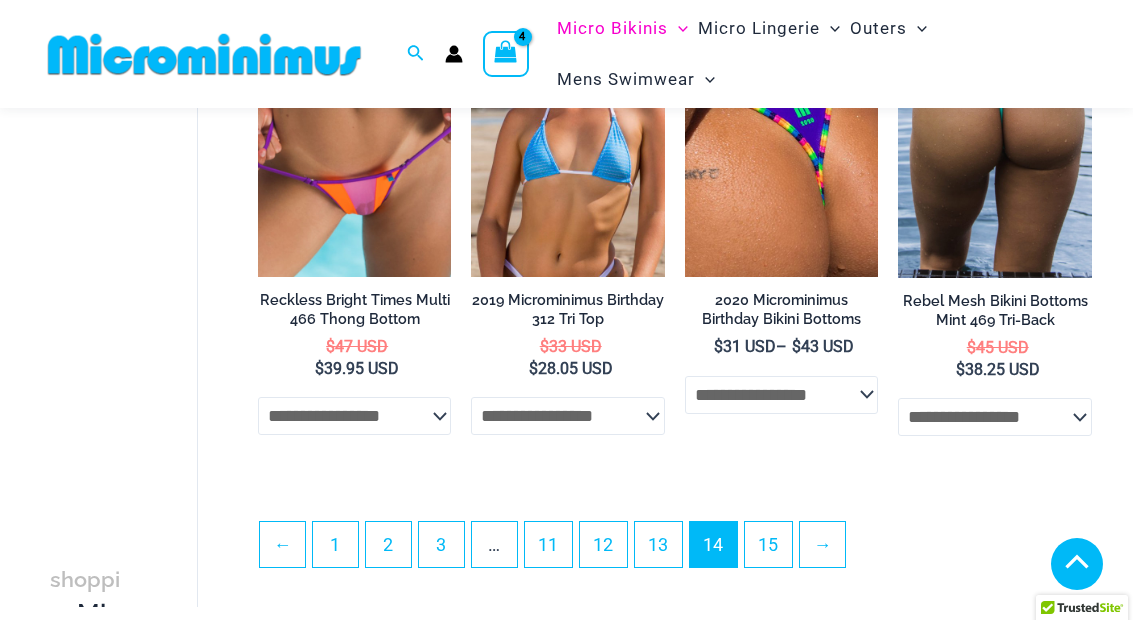 click on "**********" 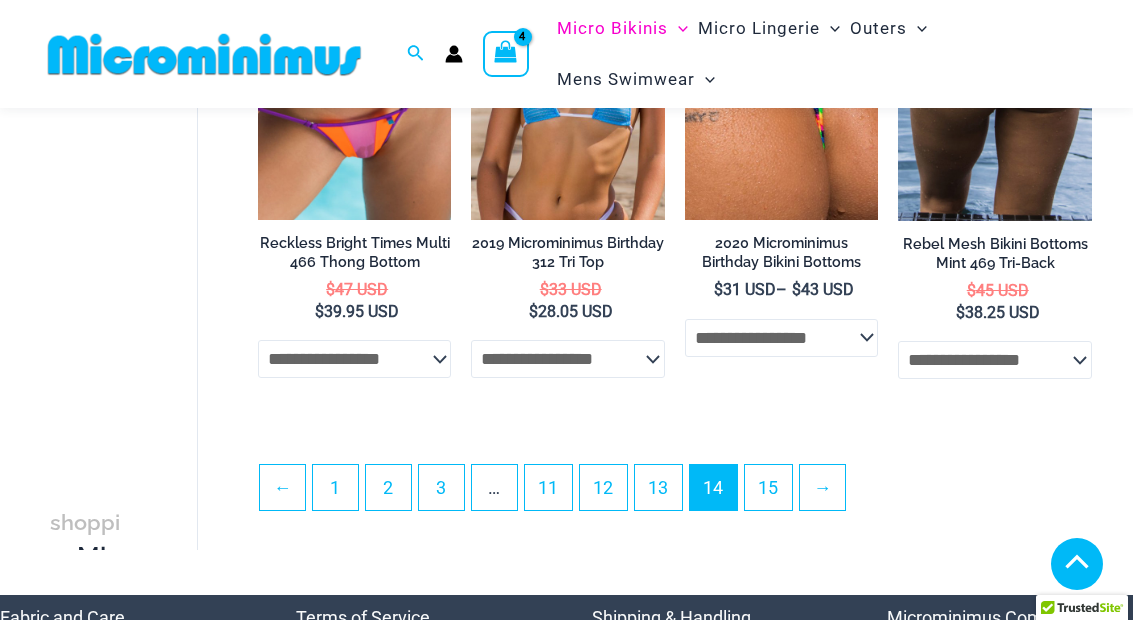 scroll, scrollTop: 3967, scrollLeft: 0, axis: vertical 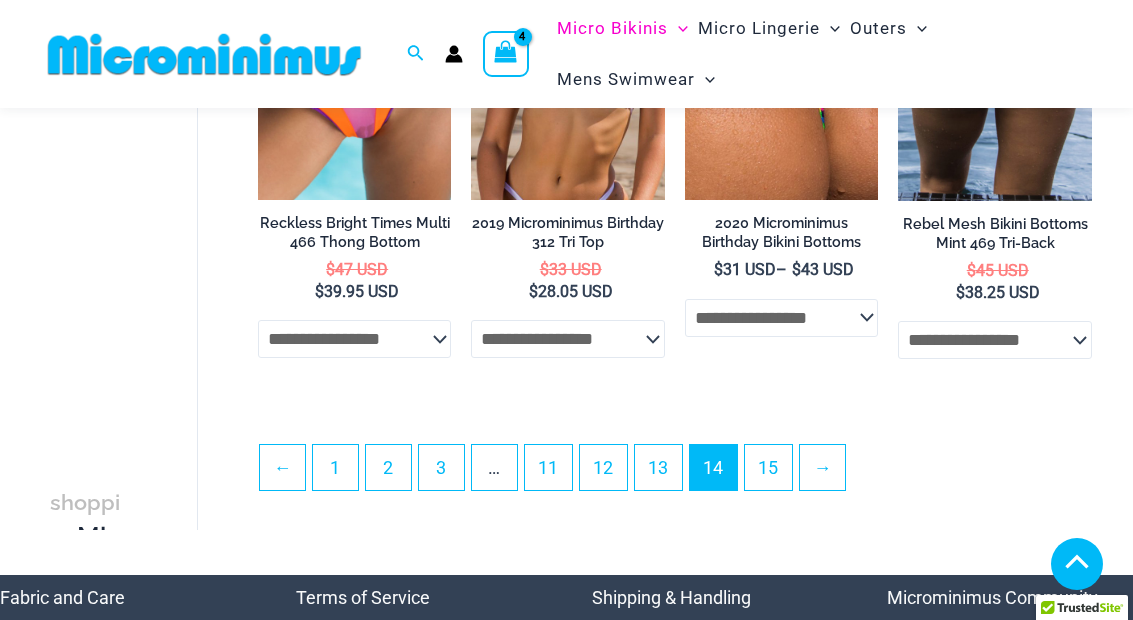 click on "13" at bounding box center [658, 467] 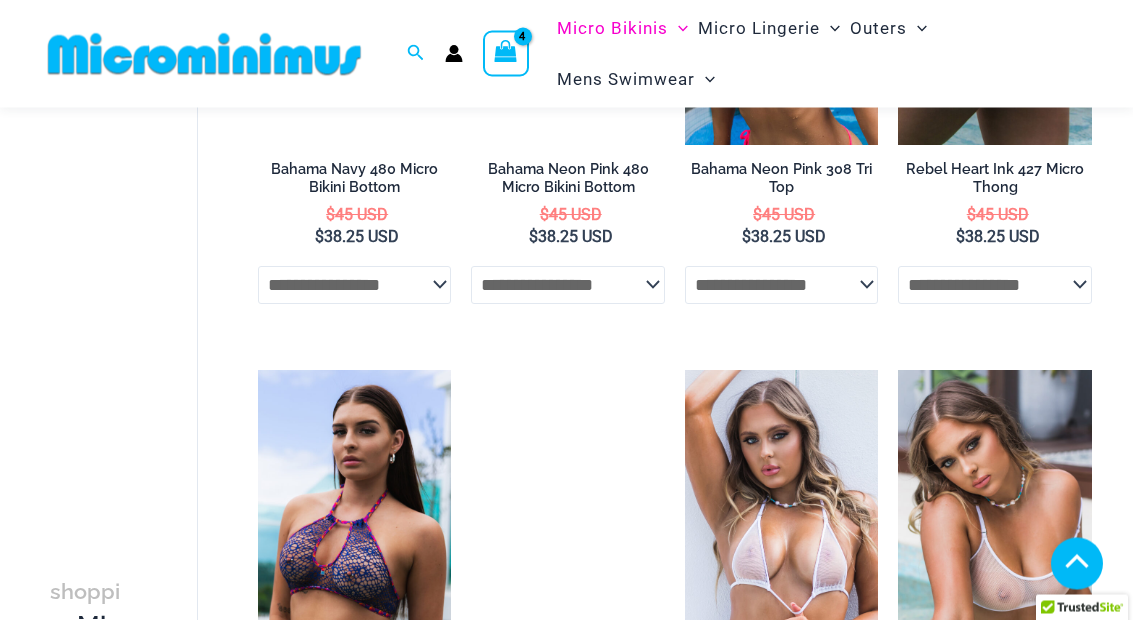 scroll, scrollTop: 1441, scrollLeft: 0, axis: vertical 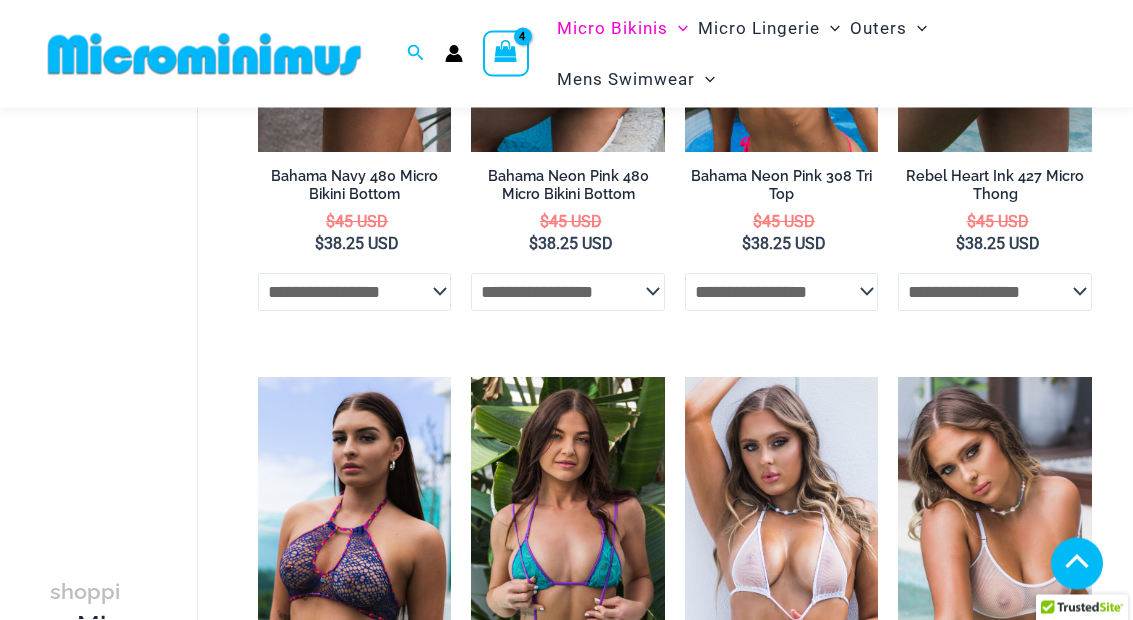 click on "**********" 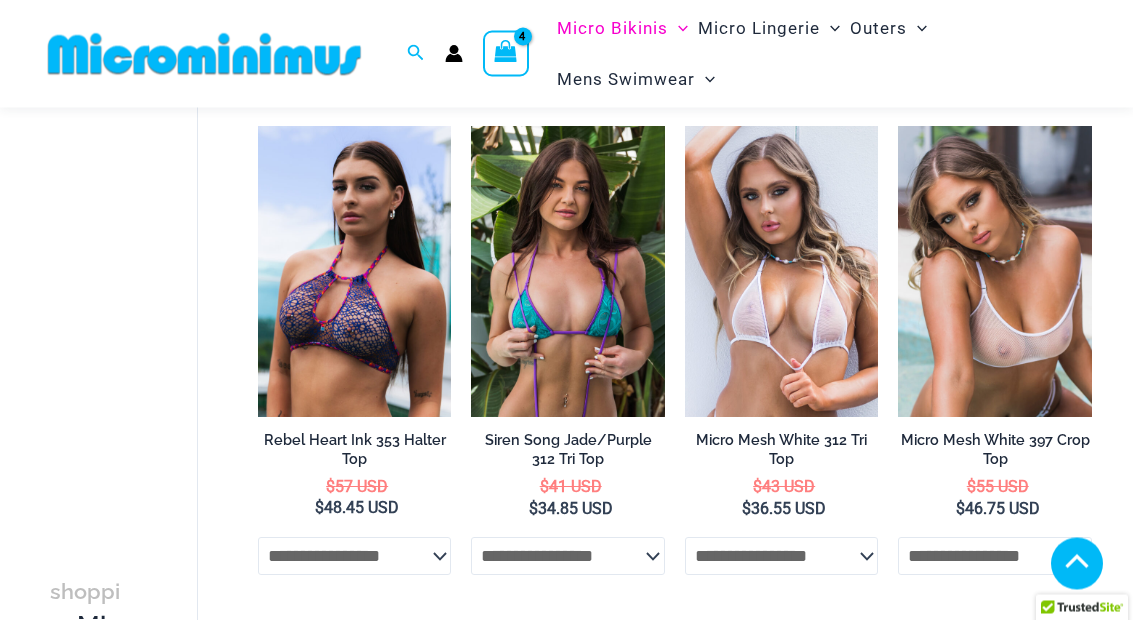 scroll, scrollTop: 1685, scrollLeft: 0, axis: vertical 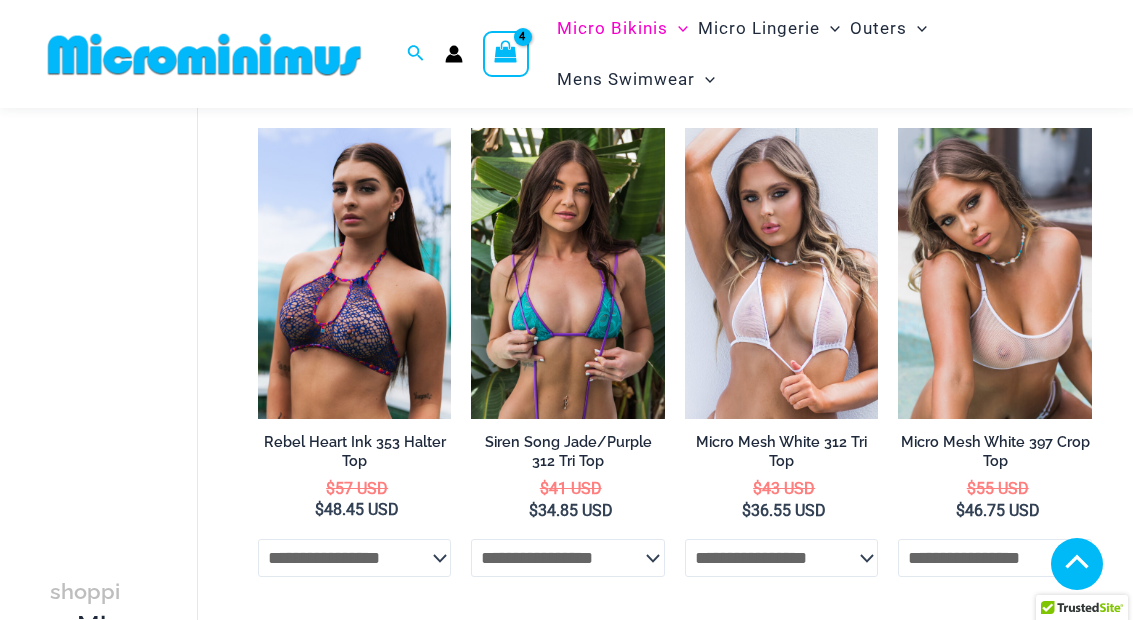 click on "**********" 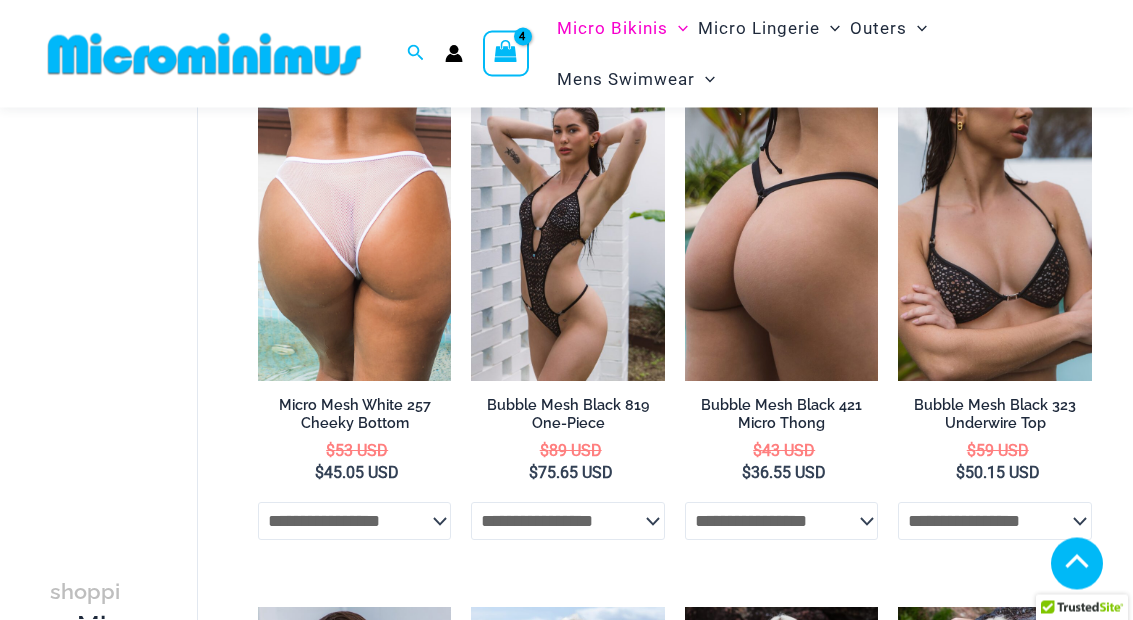scroll, scrollTop: 2247, scrollLeft: 0, axis: vertical 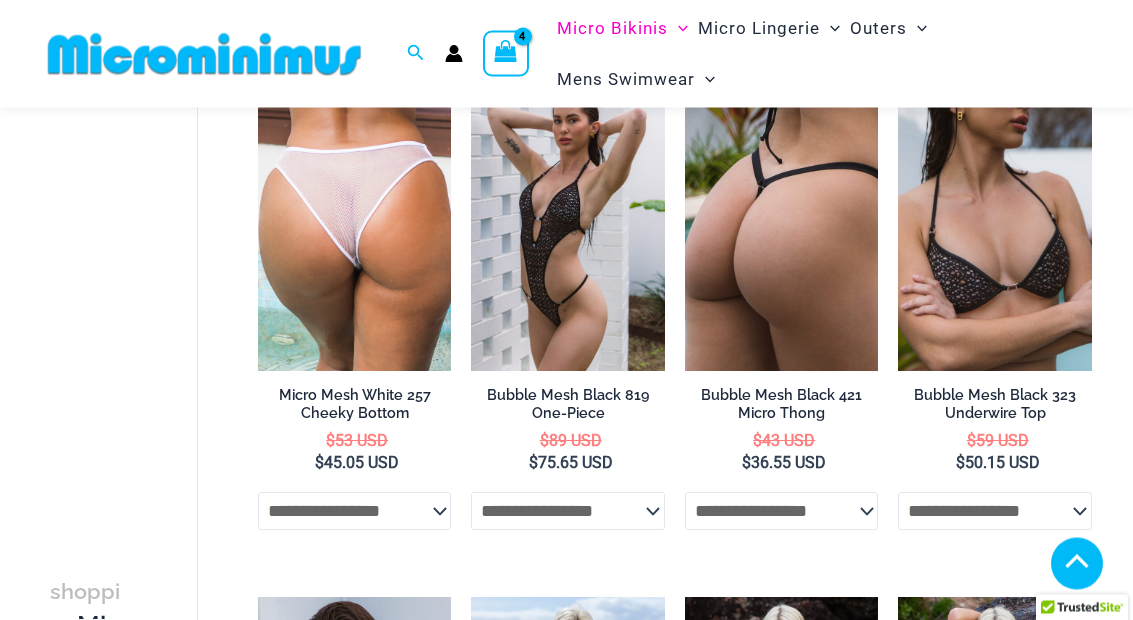 click on "**********" 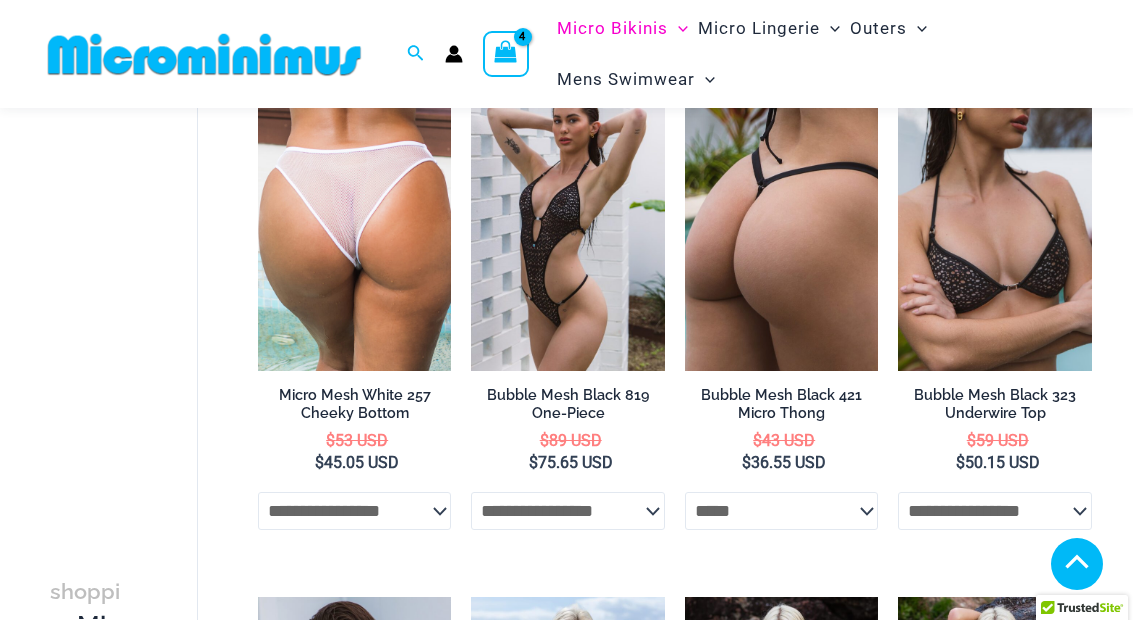 select on "*****" 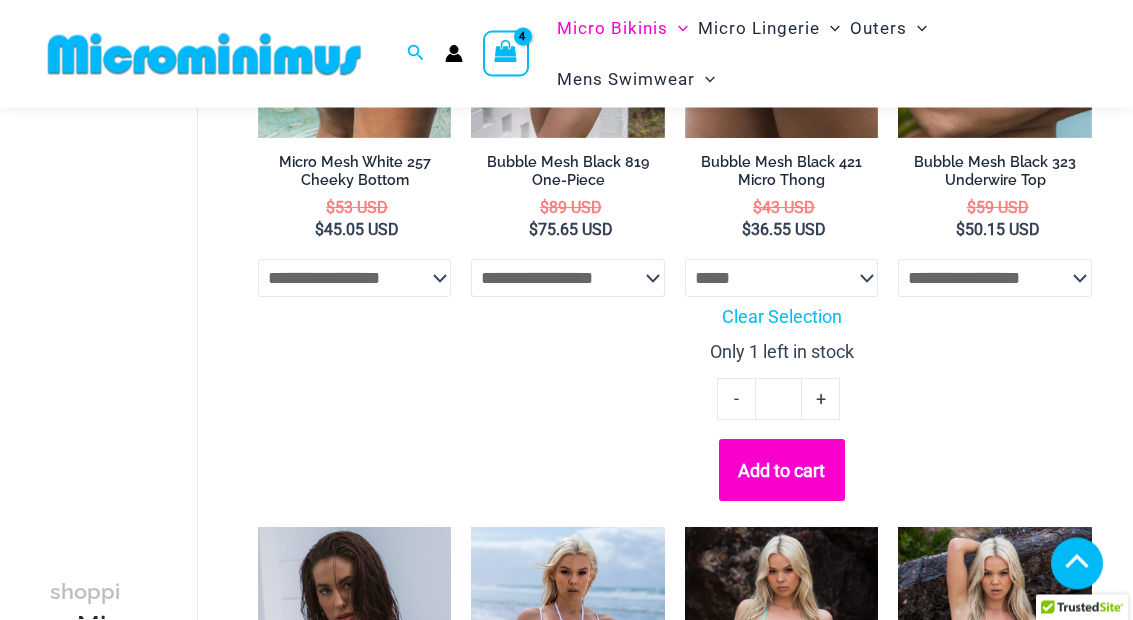 scroll, scrollTop: 2481, scrollLeft: 0, axis: vertical 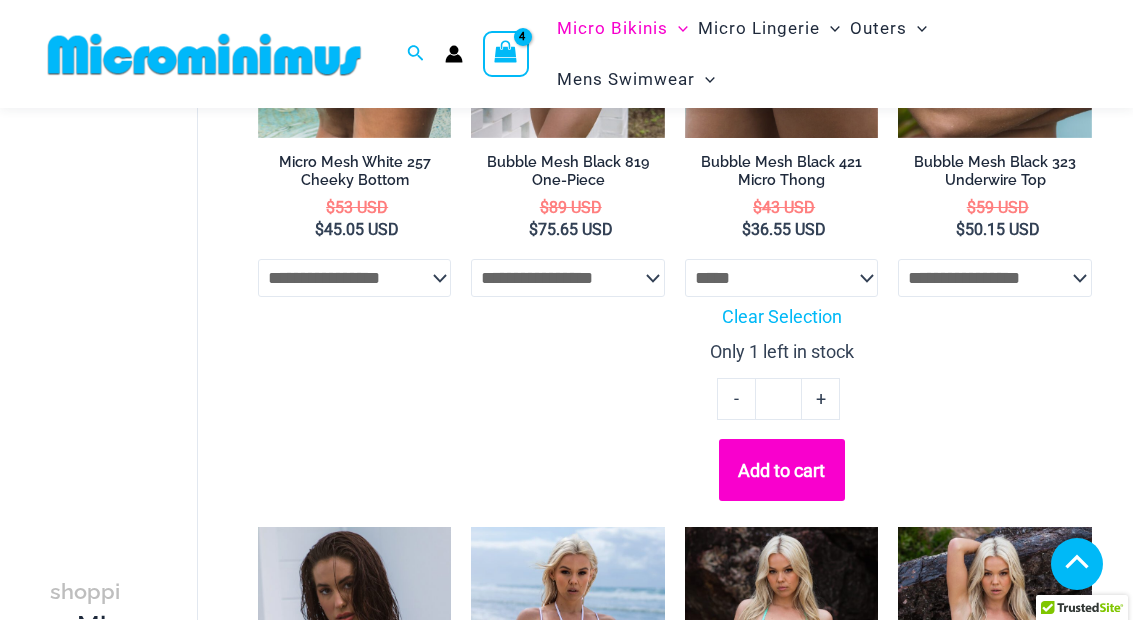 click on "Add to cart" 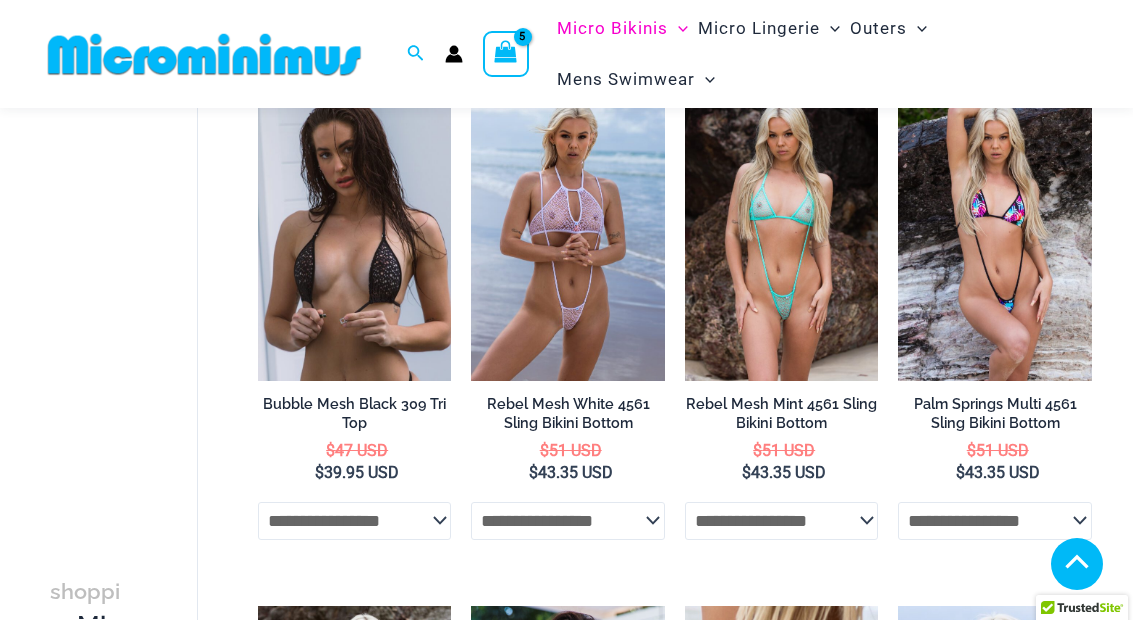 scroll, scrollTop: 2920, scrollLeft: 0, axis: vertical 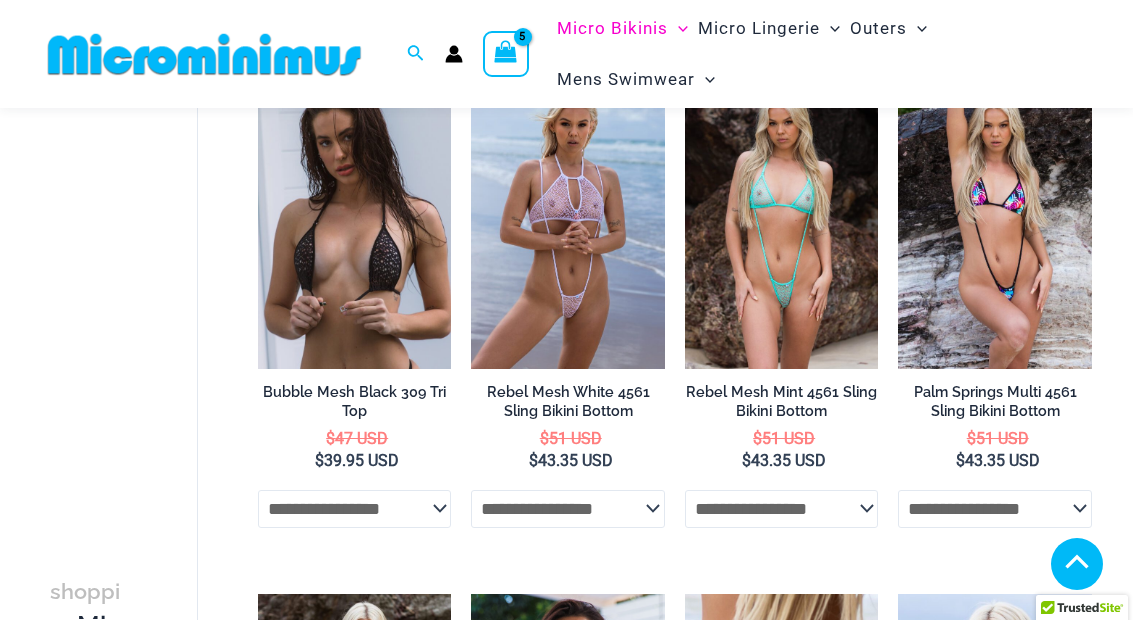 click on "**********" 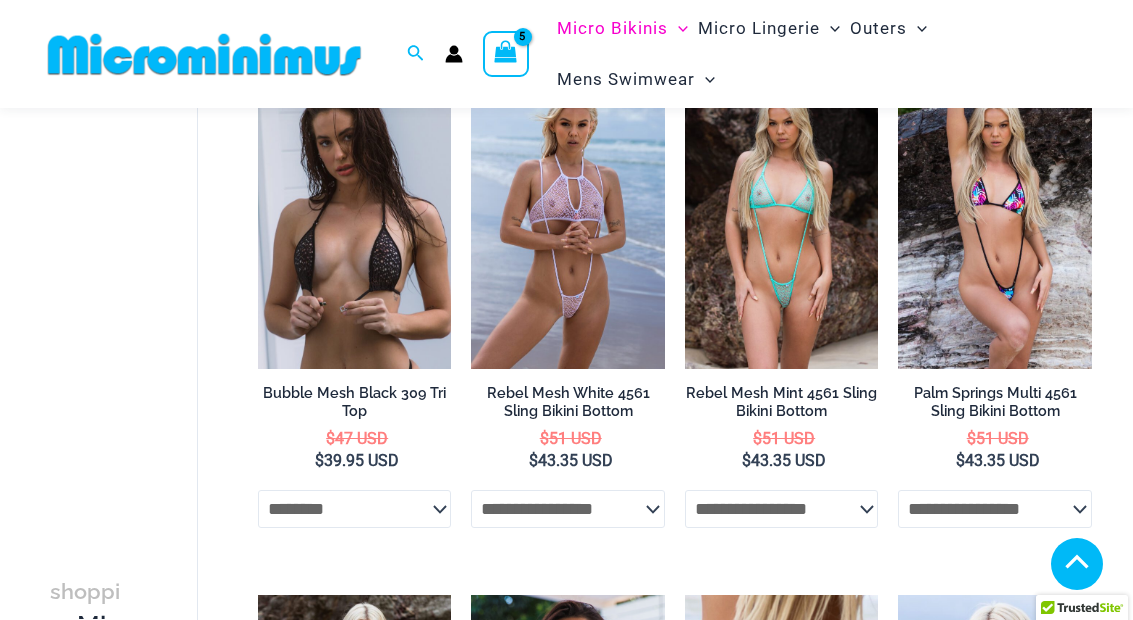select on "********" 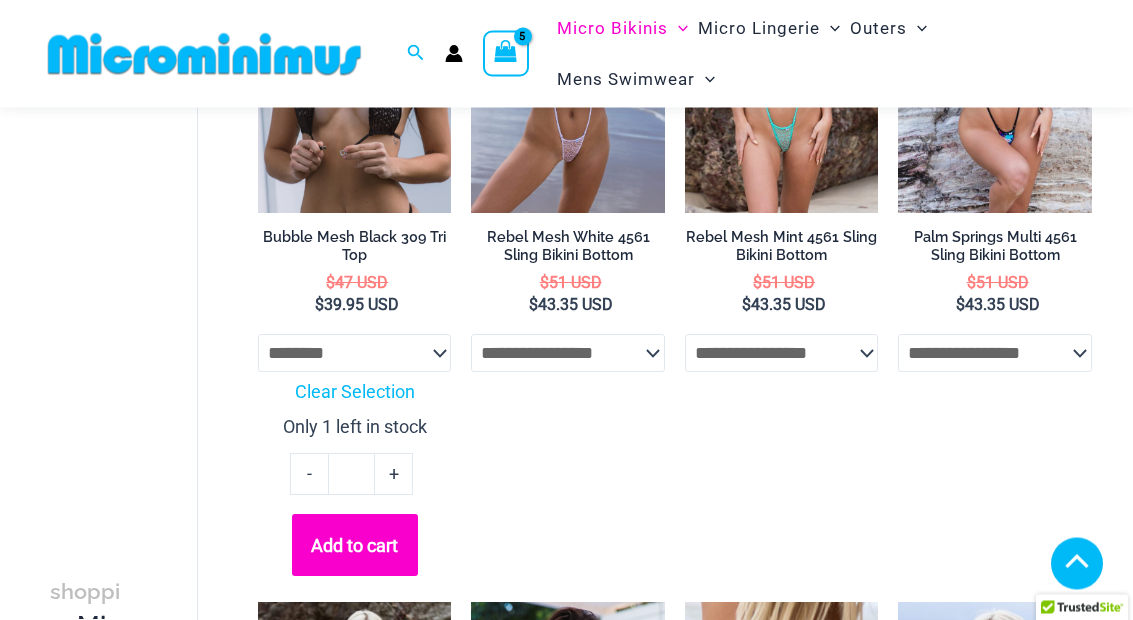 scroll, scrollTop: 3076, scrollLeft: 0, axis: vertical 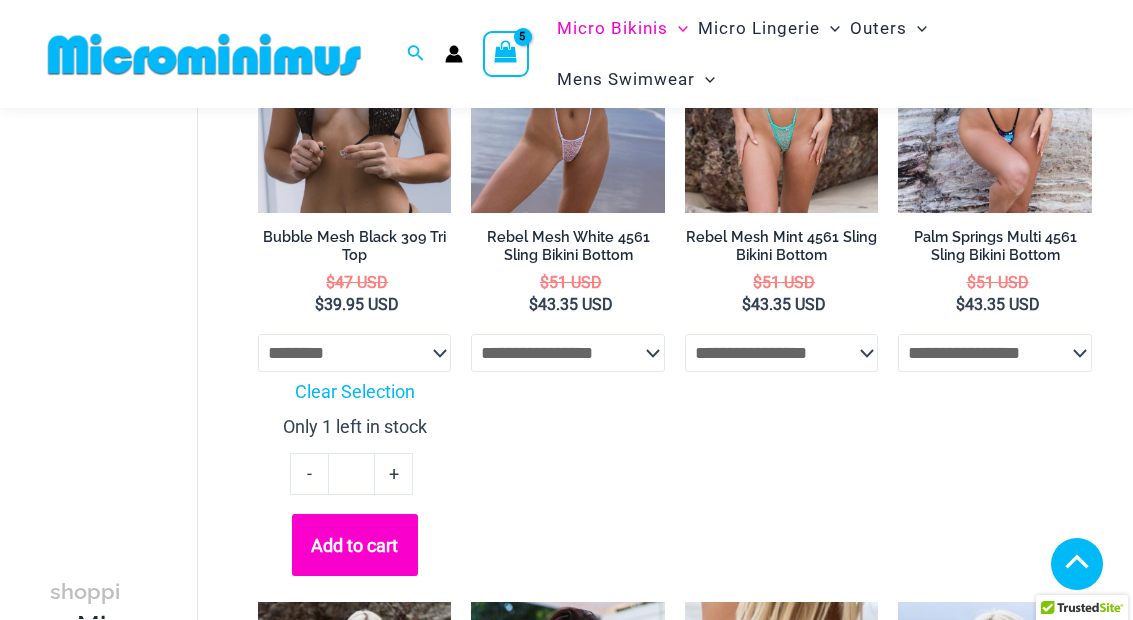 click on "Add to cart" 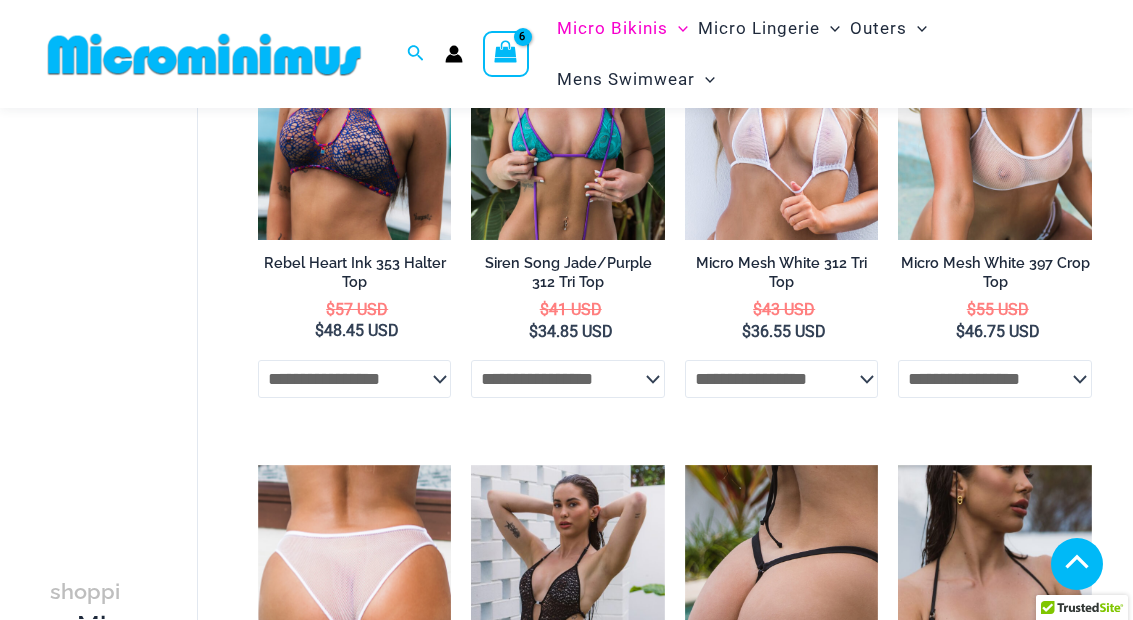 scroll, scrollTop: 1865, scrollLeft: 0, axis: vertical 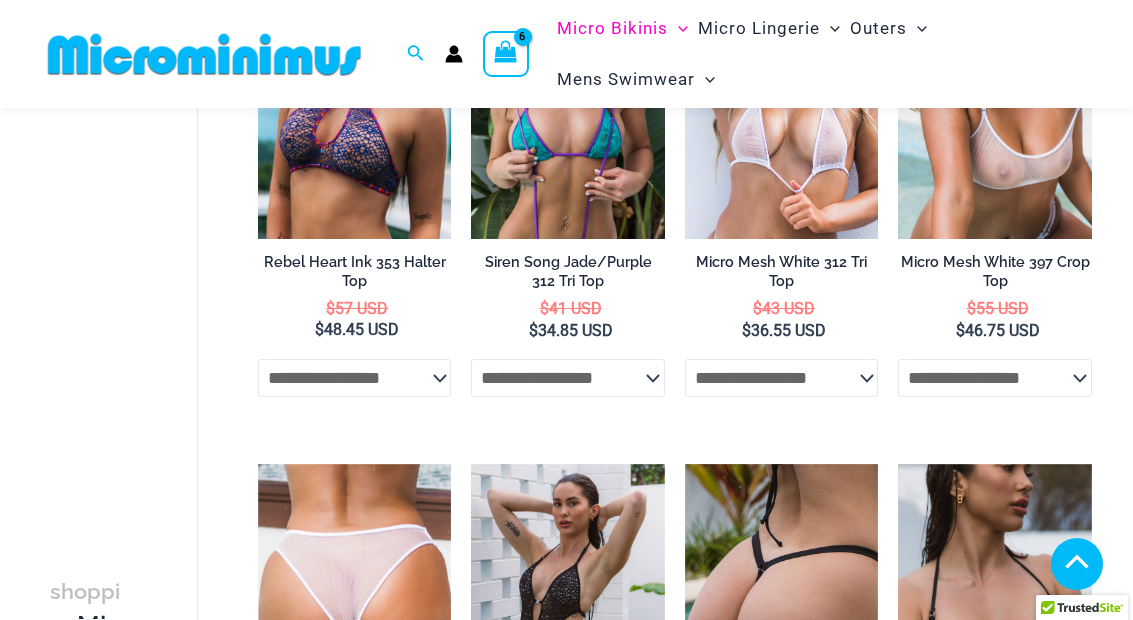 click on "**********" 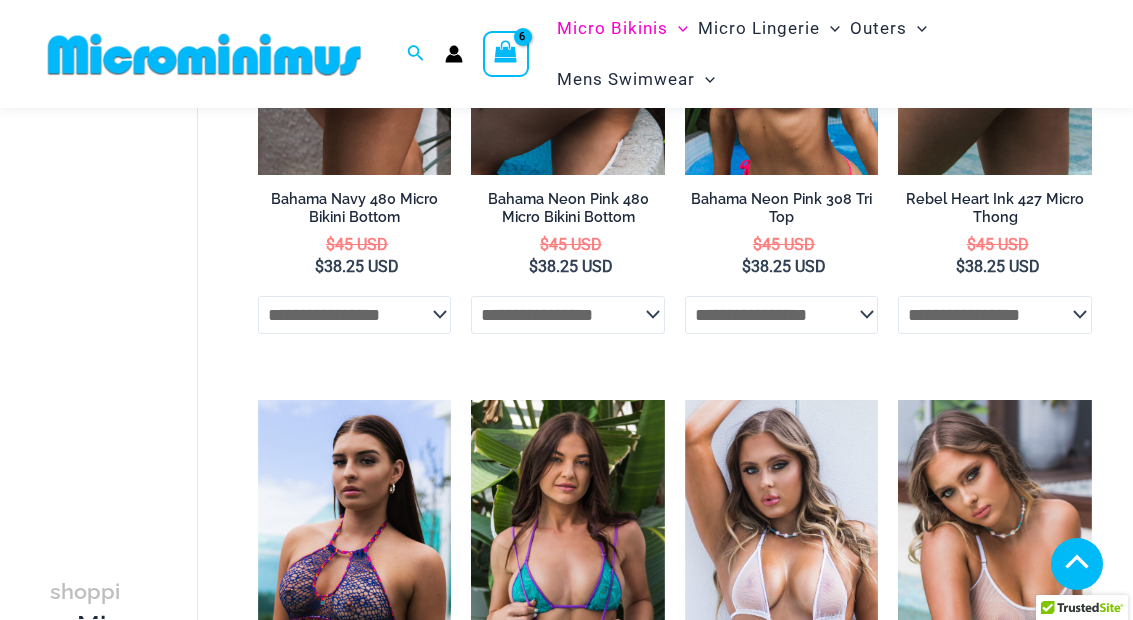 scroll, scrollTop: 1392, scrollLeft: 0, axis: vertical 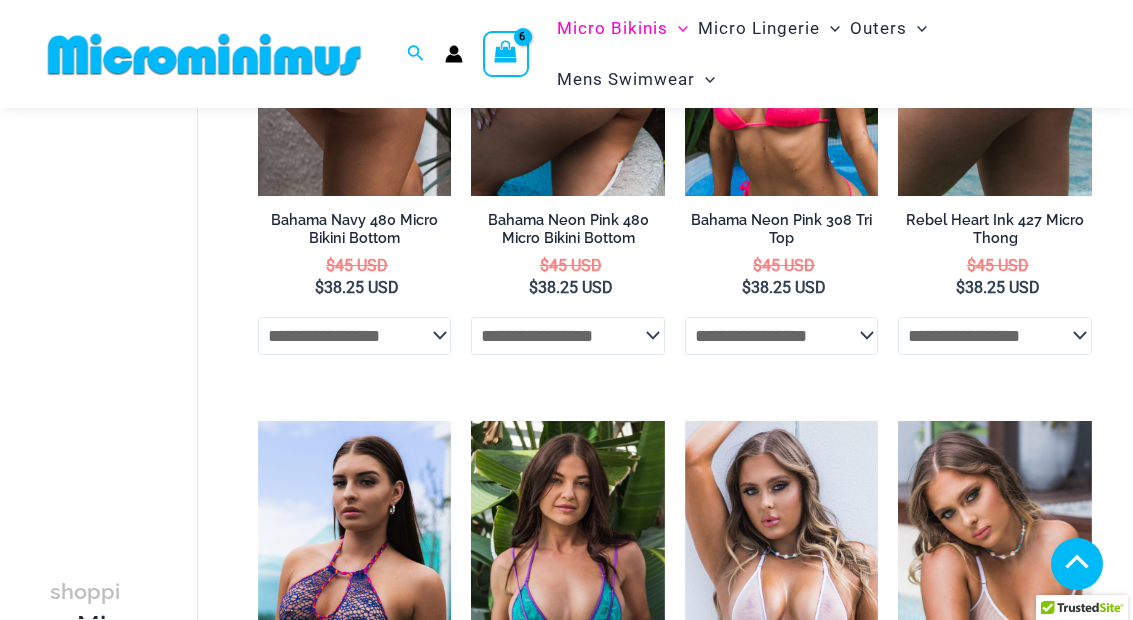 click on "**********" 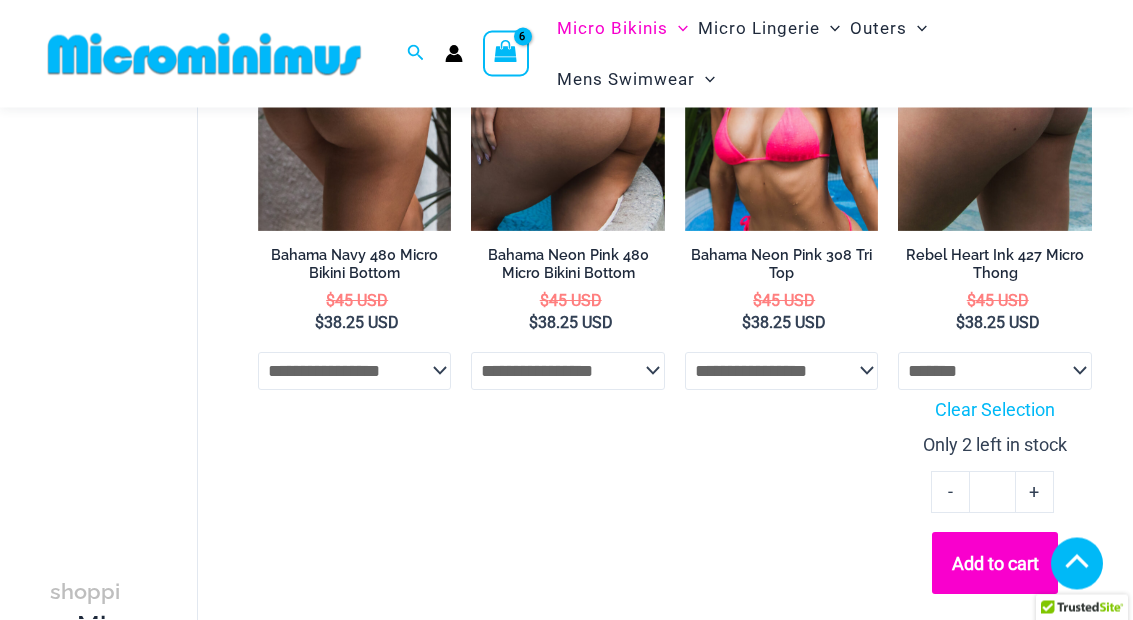 scroll, scrollTop: 1357, scrollLeft: 0, axis: vertical 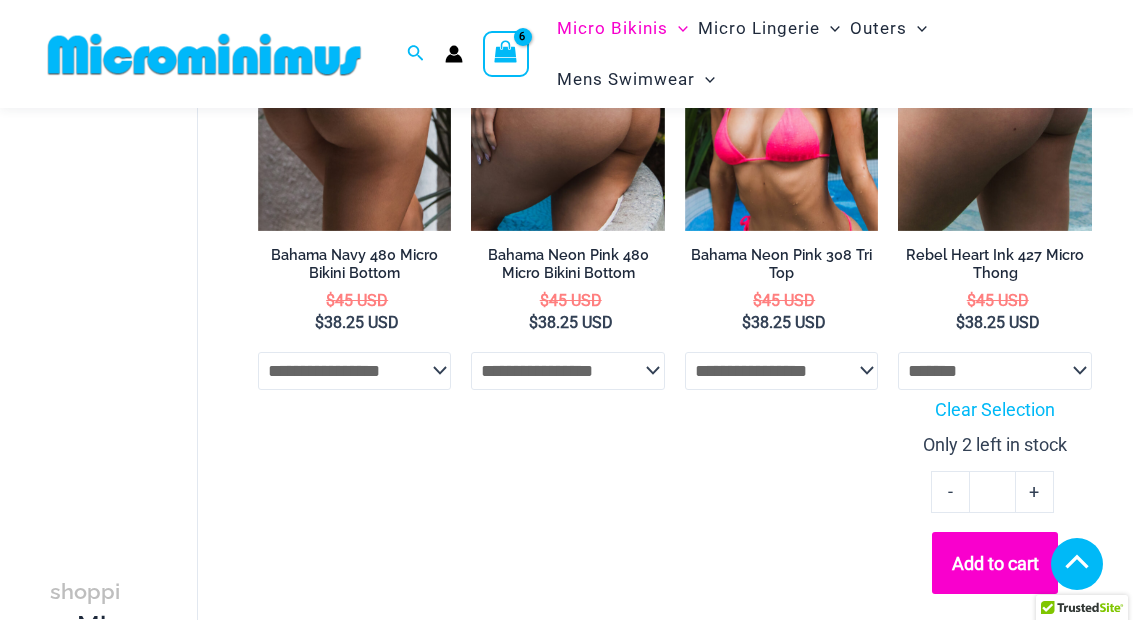 click on "Add to cart" 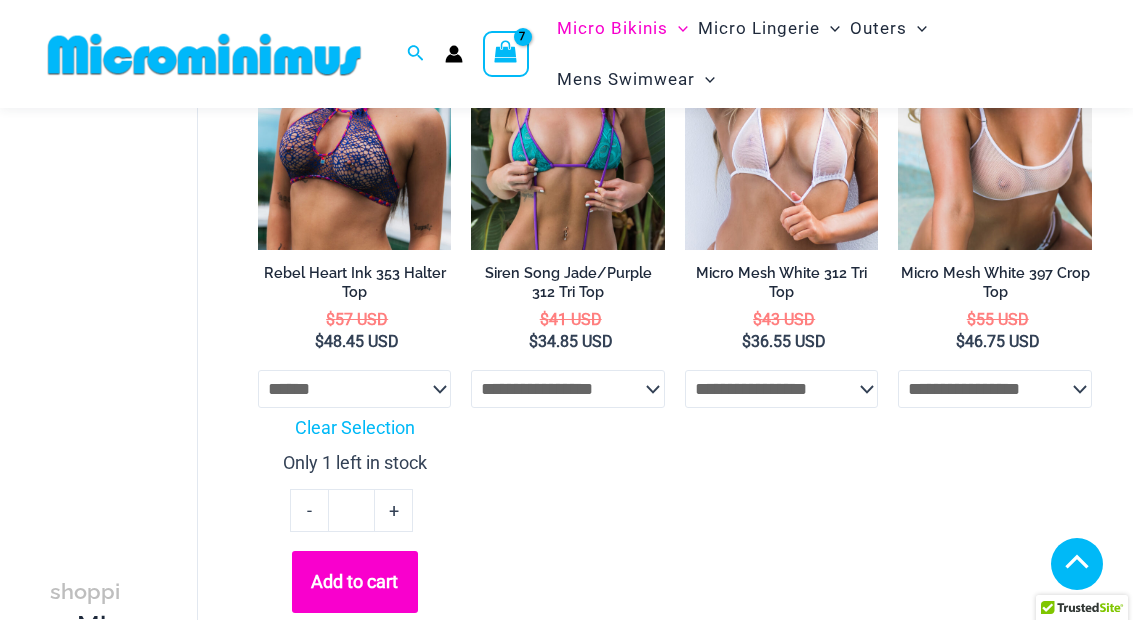 scroll, scrollTop: 2037, scrollLeft: 0, axis: vertical 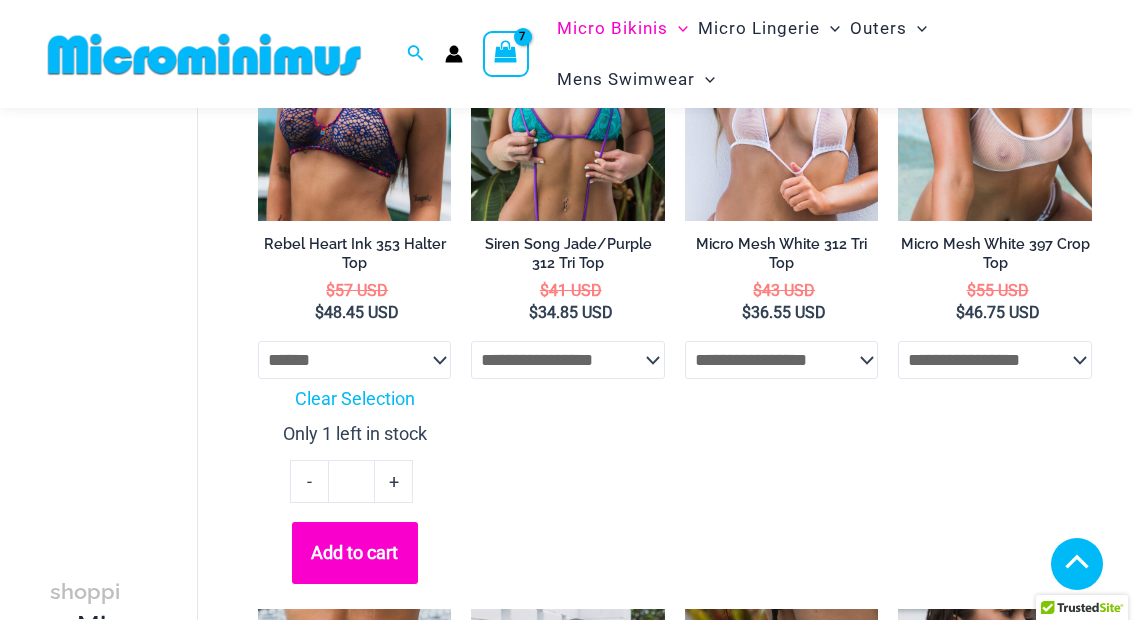 click on "Add to cart" 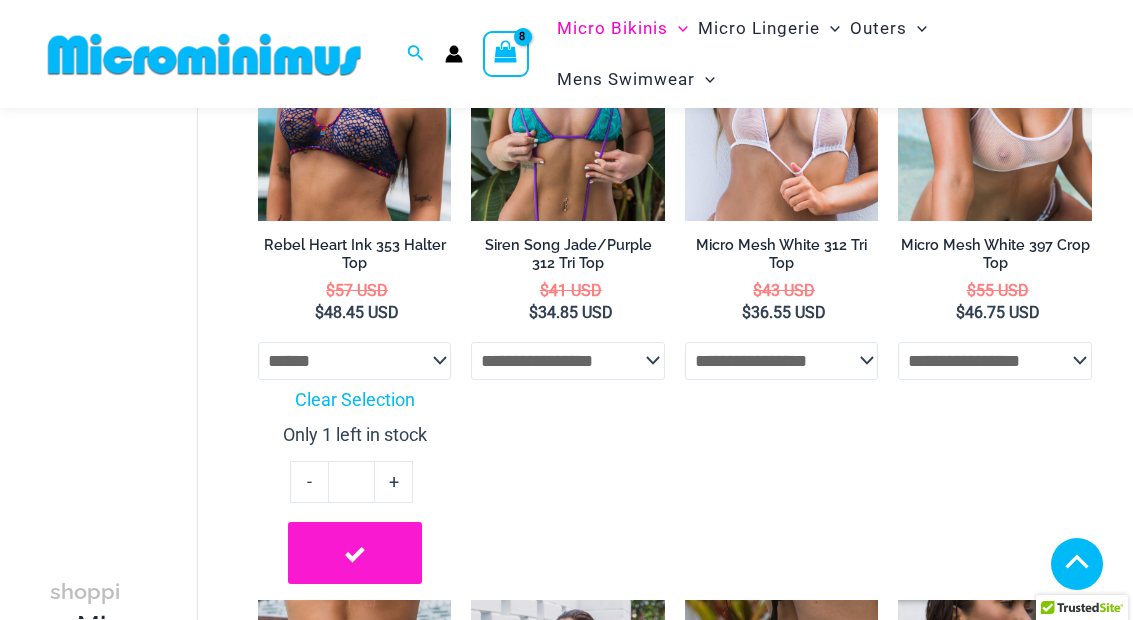click on "**********" at bounding box center [675, 600] 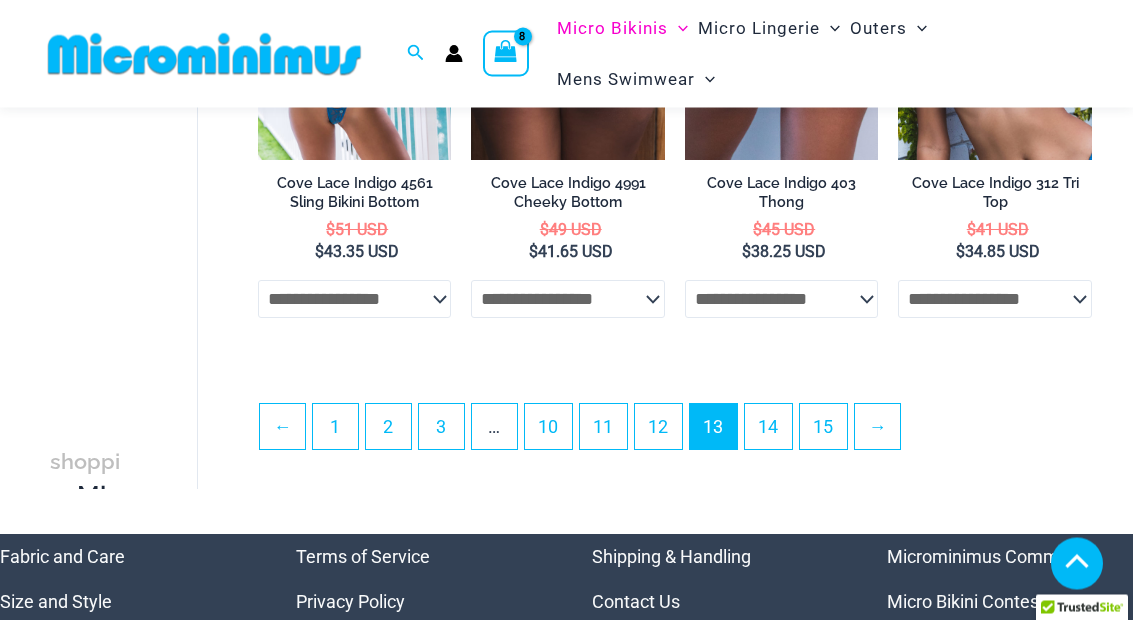 scroll, scrollTop: 4633, scrollLeft: 0, axis: vertical 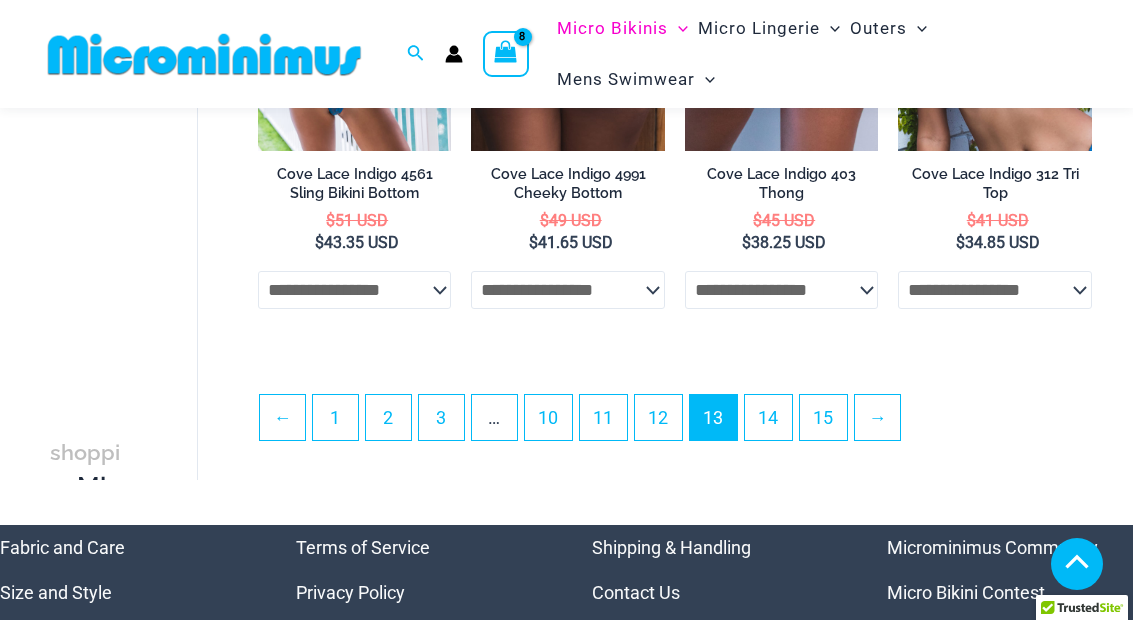click on "12" at bounding box center [658, 417] 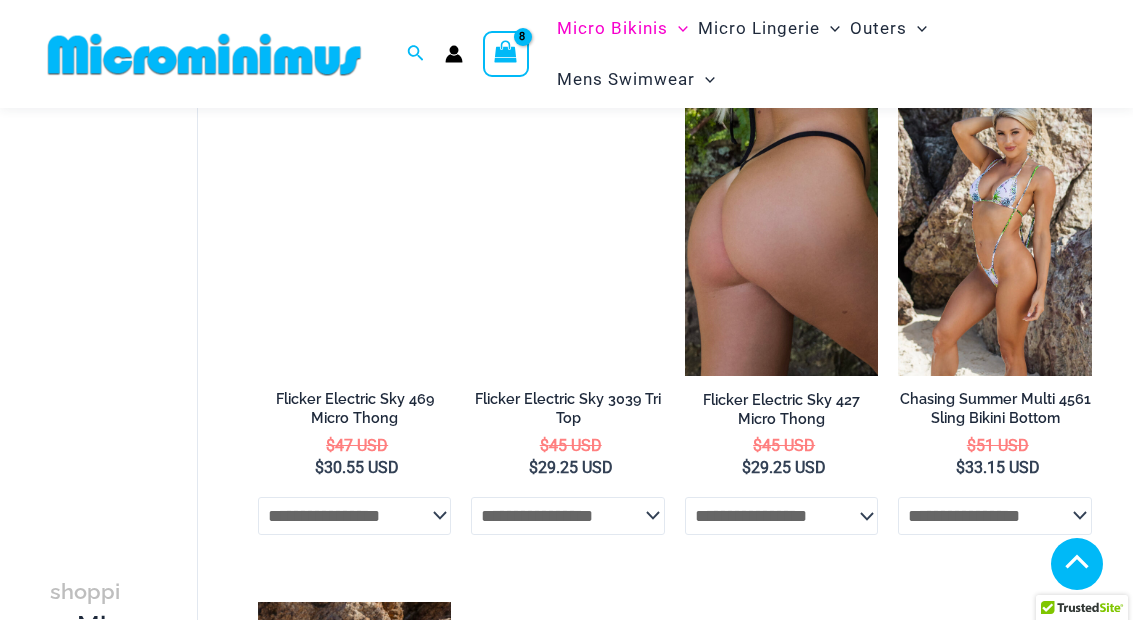 scroll, scrollTop: 3290, scrollLeft: 0, axis: vertical 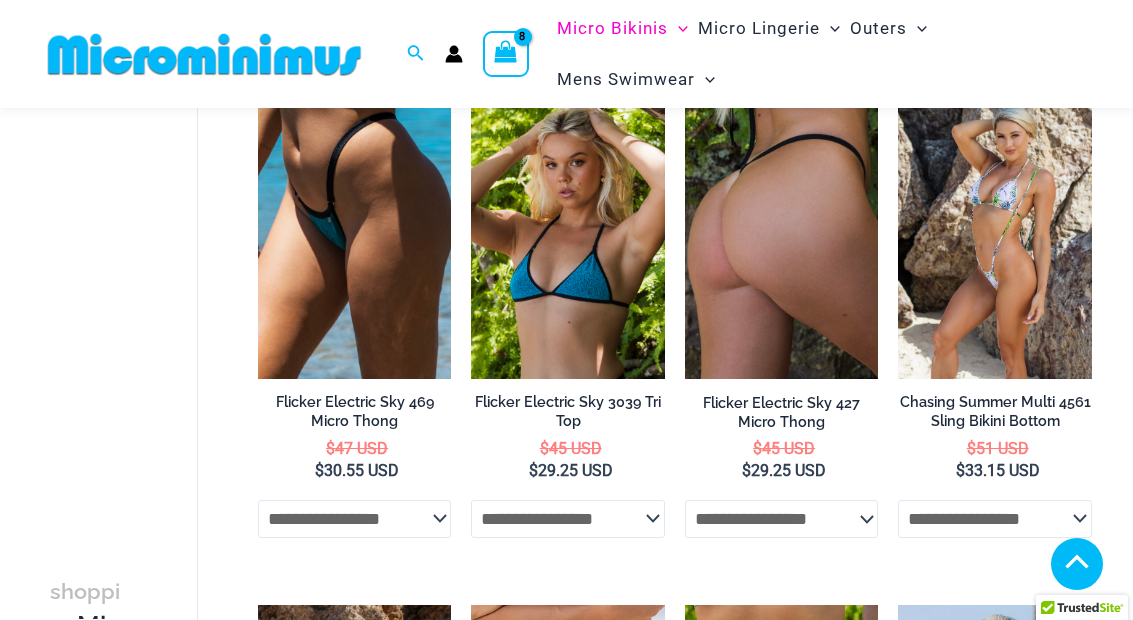 click on "**********" 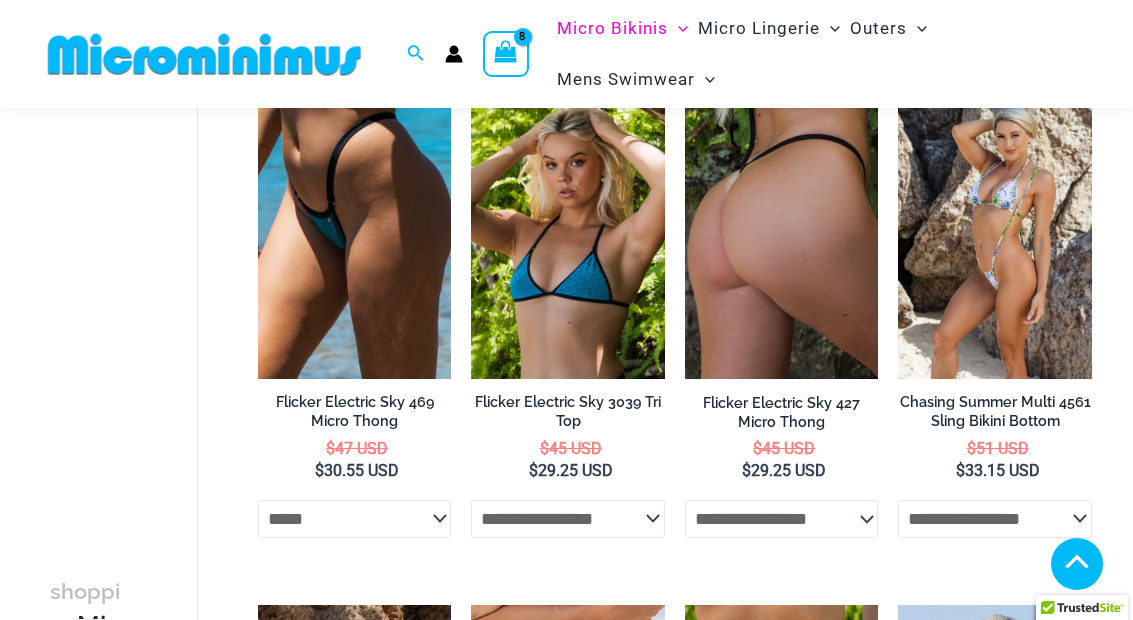 select on "*****" 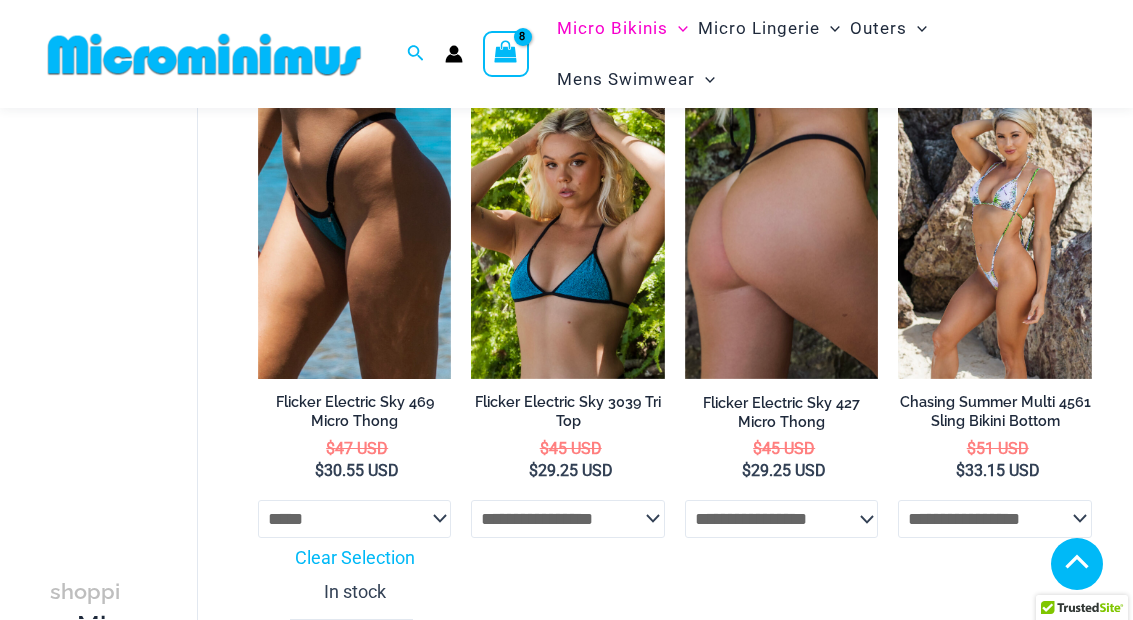 click on "**********" 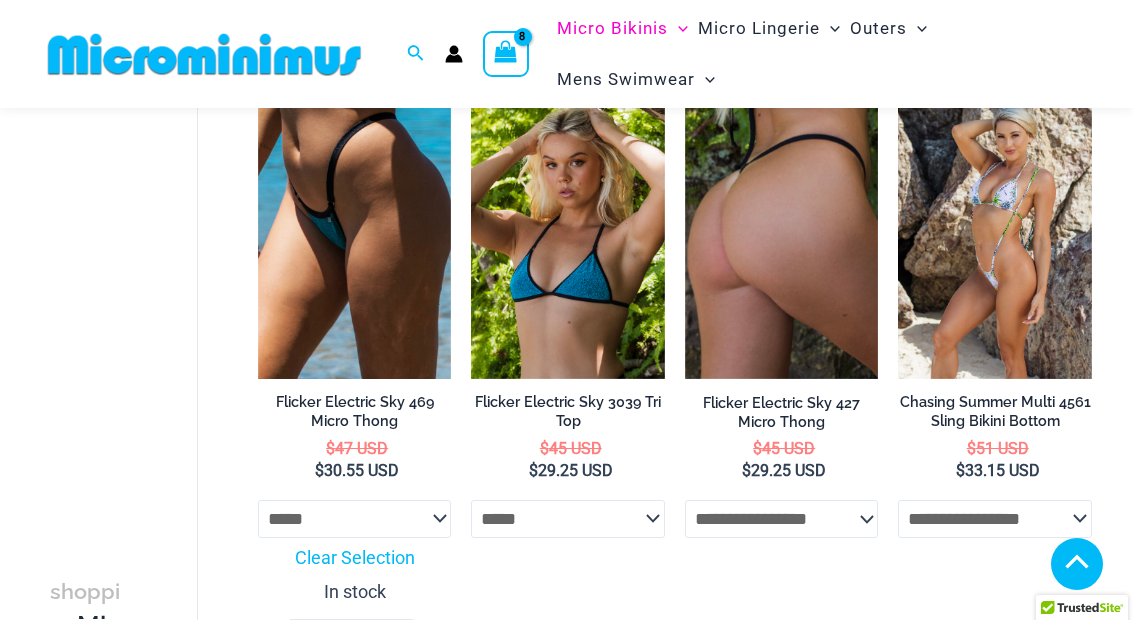 select on "*****" 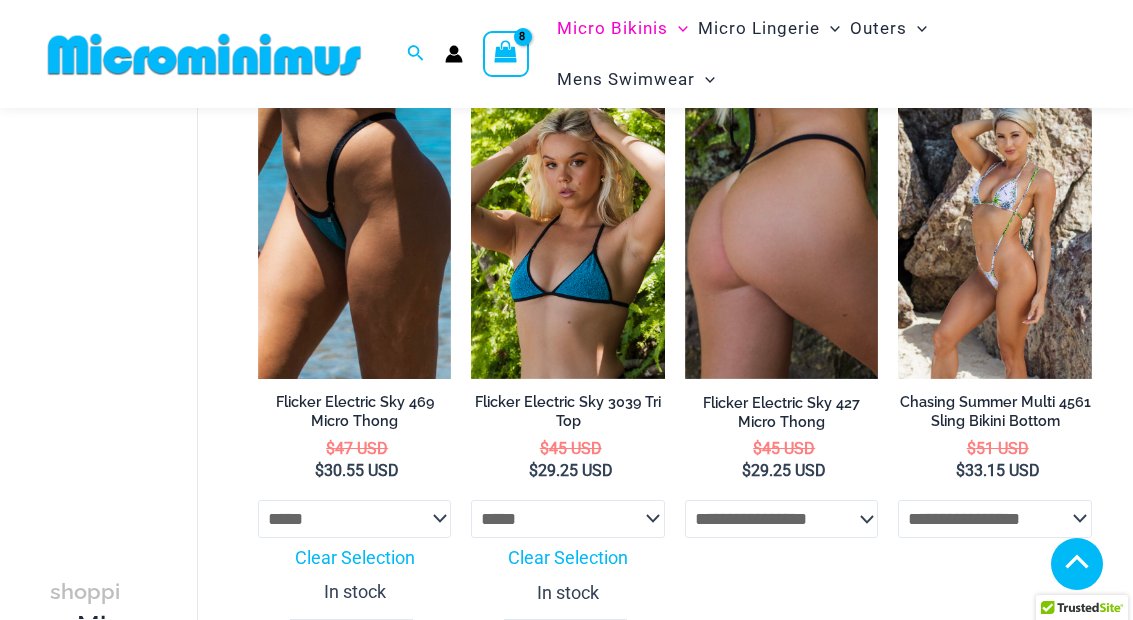 click at bounding box center [471, 89] 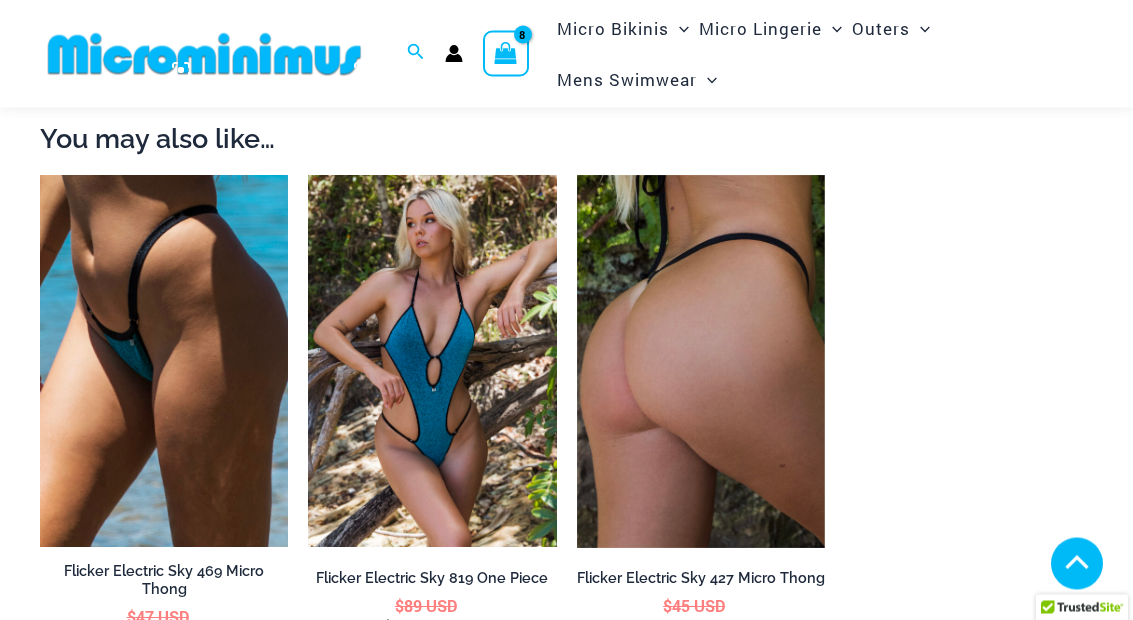 scroll, scrollTop: 1657, scrollLeft: 0, axis: vertical 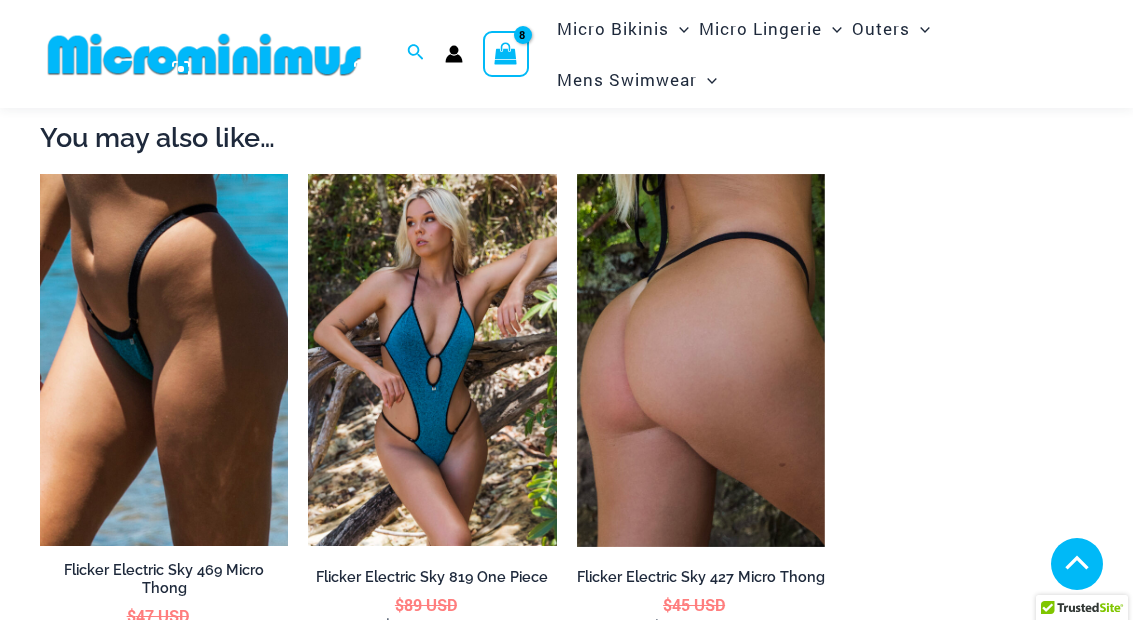 click at bounding box center (308, 174) 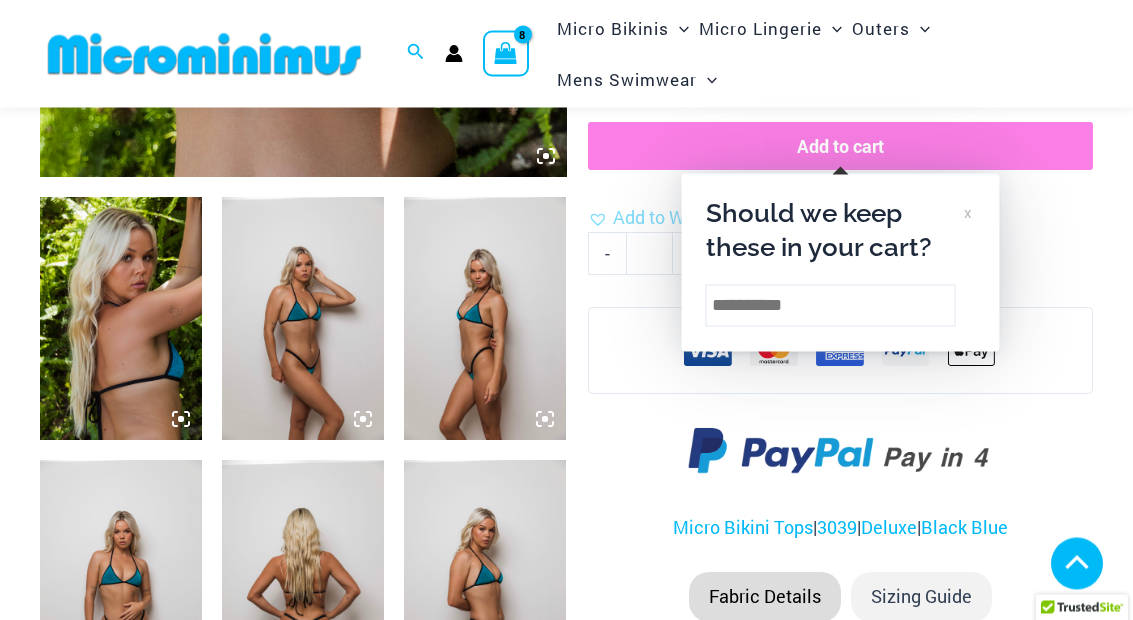 scroll, scrollTop: 779, scrollLeft: 0, axis: vertical 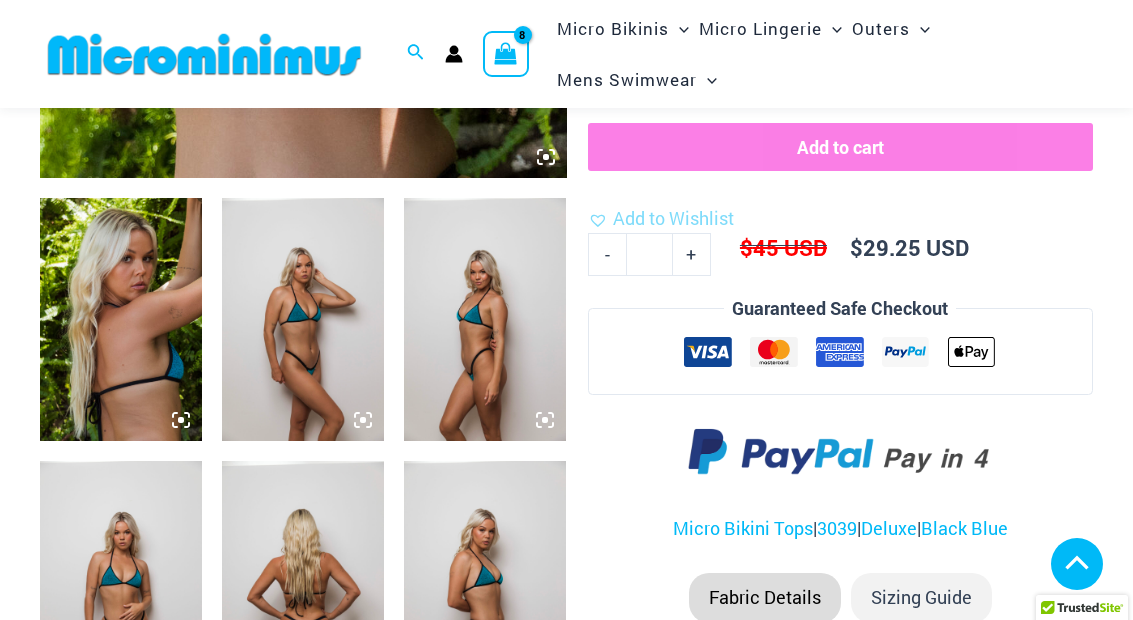 click on "Add to cart
Add to Wishlist 		 Add to Wishlist
$ 45 USD $ 29.25 USD
Minus Quantity -
Flicker Electric Sky 3039 Tri Top quantity
*
Plus Quantity +
Should we keep these in your cart?
x" 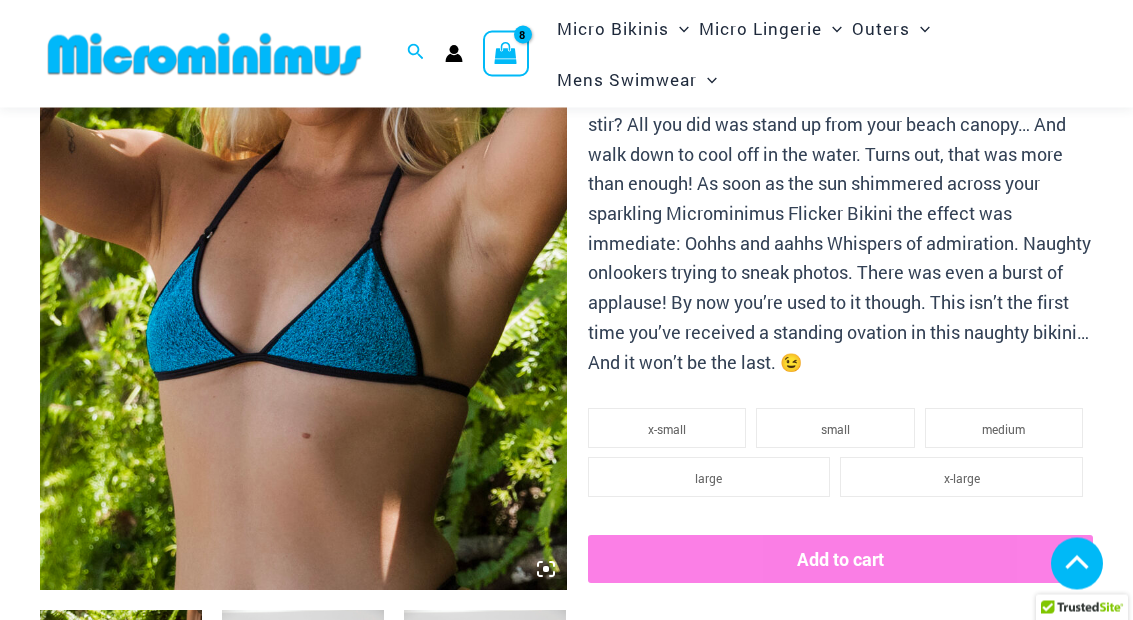scroll, scrollTop: 344, scrollLeft: 0, axis: vertical 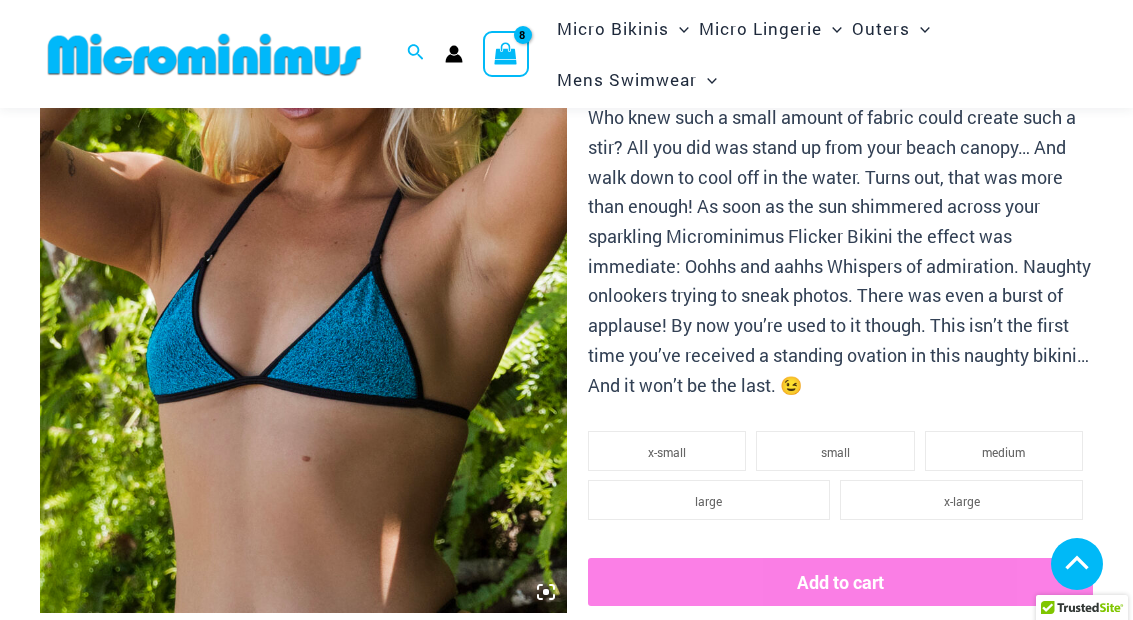 click on "small" 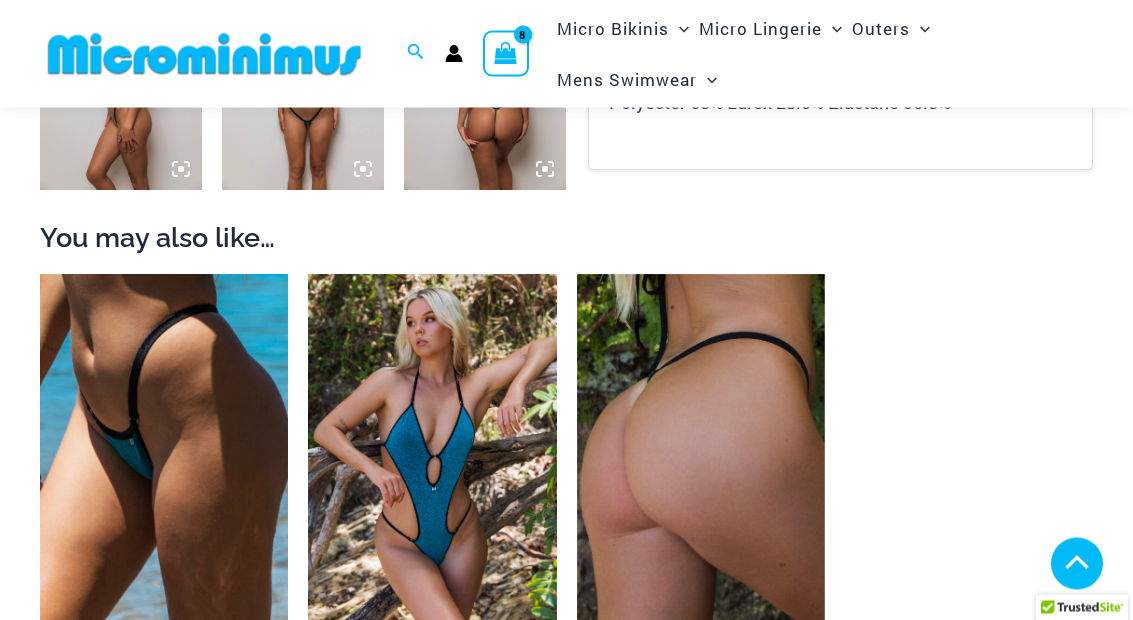 scroll, scrollTop: 1557, scrollLeft: 0, axis: vertical 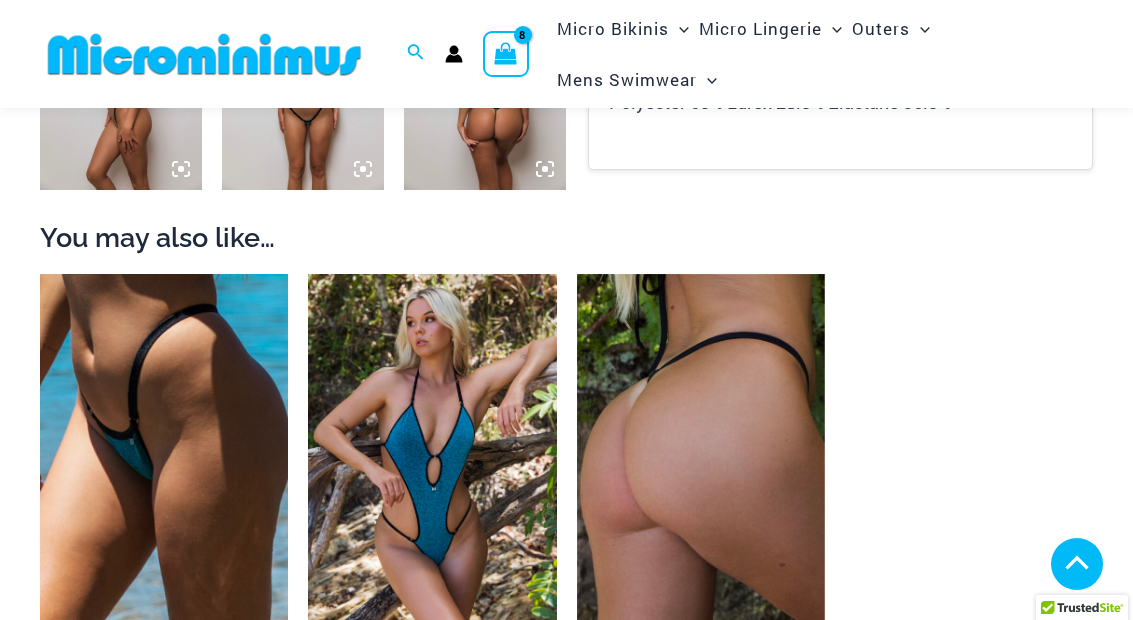 click at bounding box center (40, 274) 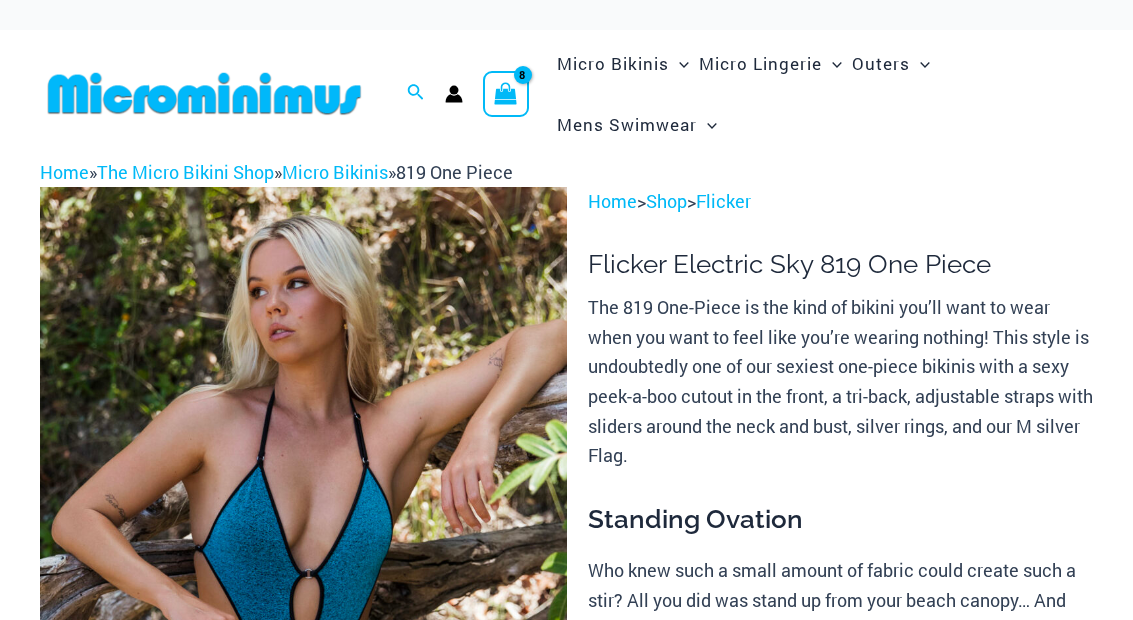 scroll, scrollTop: 0, scrollLeft: 0, axis: both 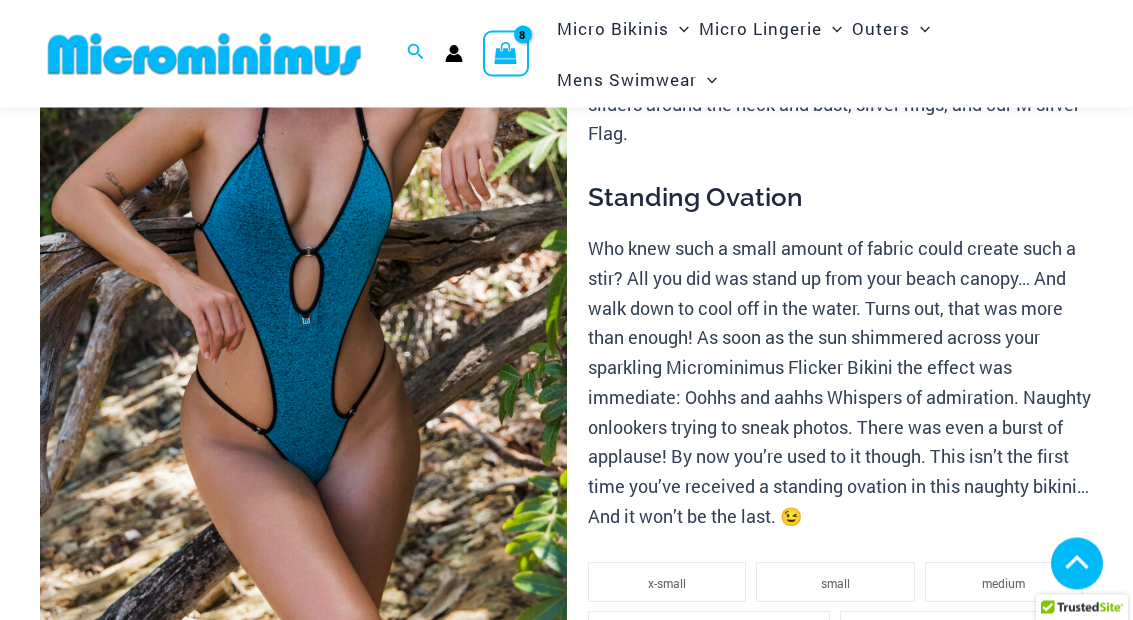 click at bounding box center [303, 261] 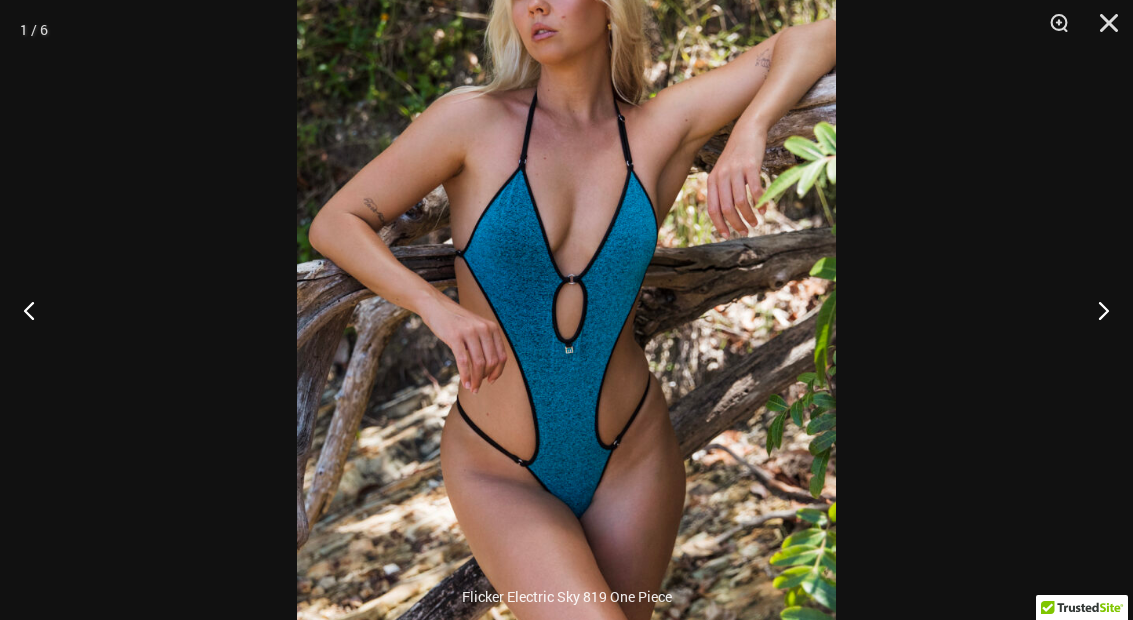 click at bounding box center (1102, 30) 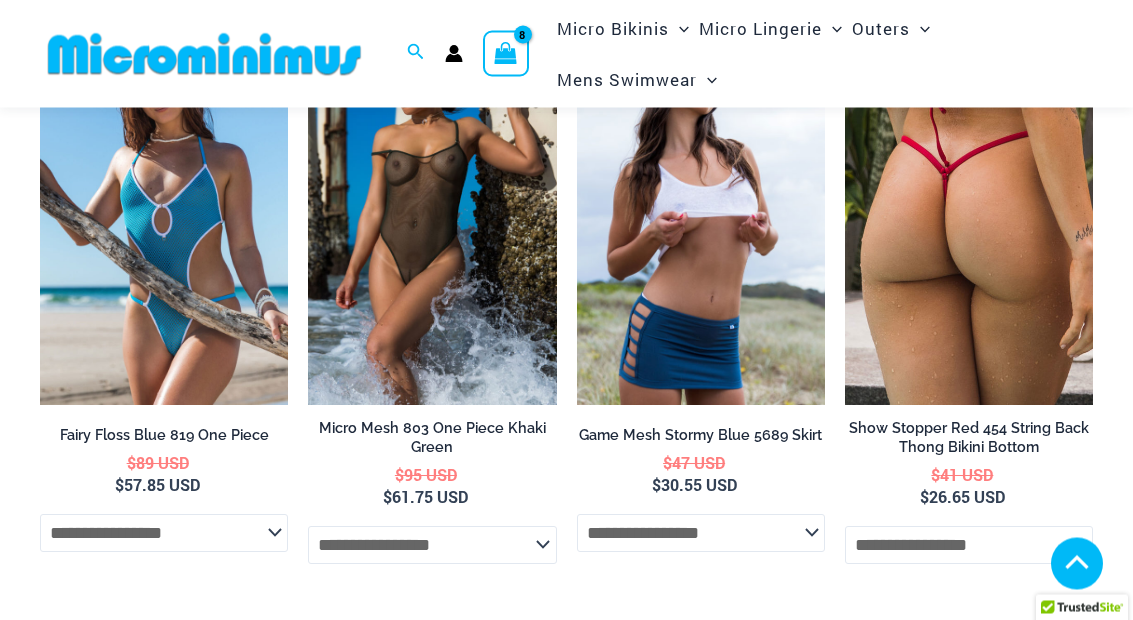 scroll, scrollTop: 1823, scrollLeft: 0, axis: vertical 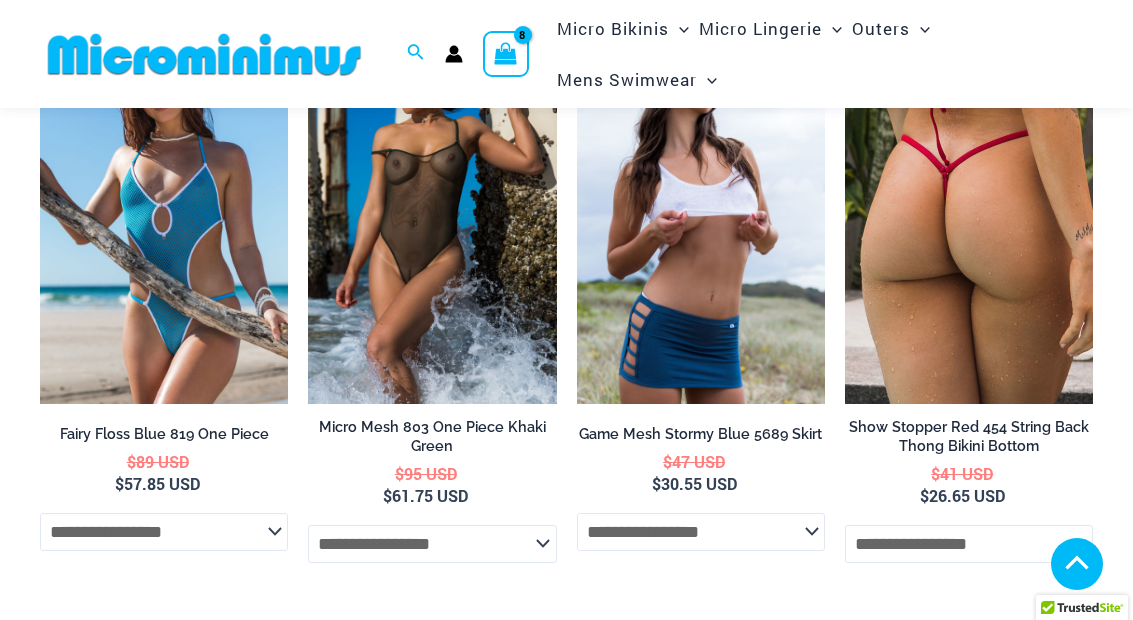 click on "**********" 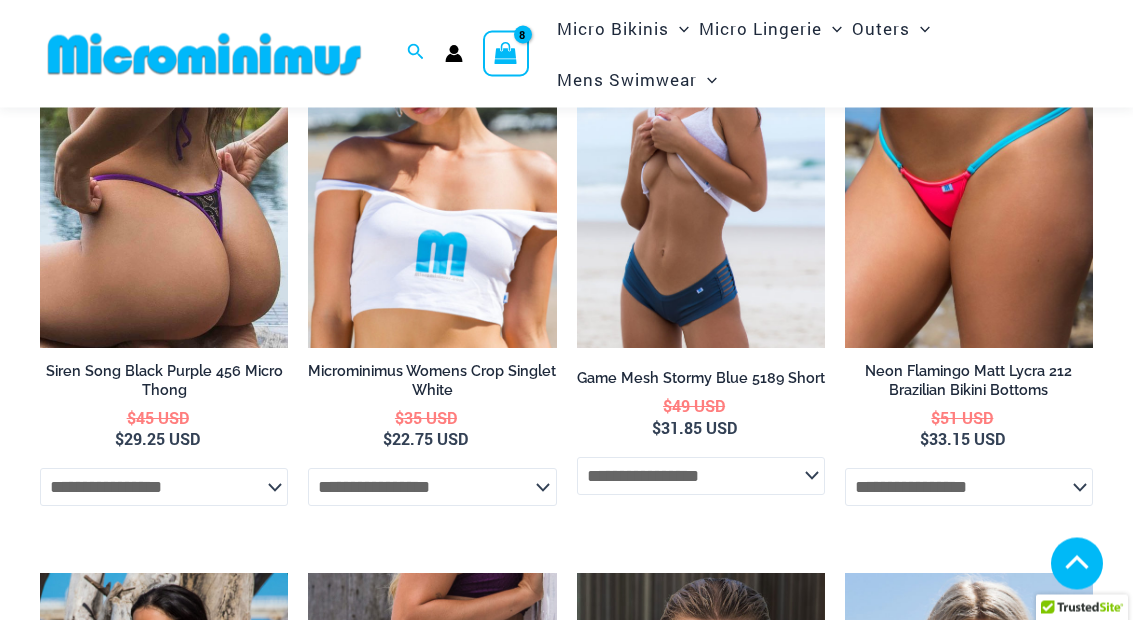 scroll, scrollTop: 2478, scrollLeft: 0, axis: vertical 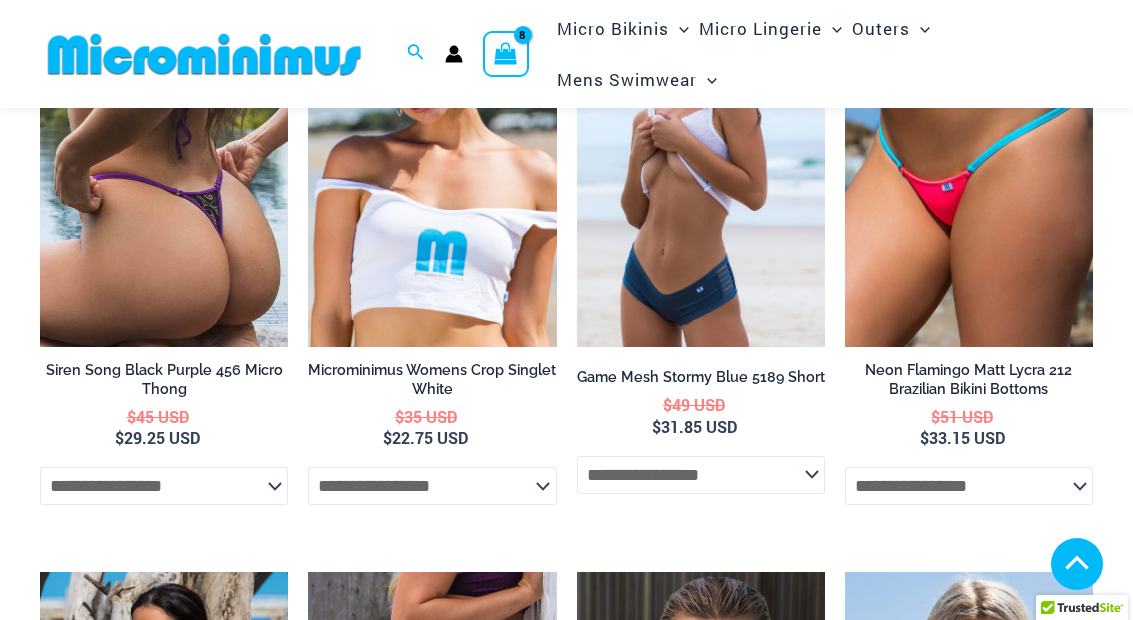 click on "**********" 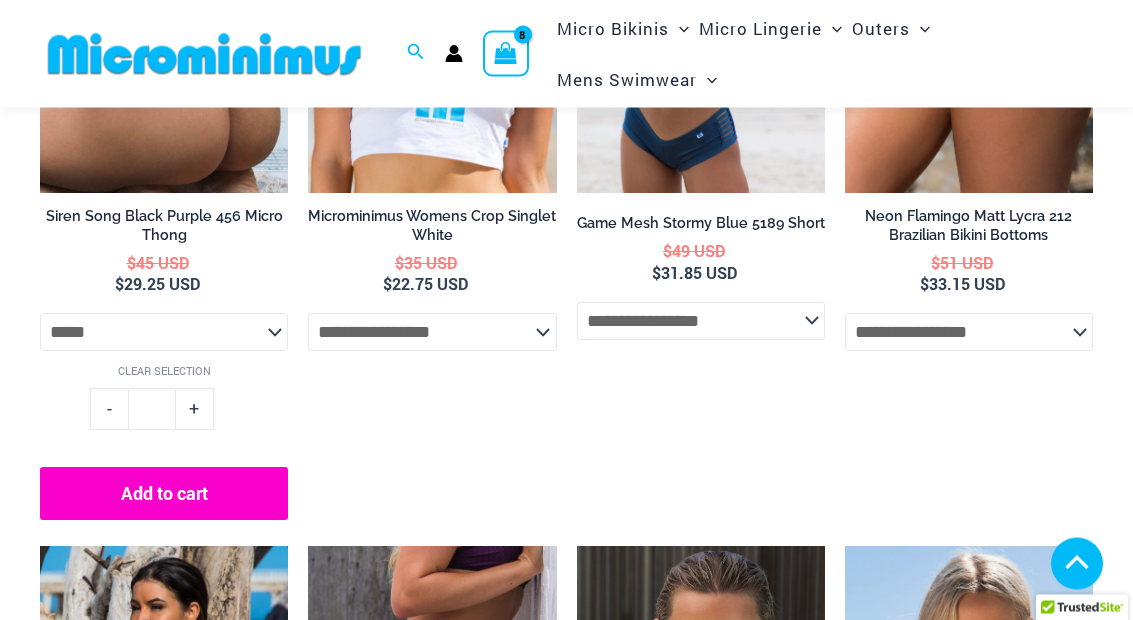 scroll, scrollTop: 2531, scrollLeft: 0, axis: vertical 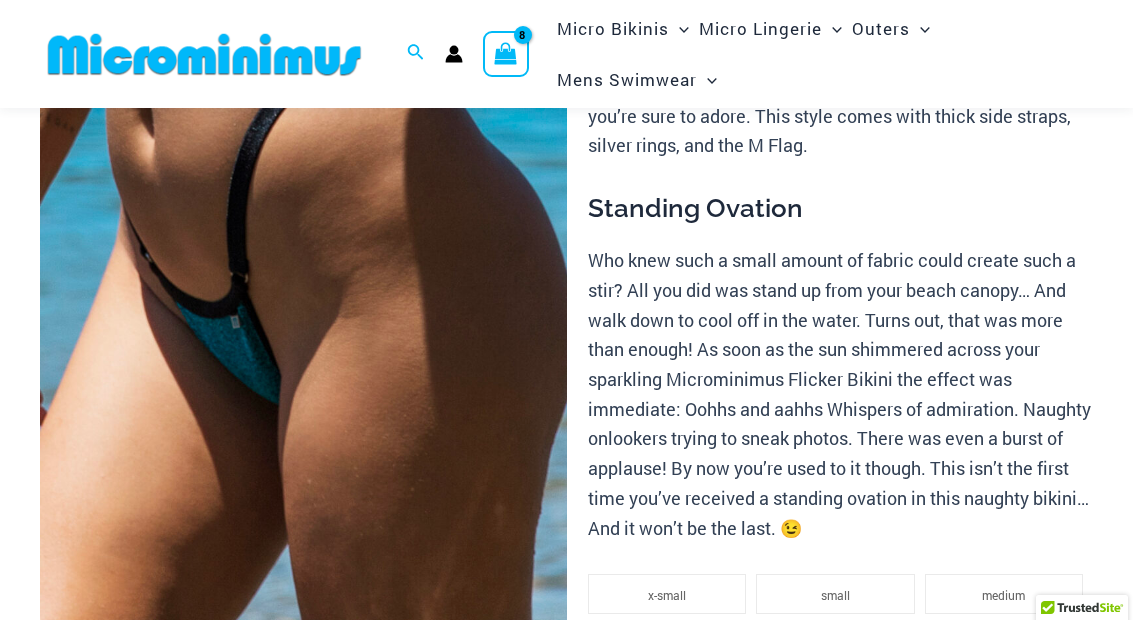 click at bounding box center [303, 361] 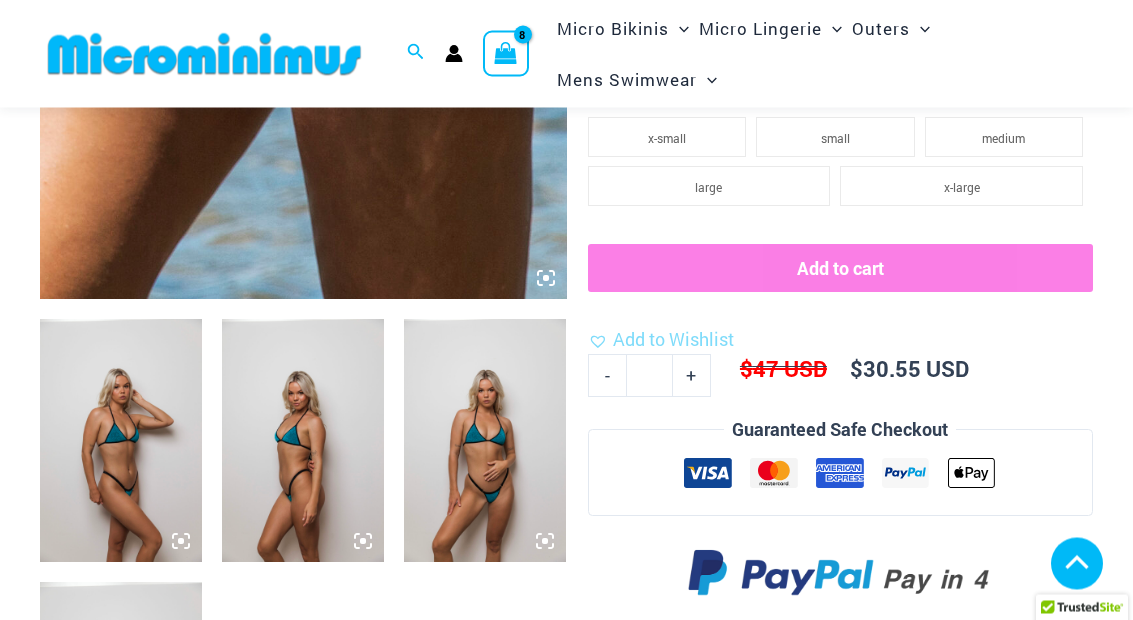 click at bounding box center (121, 441) 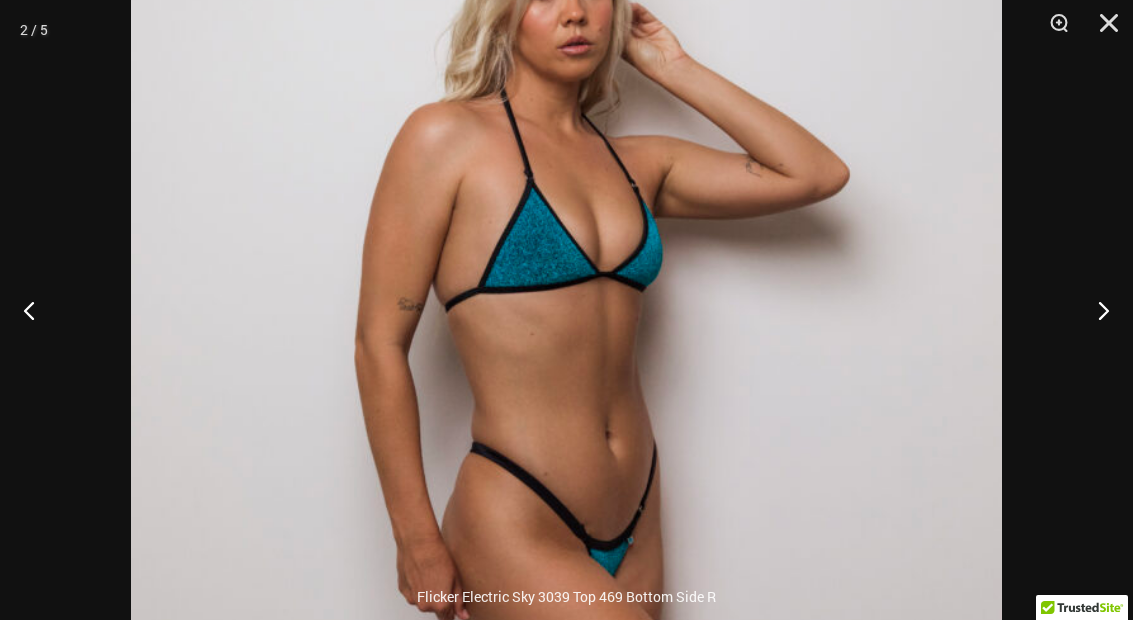 click at bounding box center (1052, 30) 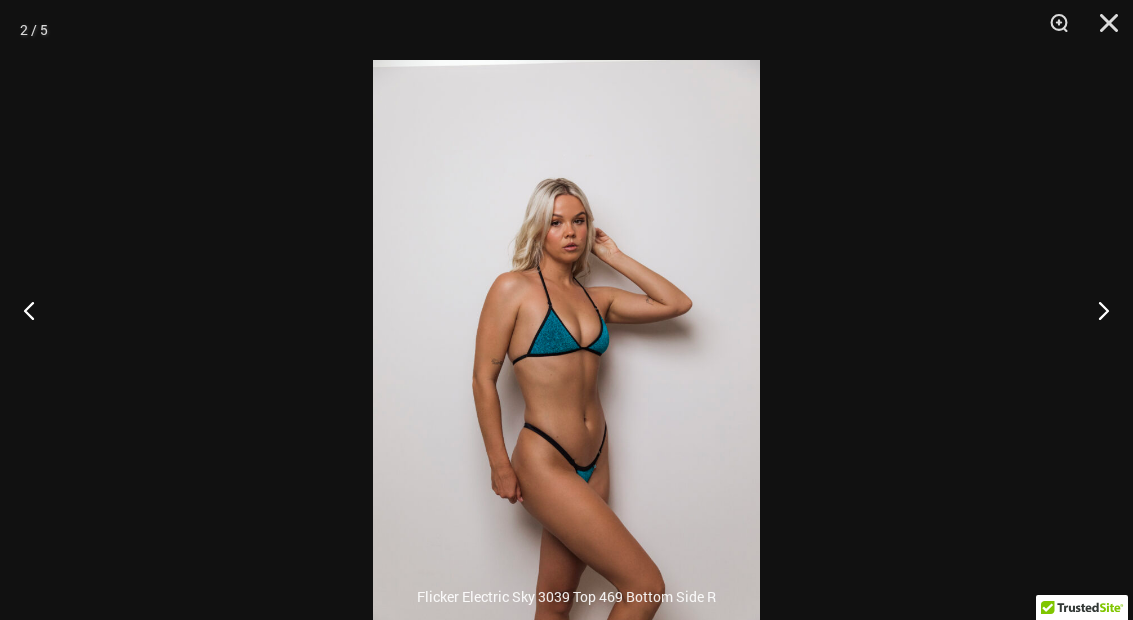 click at bounding box center (1052, 30) 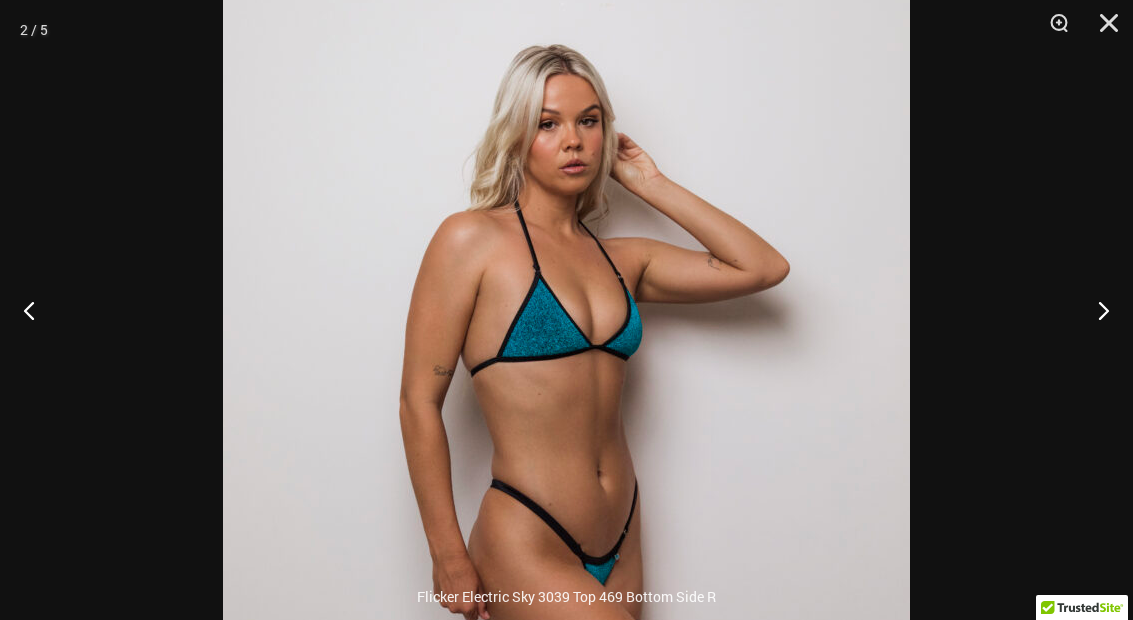 click at bounding box center (1102, 30) 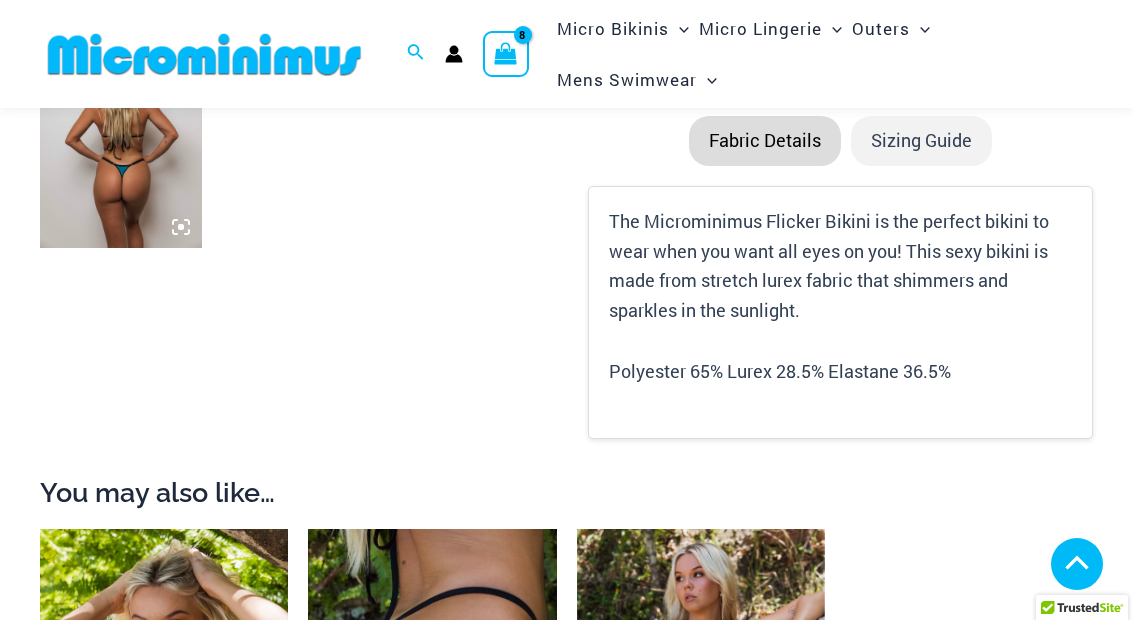 scroll, scrollTop: 1275, scrollLeft: 0, axis: vertical 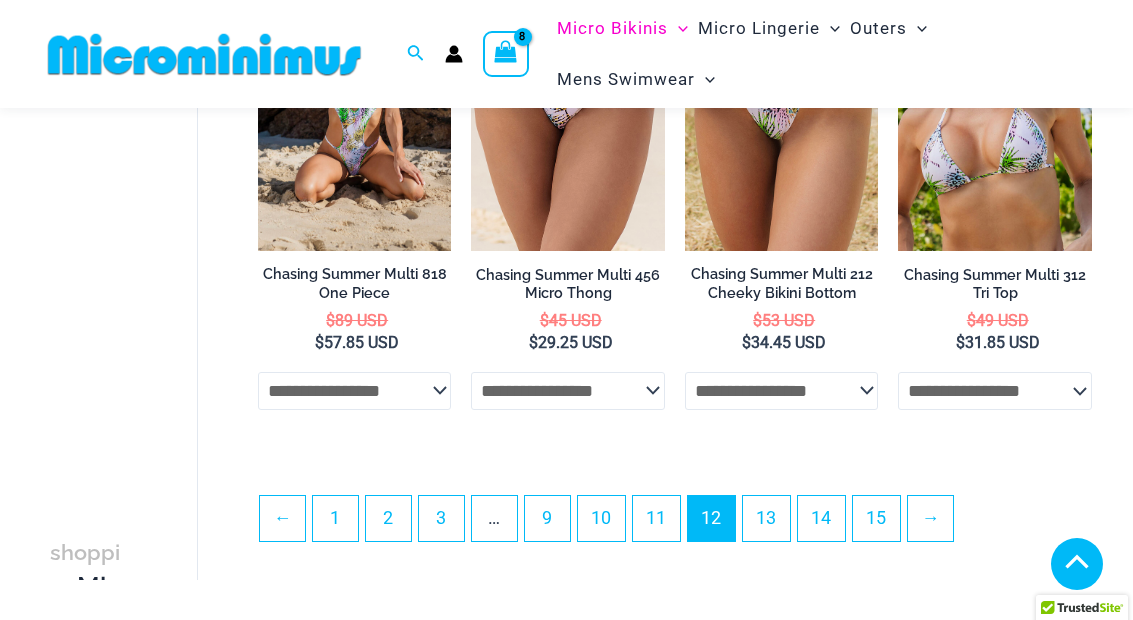 click on "11" at bounding box center (656, 518) 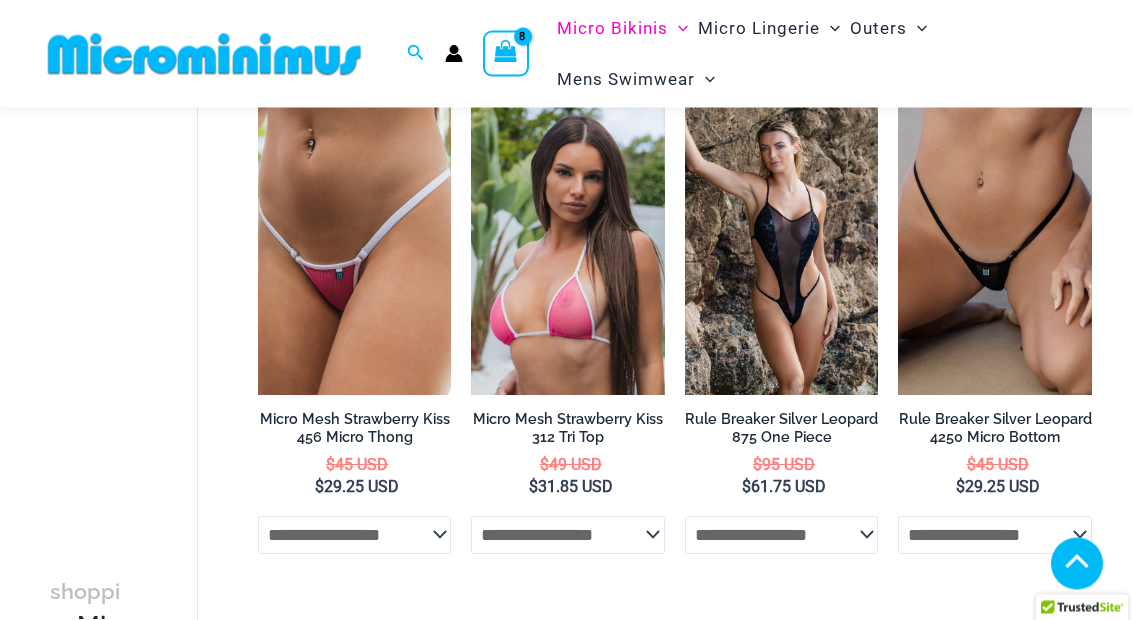 scroll, scrollTop: 3791, scrollLeft: 0, axis: vertical 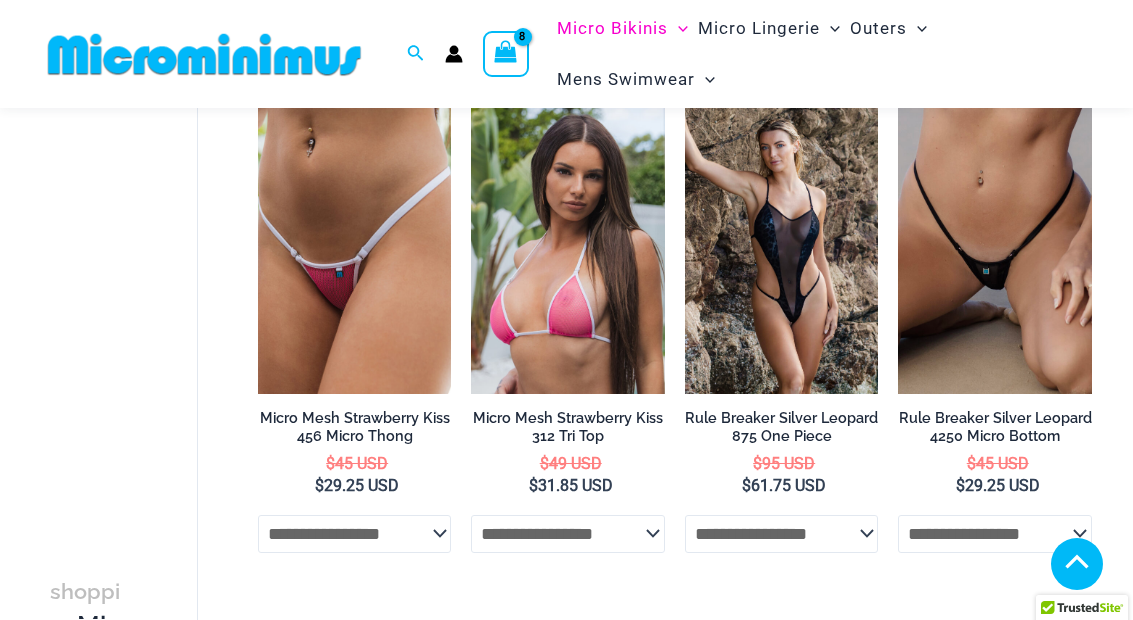 click on "**********" 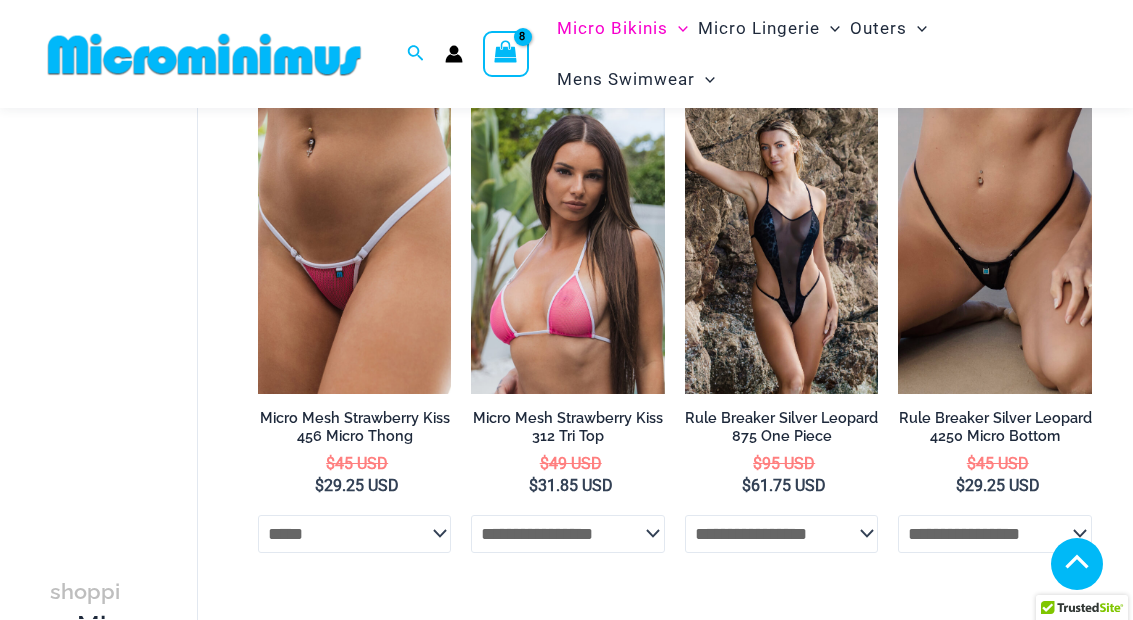 select on "*****" 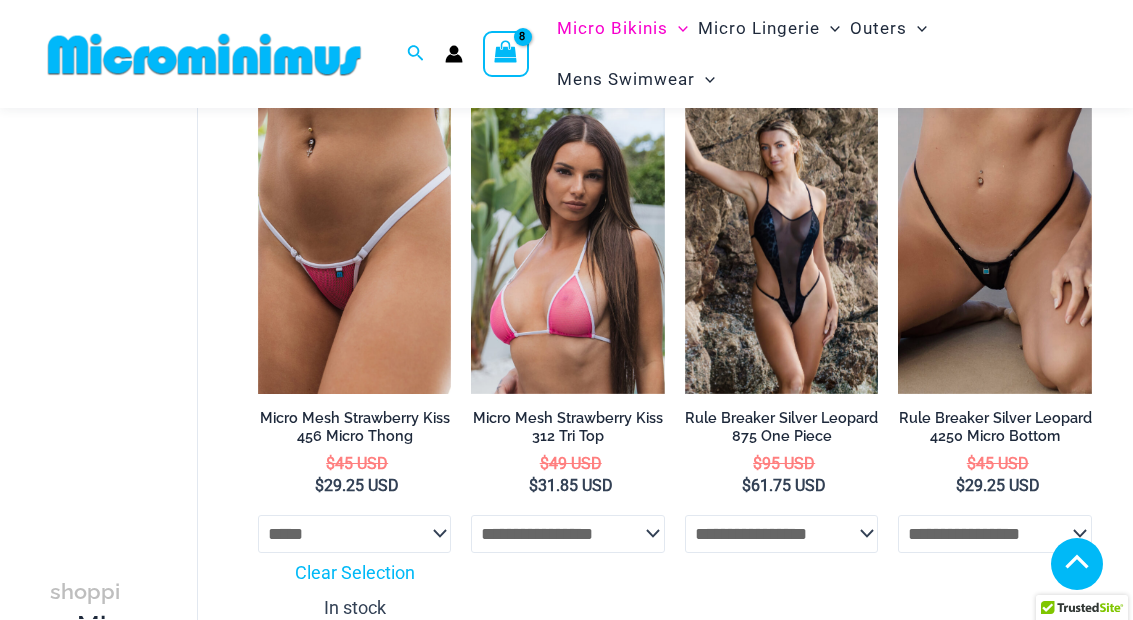 click on "**********" 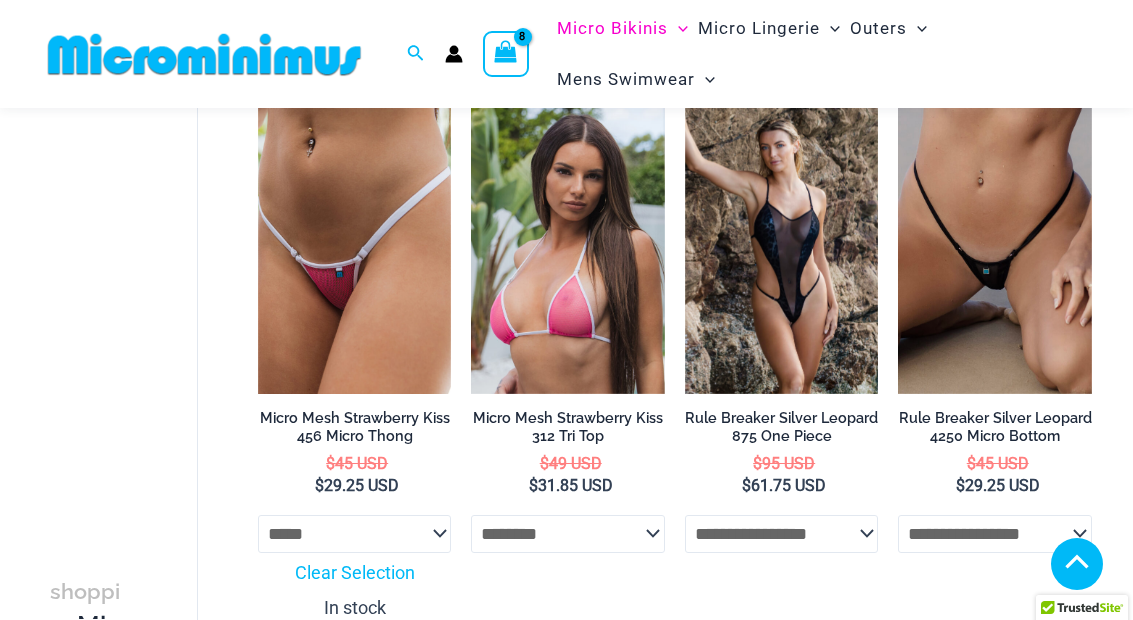 select on "********" 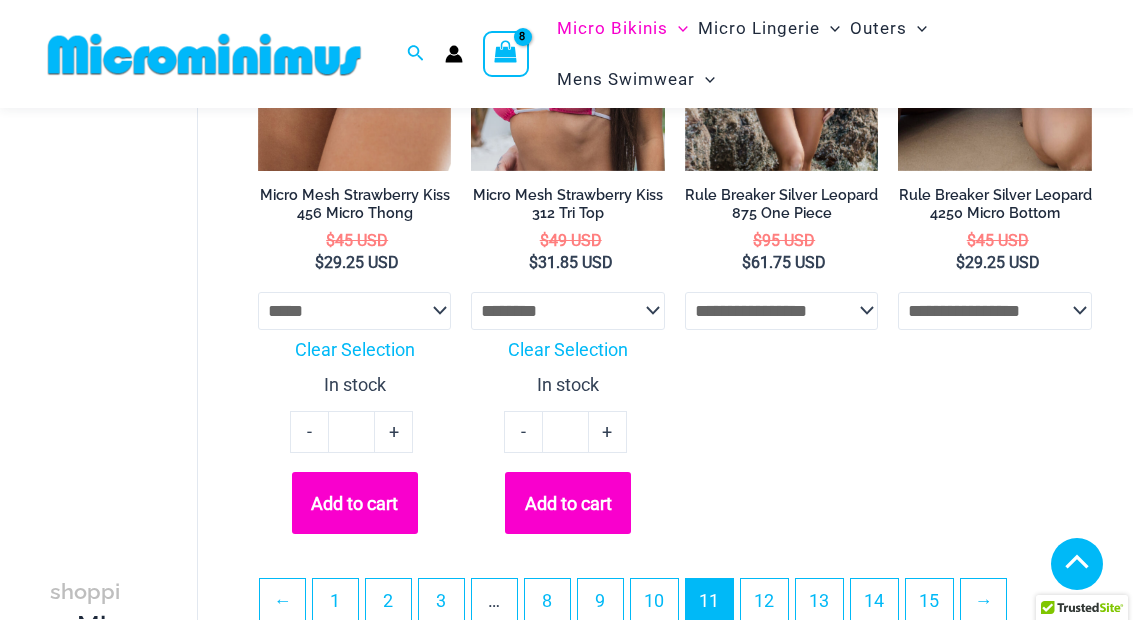 scroll, scrollTop: 4017, scrollLeft: 0, axis: vertical 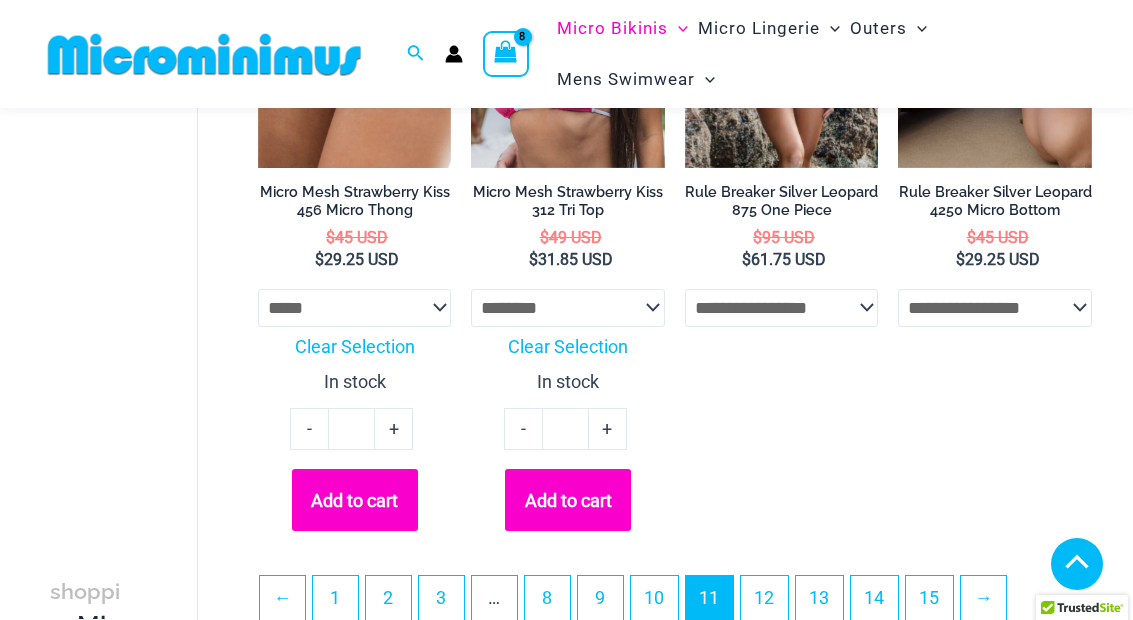 click on "Add to cart" 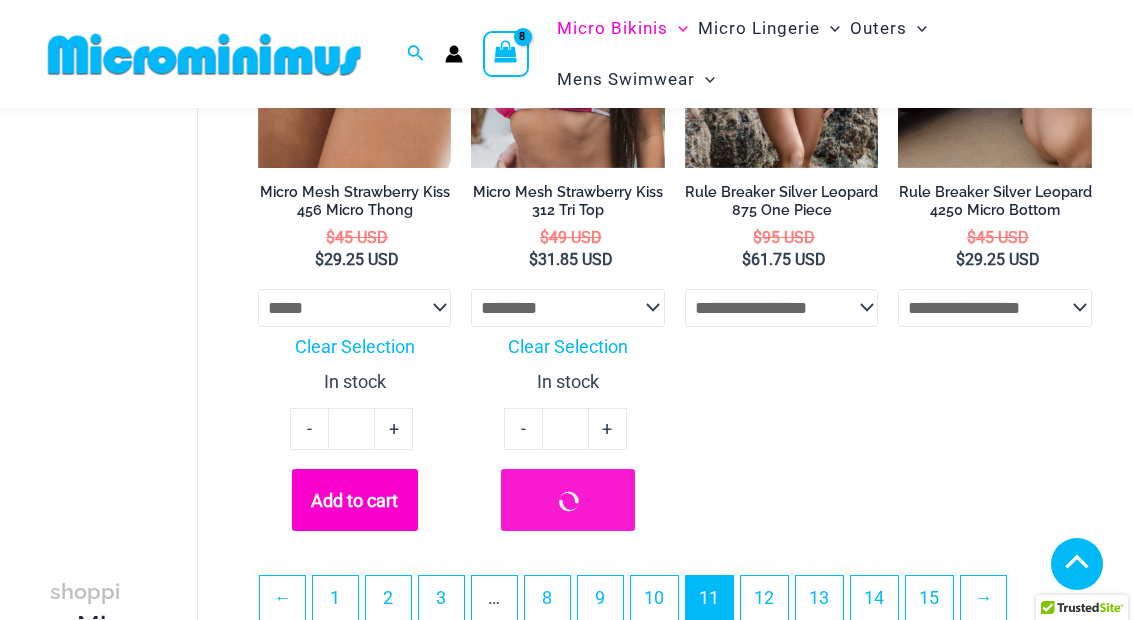click on "Add to cart" 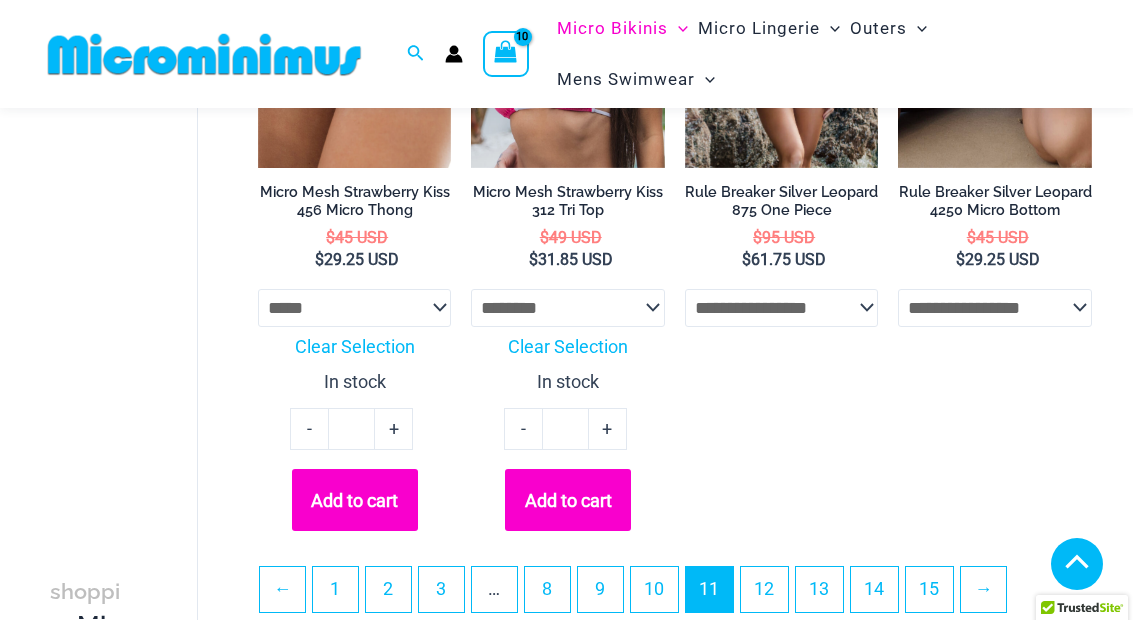 click on "10" at bounding box center (654, 589) 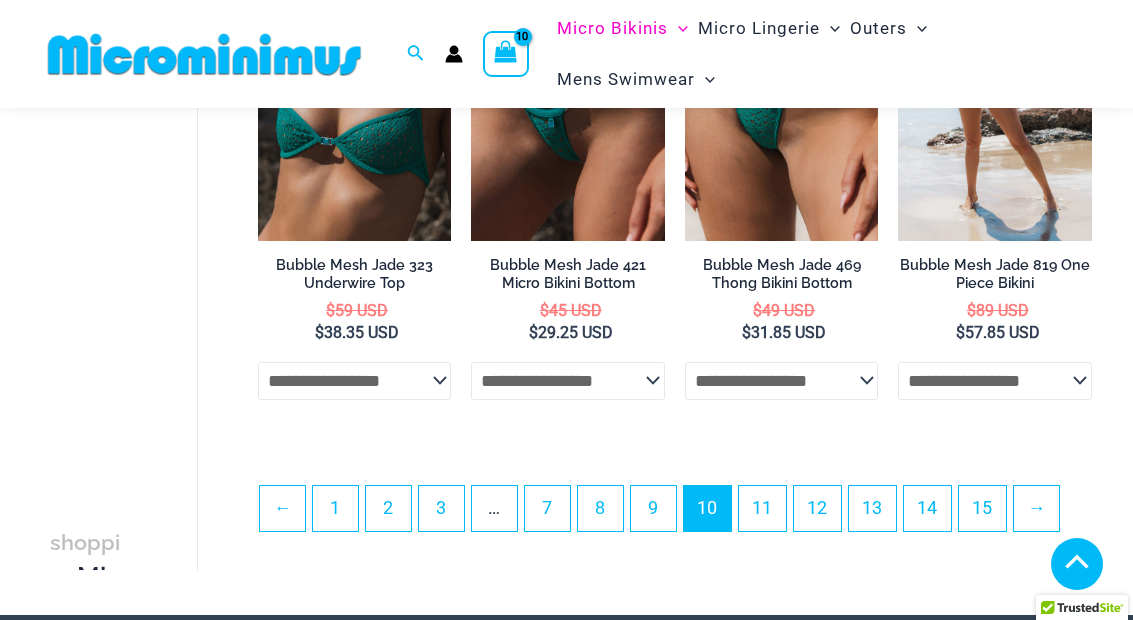 scroll, scrollTop: 3881, scrollLeft: 0, axis: vertical 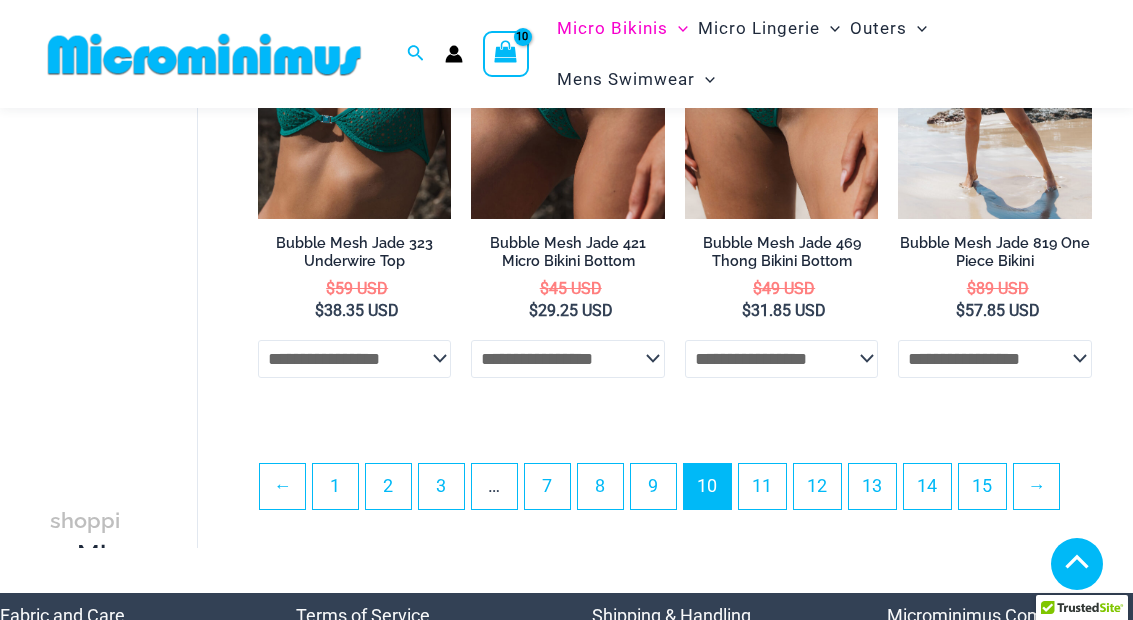 click on "9" at bounding box center [653, 486] 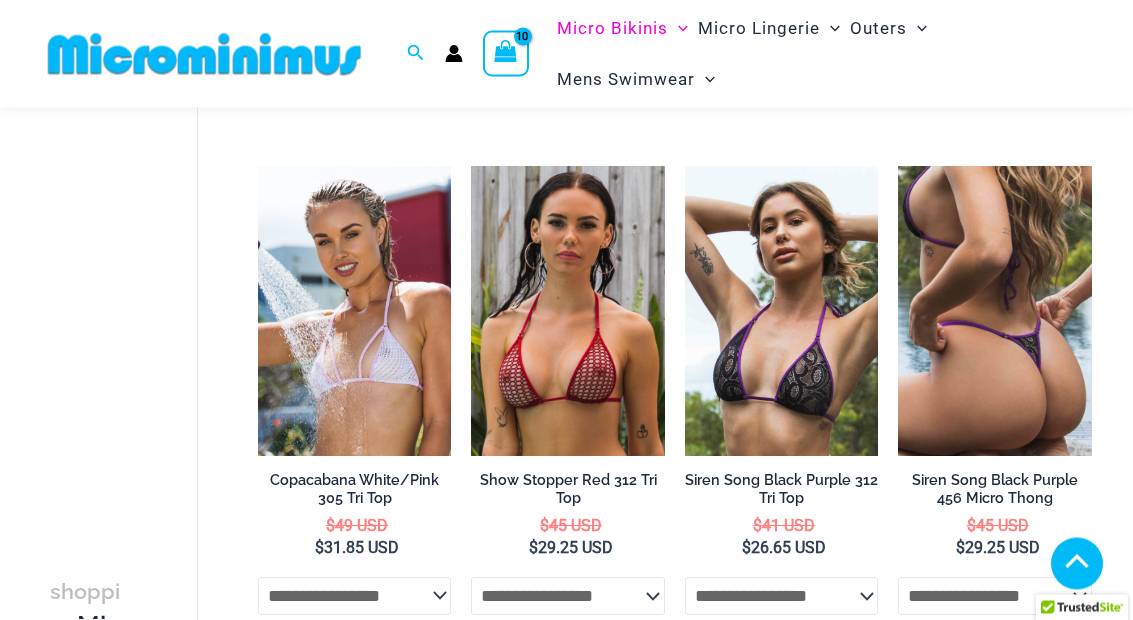 scroll, scrollTop: 629, scrollLeft: 0, axis: vertical 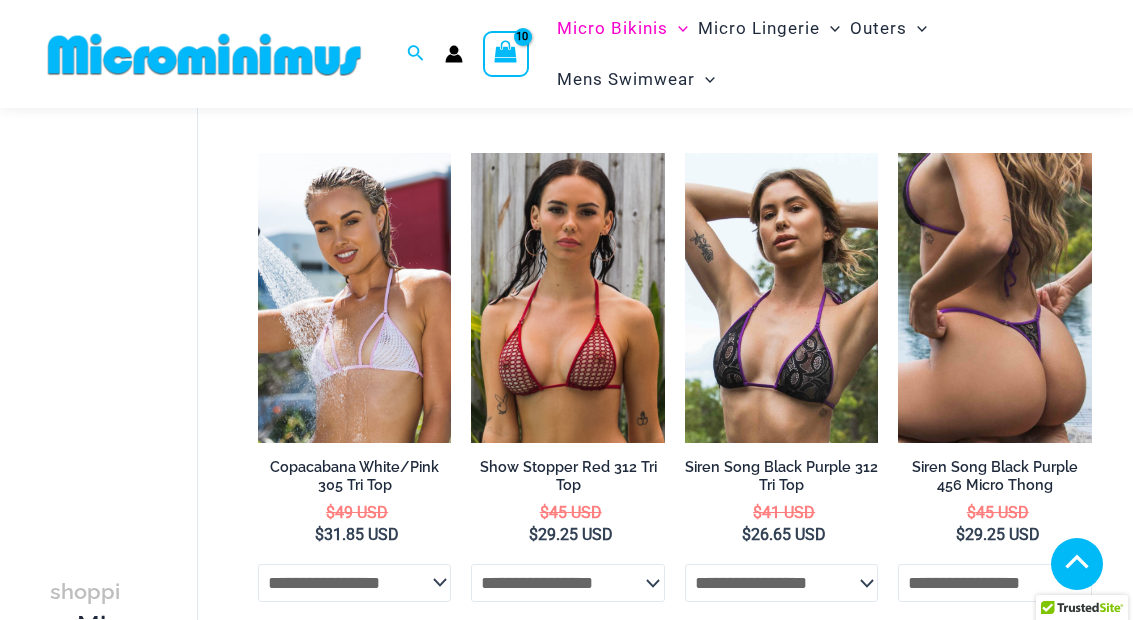 click on "**********" 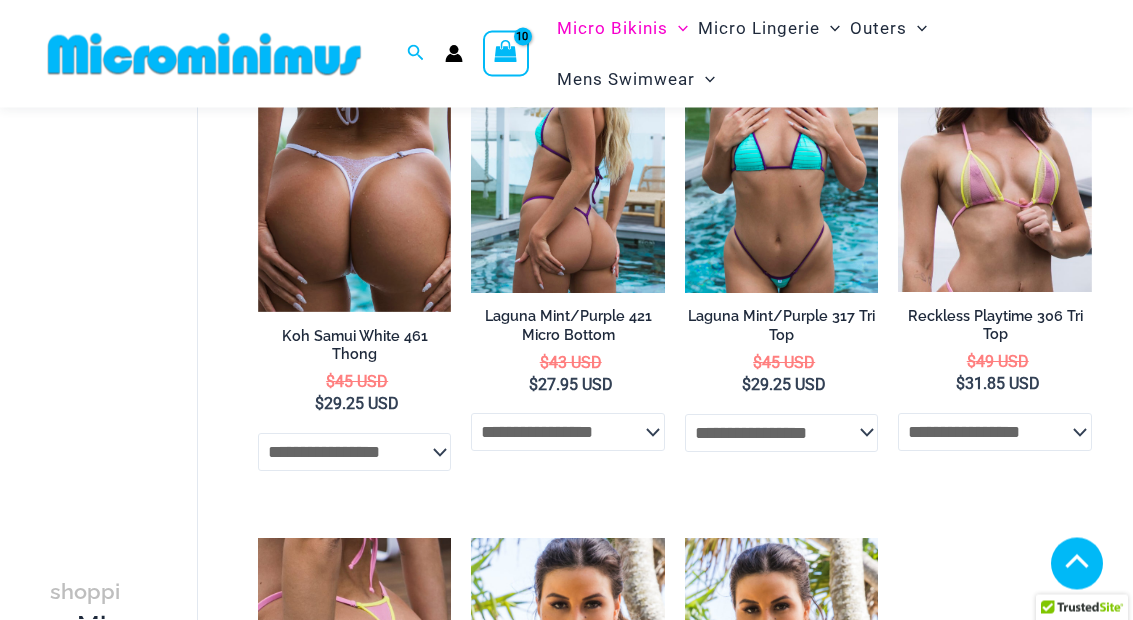 scroll, scrollTop: 1811, scrollLeft: 0, axis: vertical 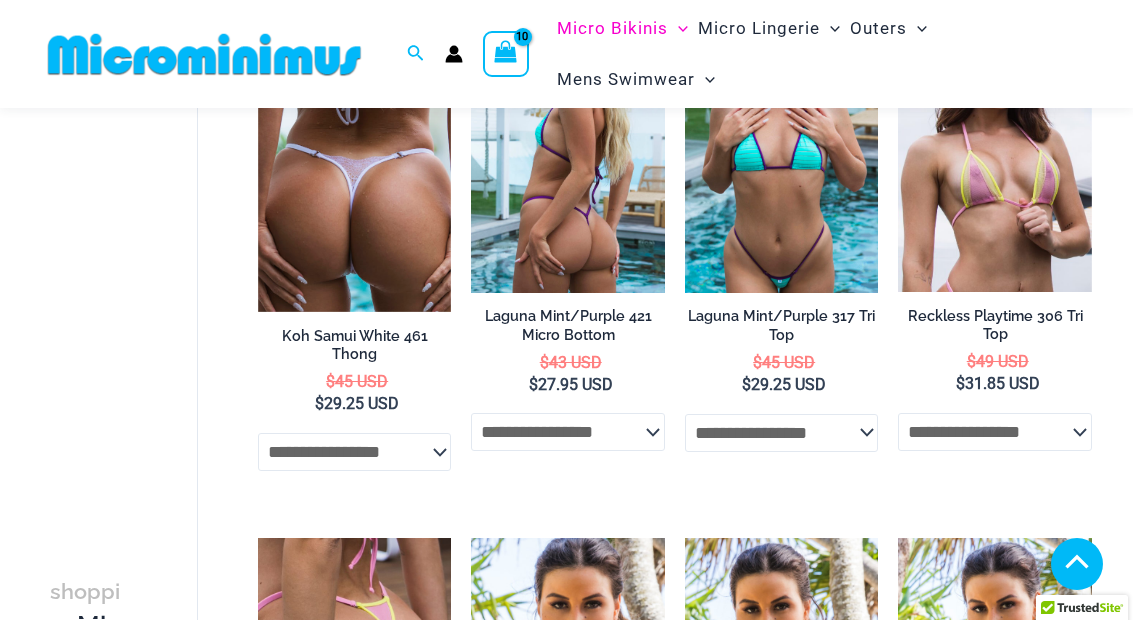 click on "**********" 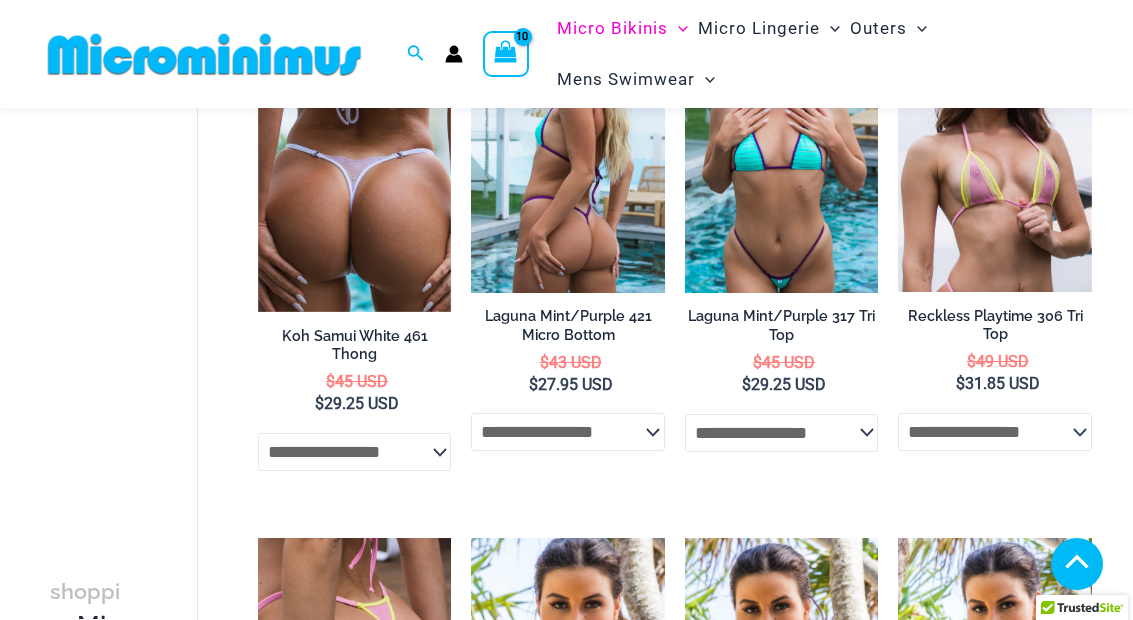 click on "**********" 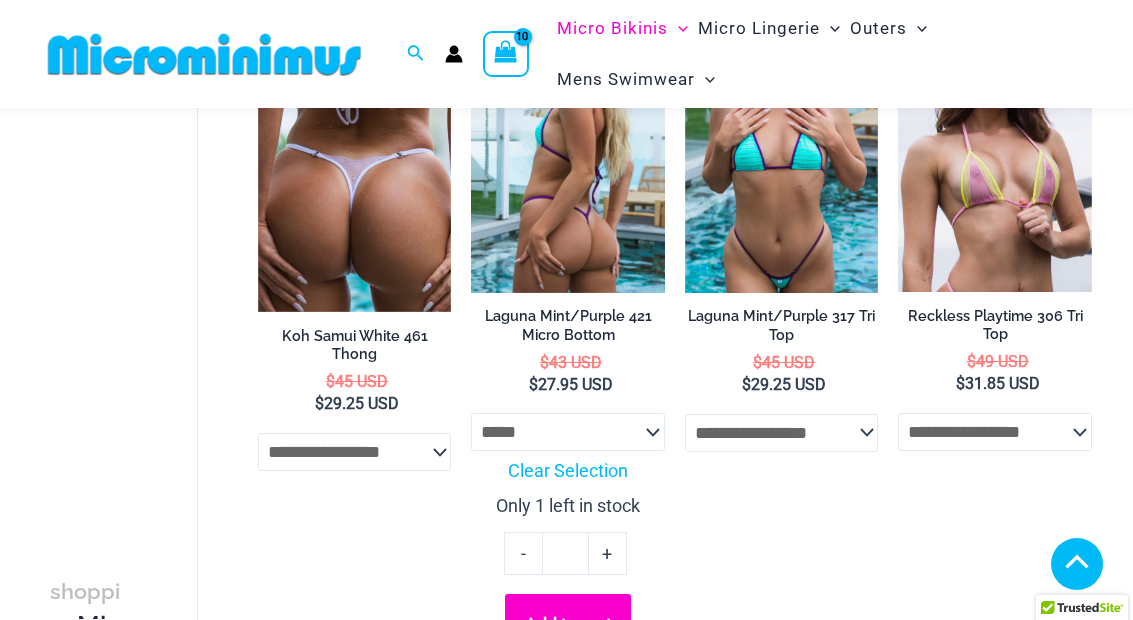 click on "**********" 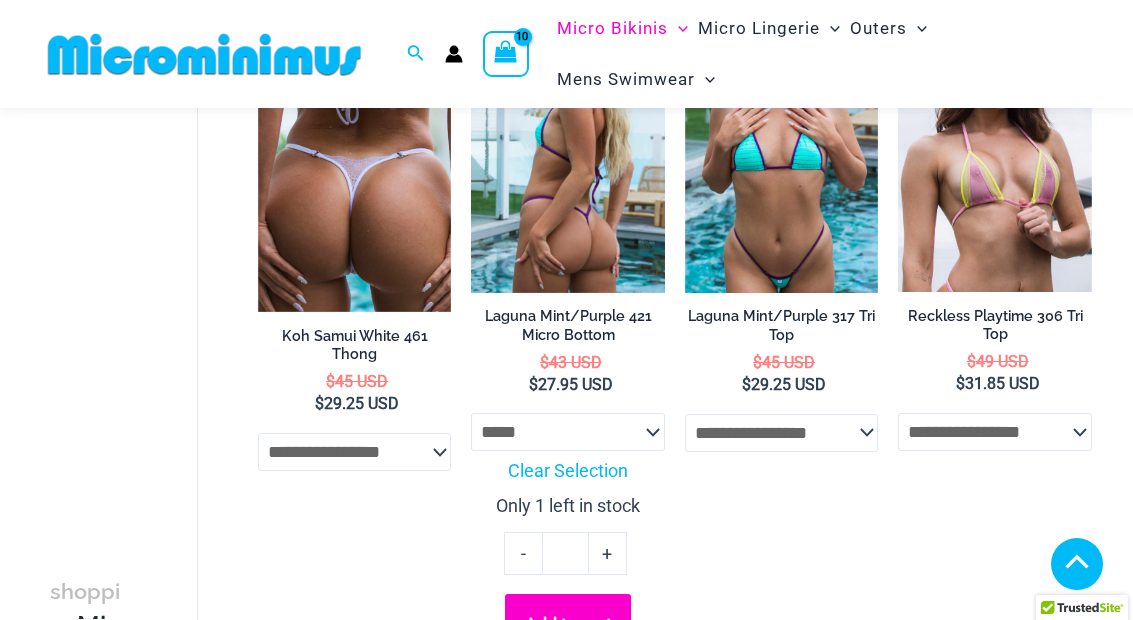 click on "**********" at bounding box center (782, 319) 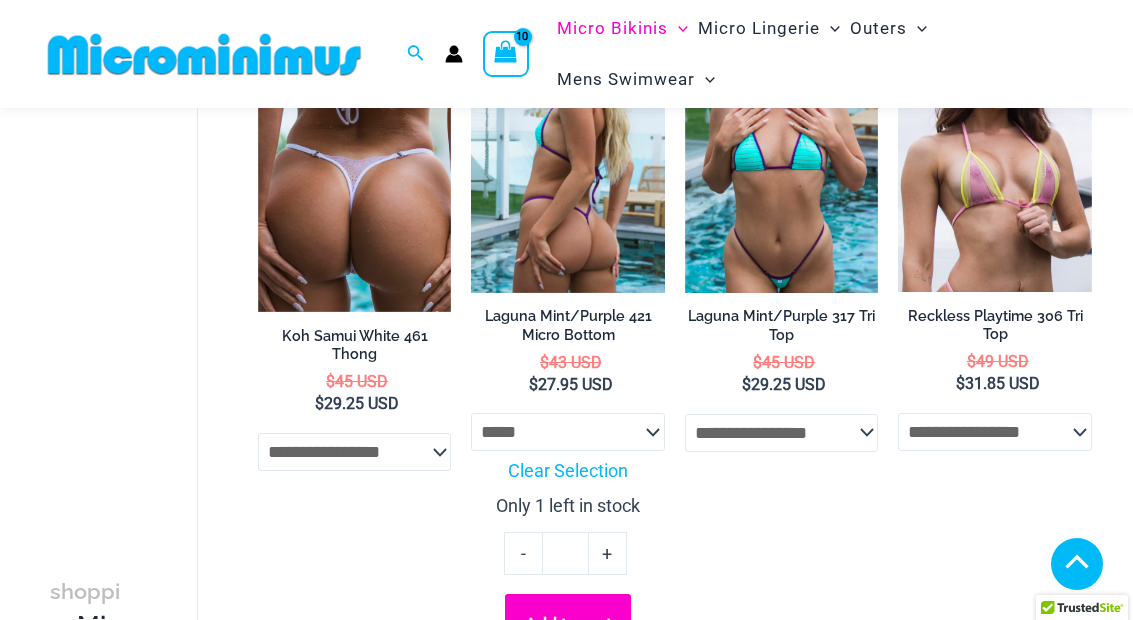 click on "**********" 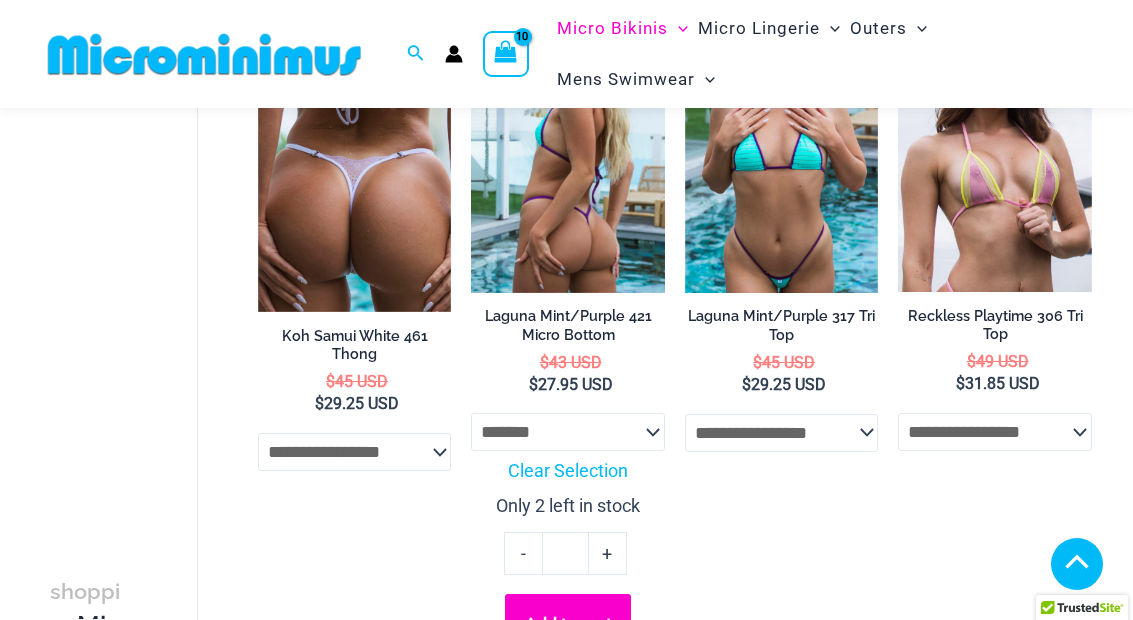 click on "**********" 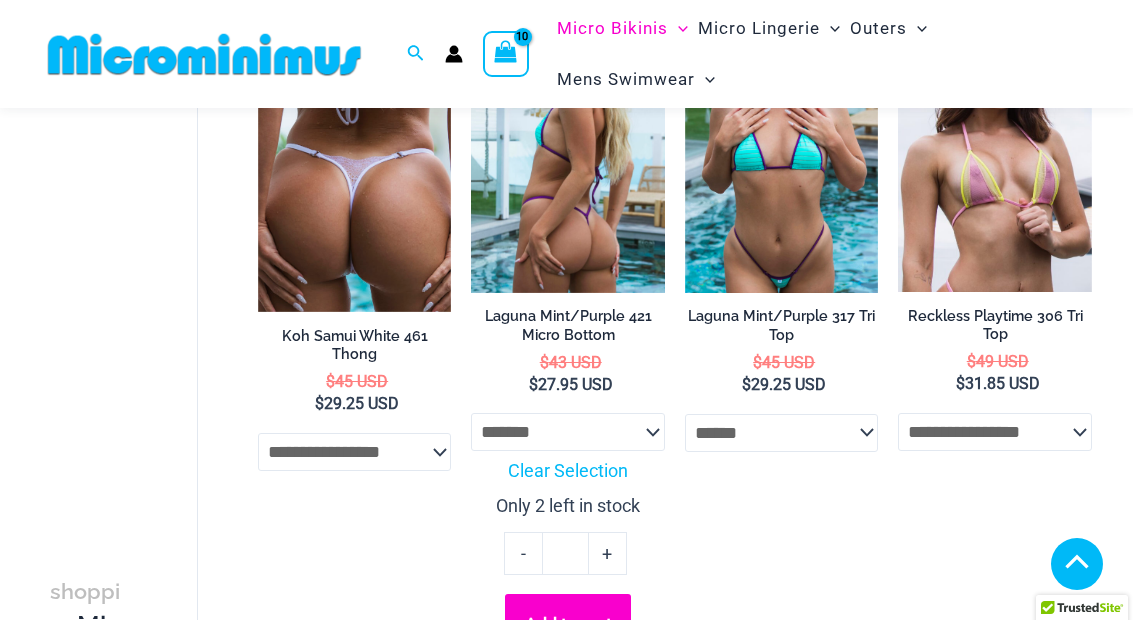 select on "******" 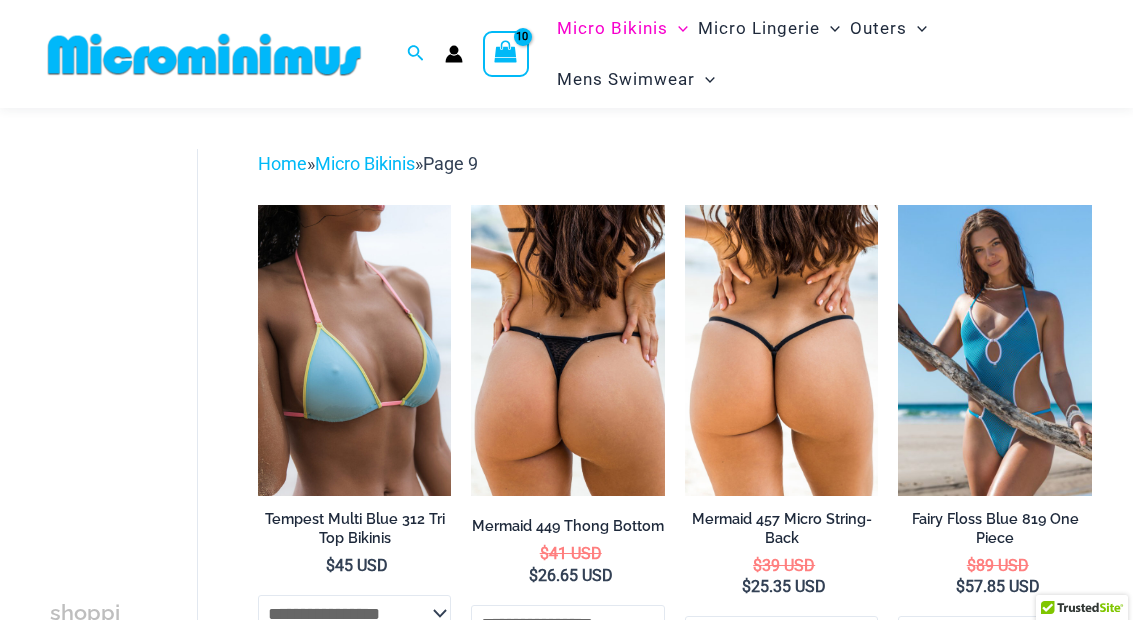 scroll, scrollTop: 38, scrollLeft: 0, axis: vertical 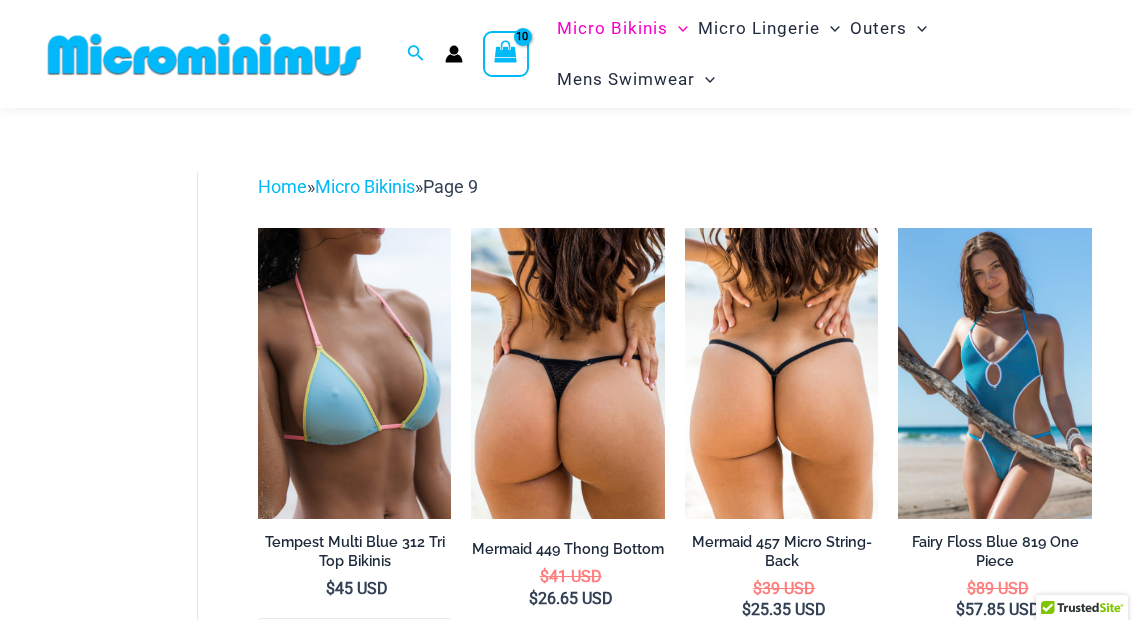 click at bounding box center [471, 228] 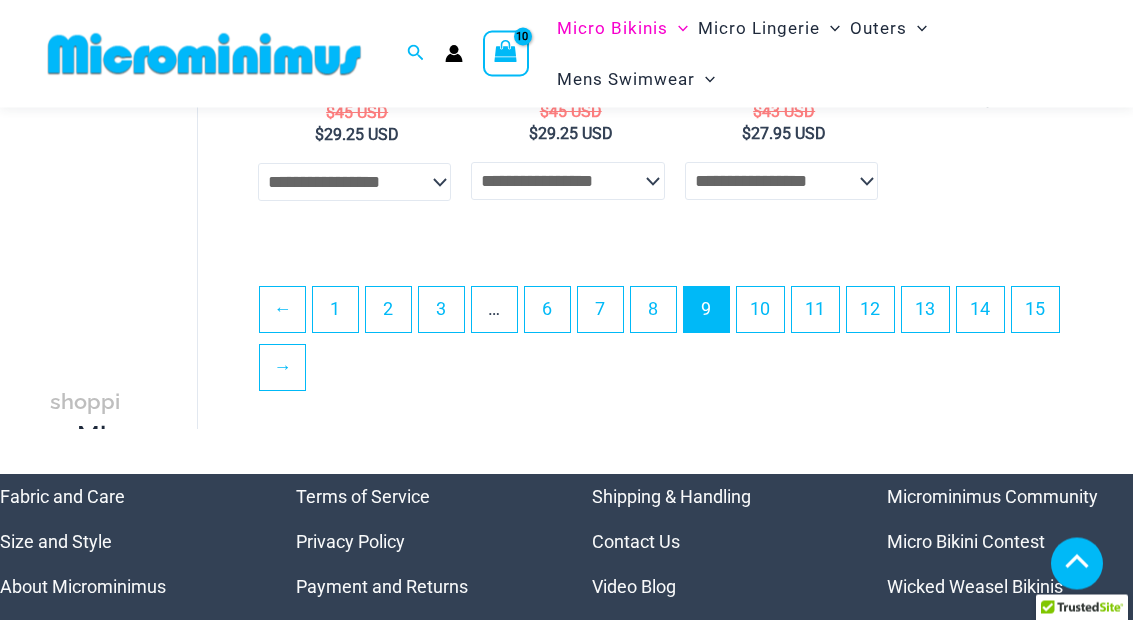 scroll, scrollTop: 4287, scrollLeft: 0, axis: vertical 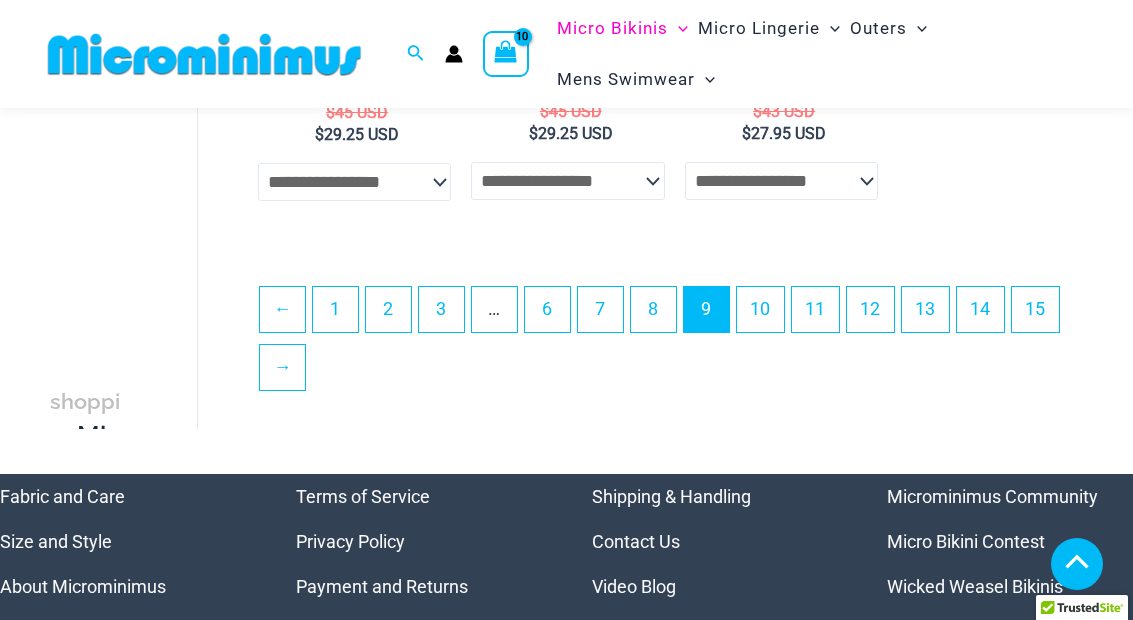 click on "8" at bounding box center [653, 309] 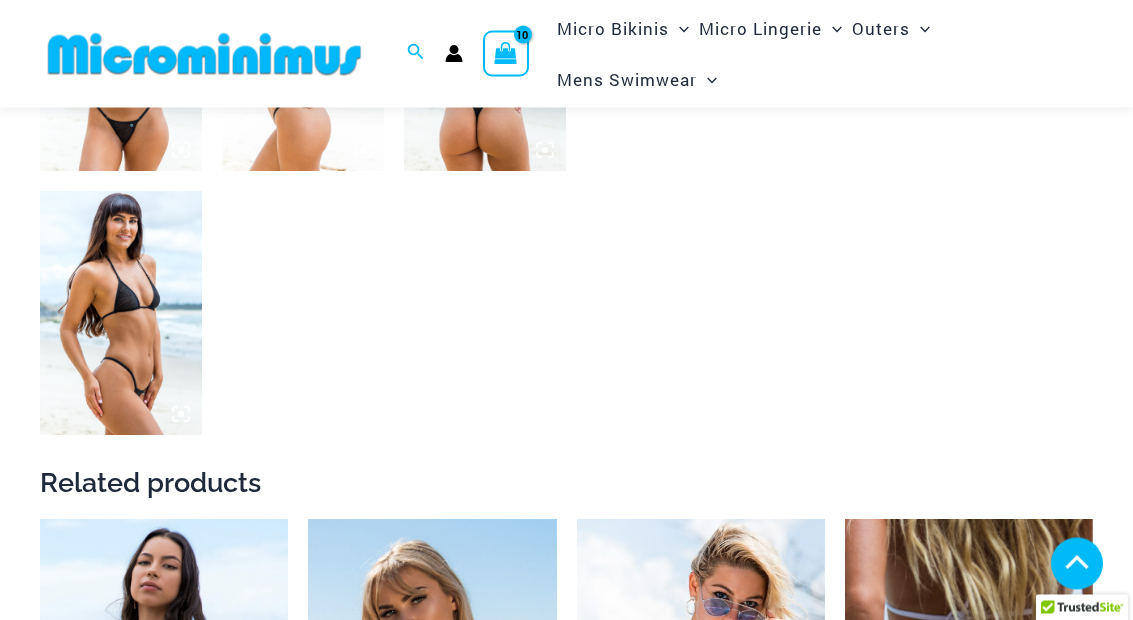 scroll, scrollTop: 1024, scrollLeft: 0, axis: vertical 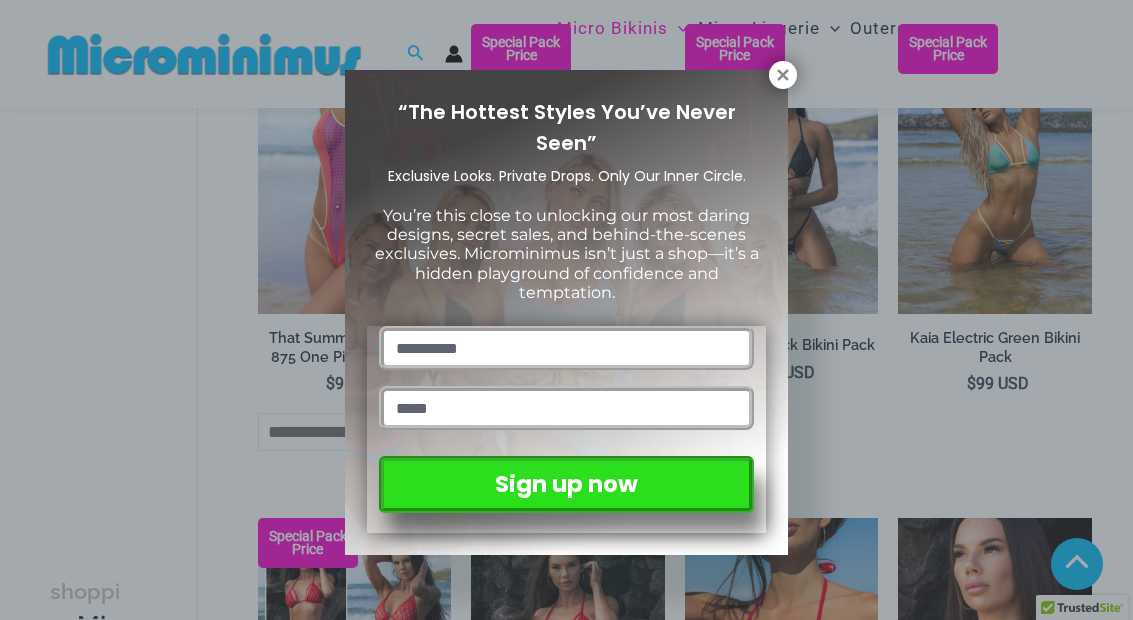 click at bounding box center [783, 75] 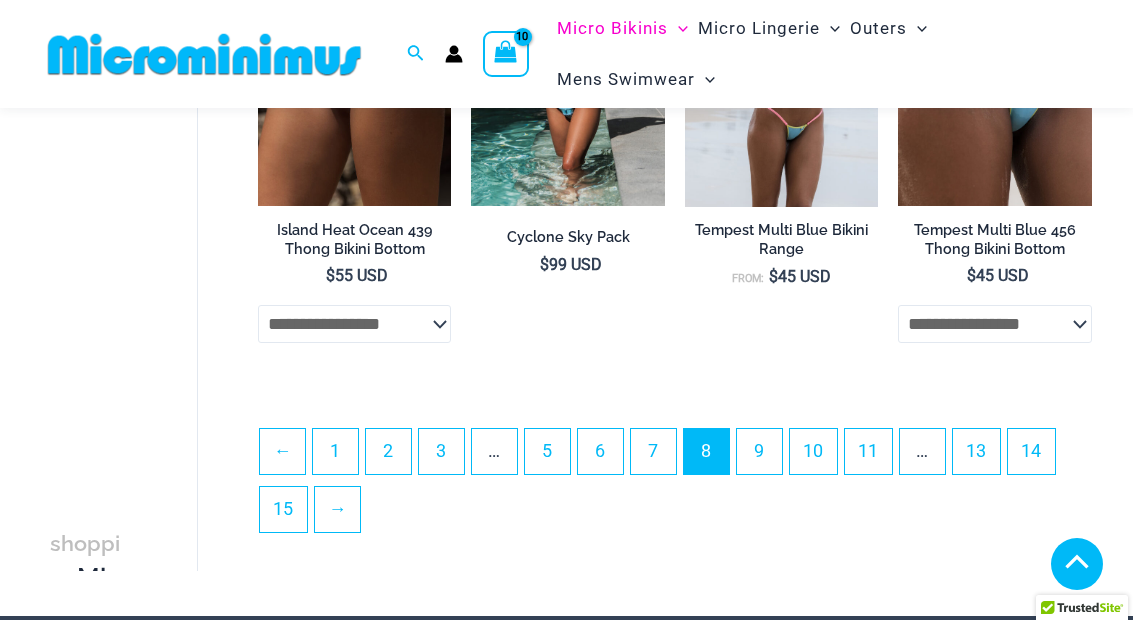 scroll, scrollTop: 3852, scrollLeft: 0, axis: vertical 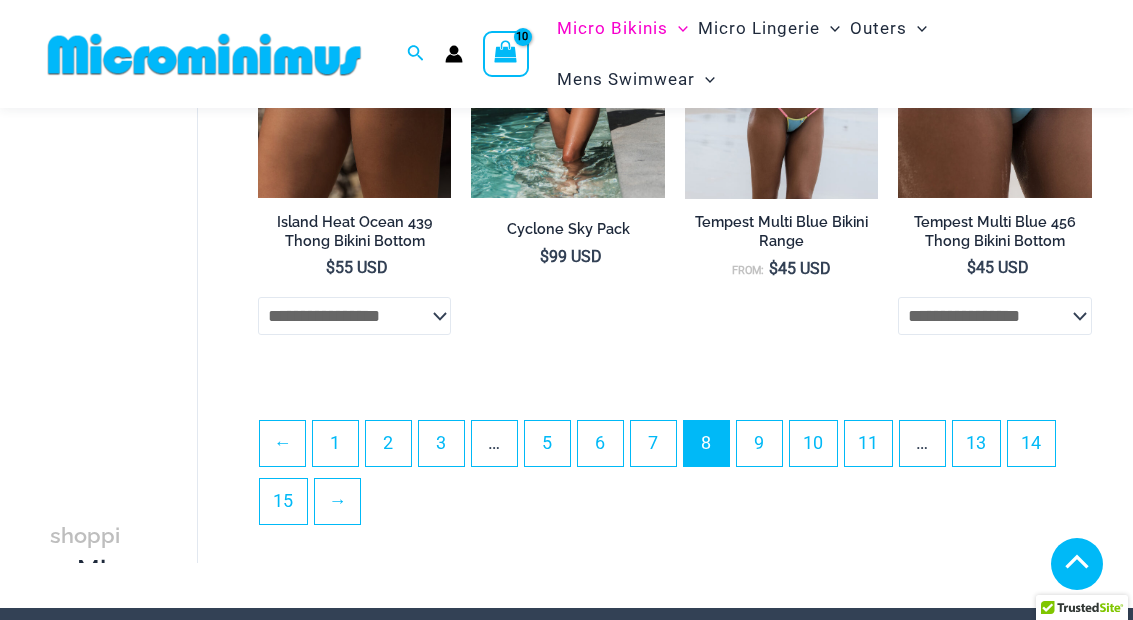 click on "7" at bounding box center (653, 443) 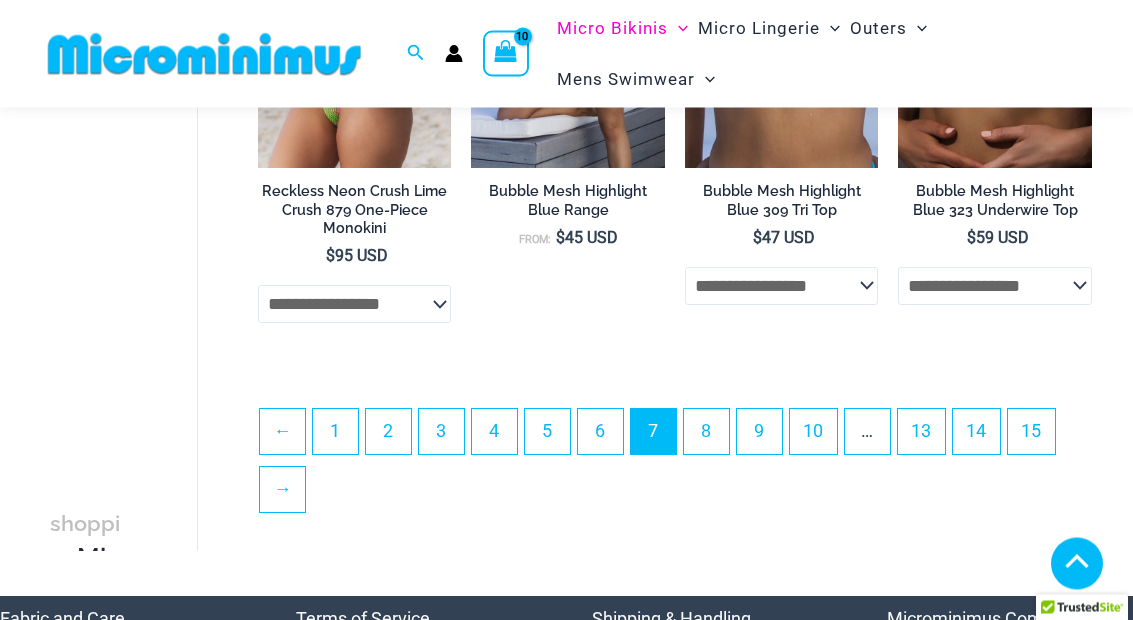 scroll, scrollTop: 3860, scrollLeft: 0, axis: vertical 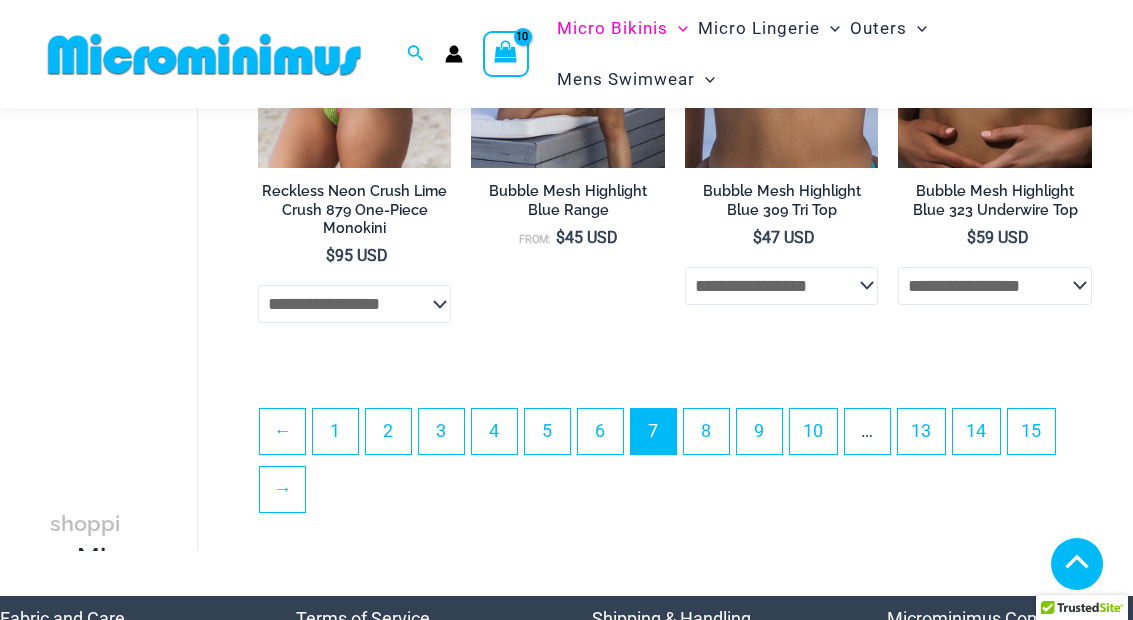 click on "6" at bounding box center (600, 431) 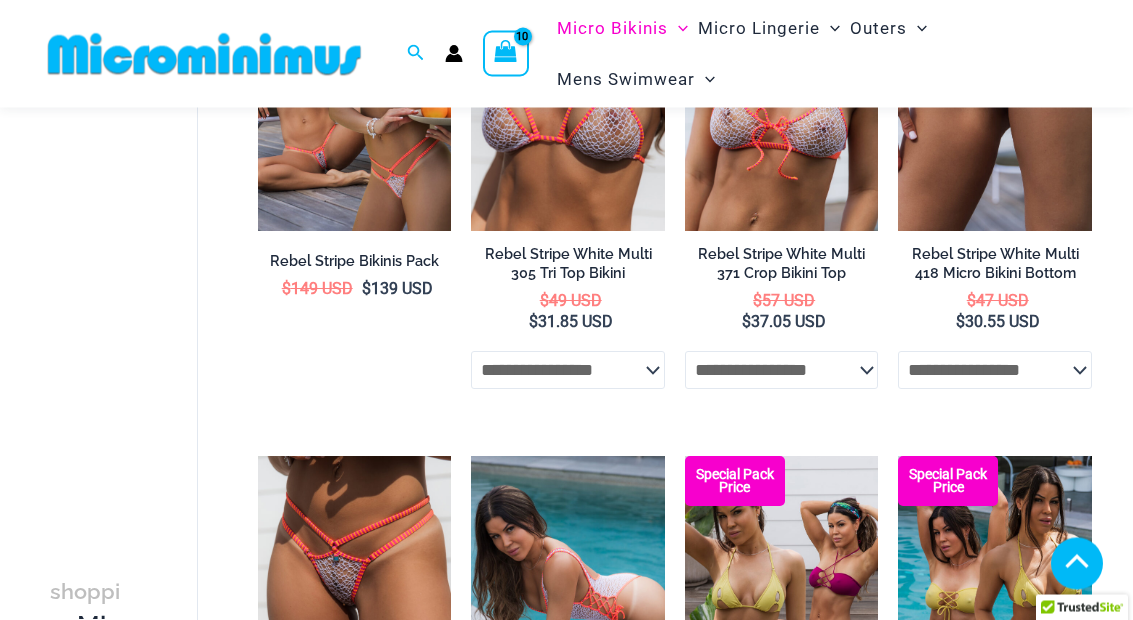 scroll, scrollTop: 2306, scrollLeft: 0, axis: vertical 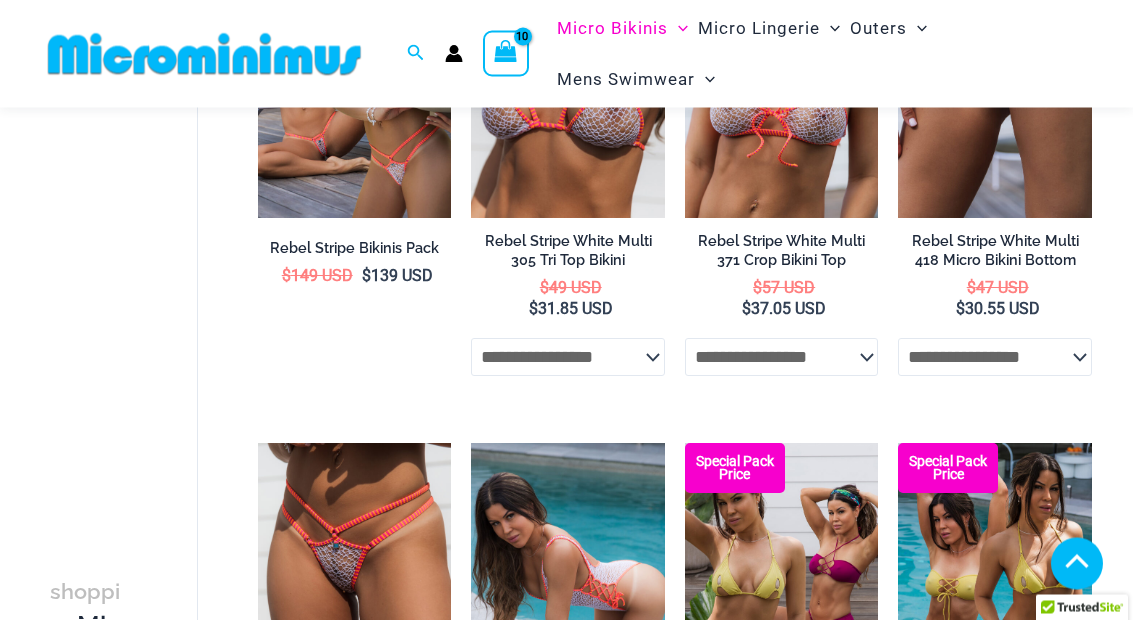 click on "**********" 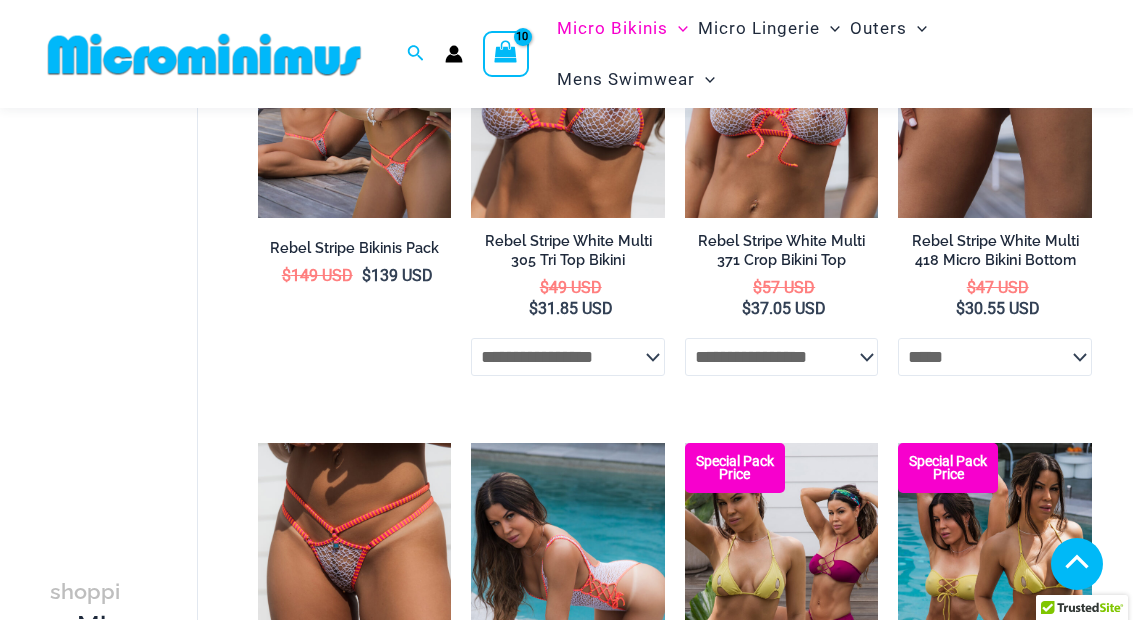 select on "*****" 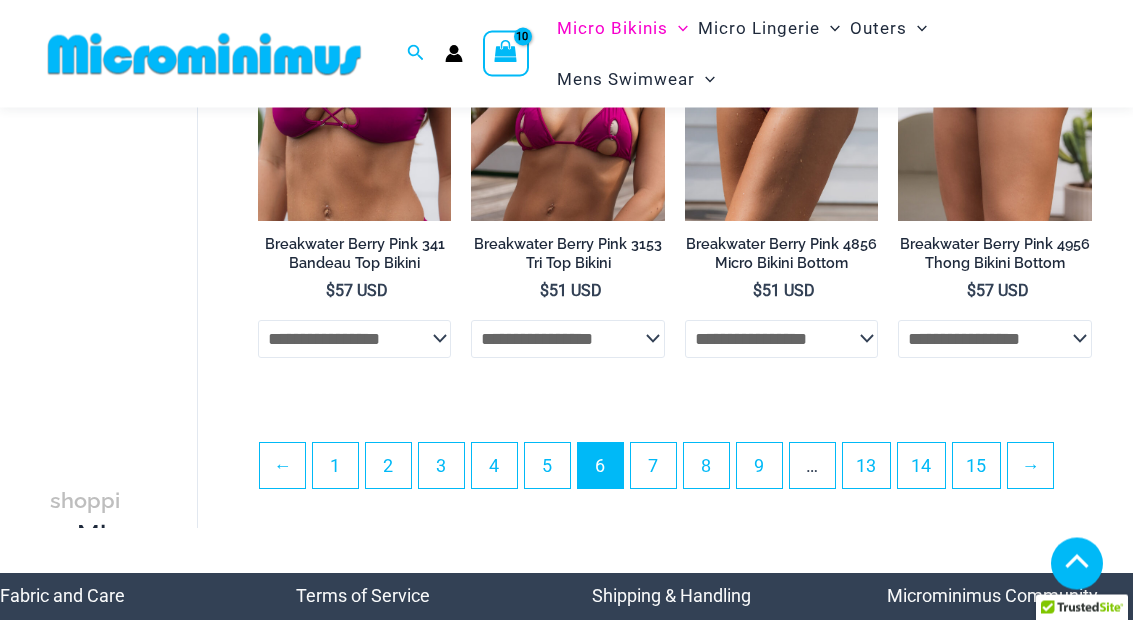 scroll, scrollTop: 4046, scrollLeft: 0, axis: vertical 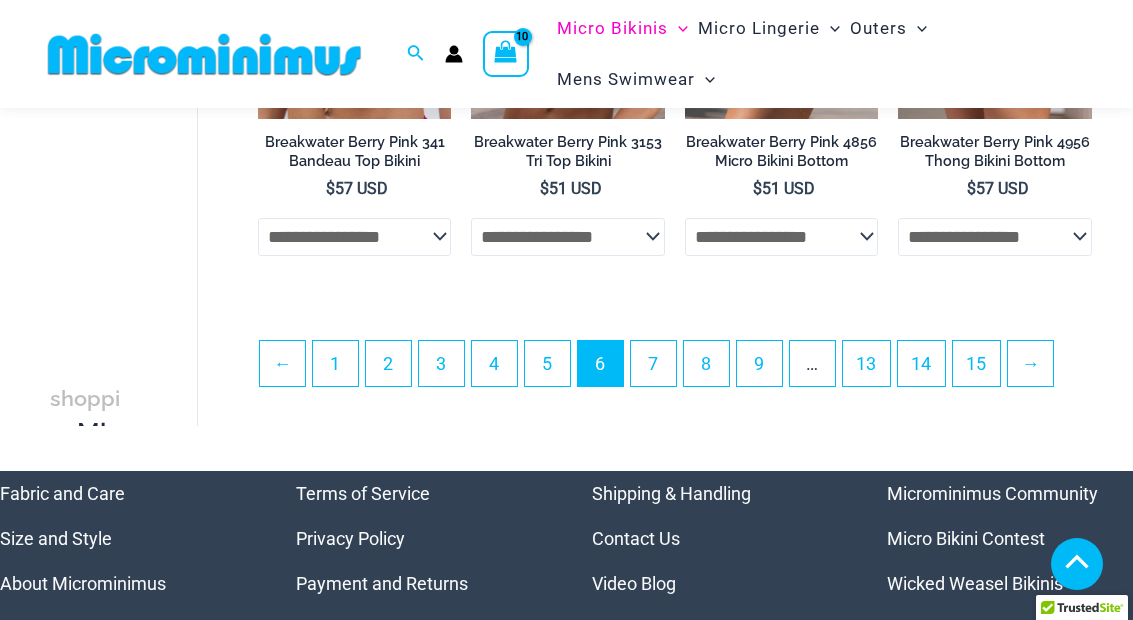 click on "5" at bounding box center (547, 363) 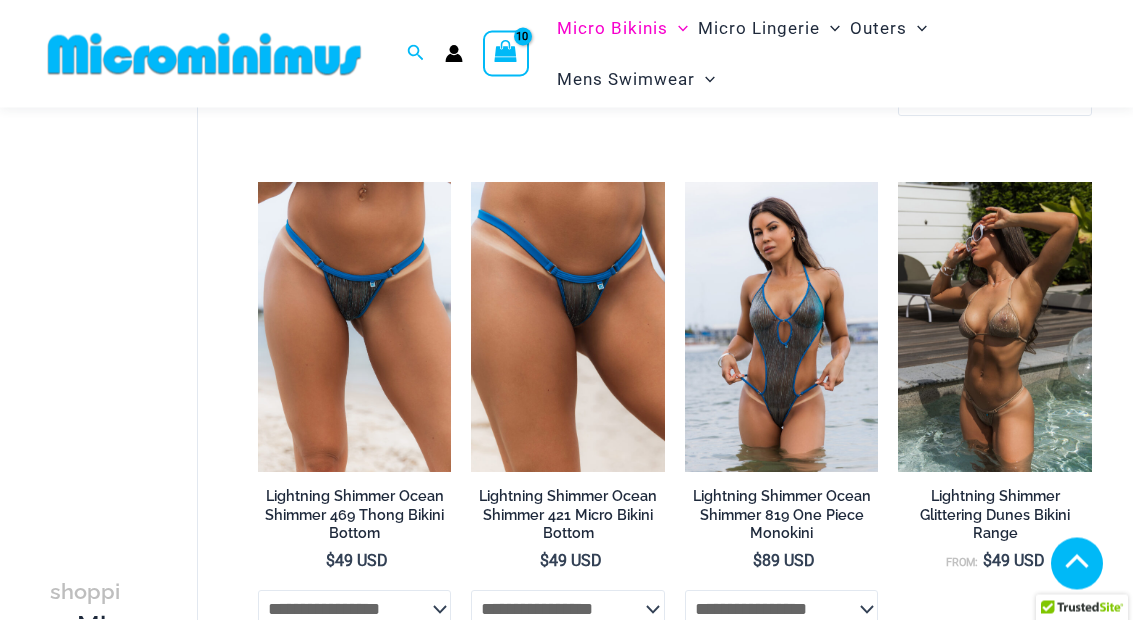 scroll, scrollTop: 3135, scrollLeft: 0, axis: vertical 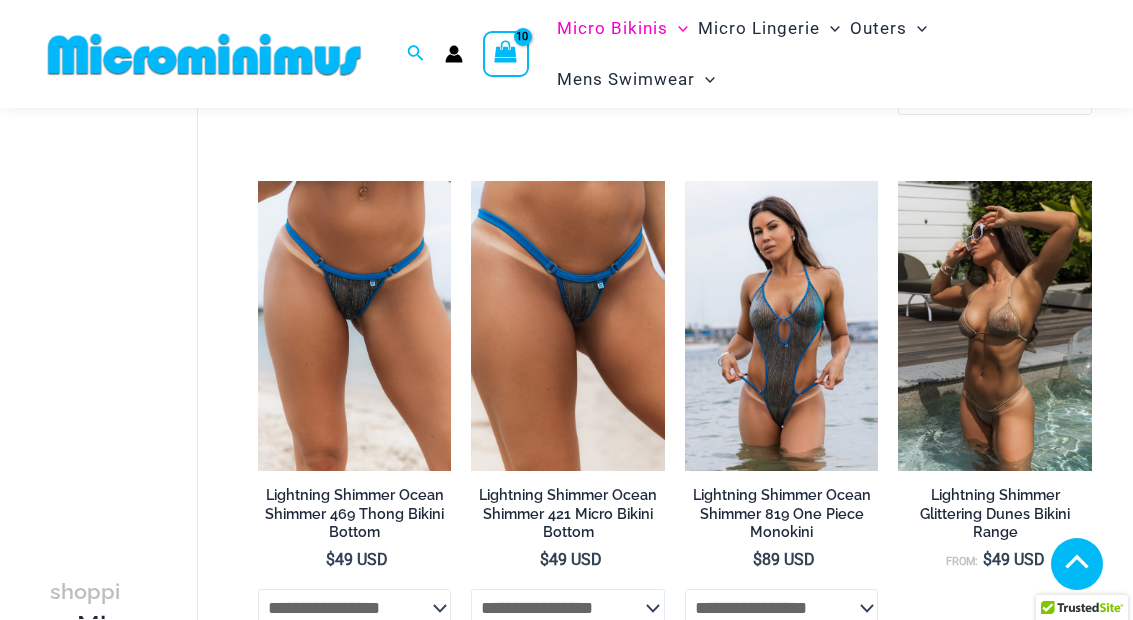 click at bounding box center [471, 181] 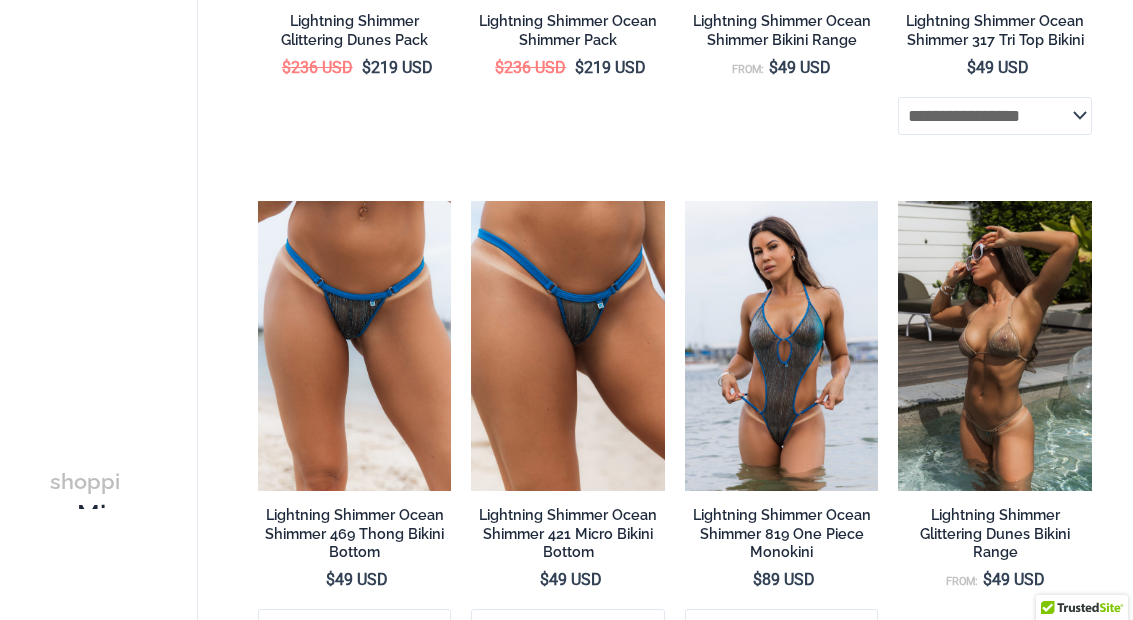 scroll, scrollTop: 3215, scrollLeft: 0, axis: vertical 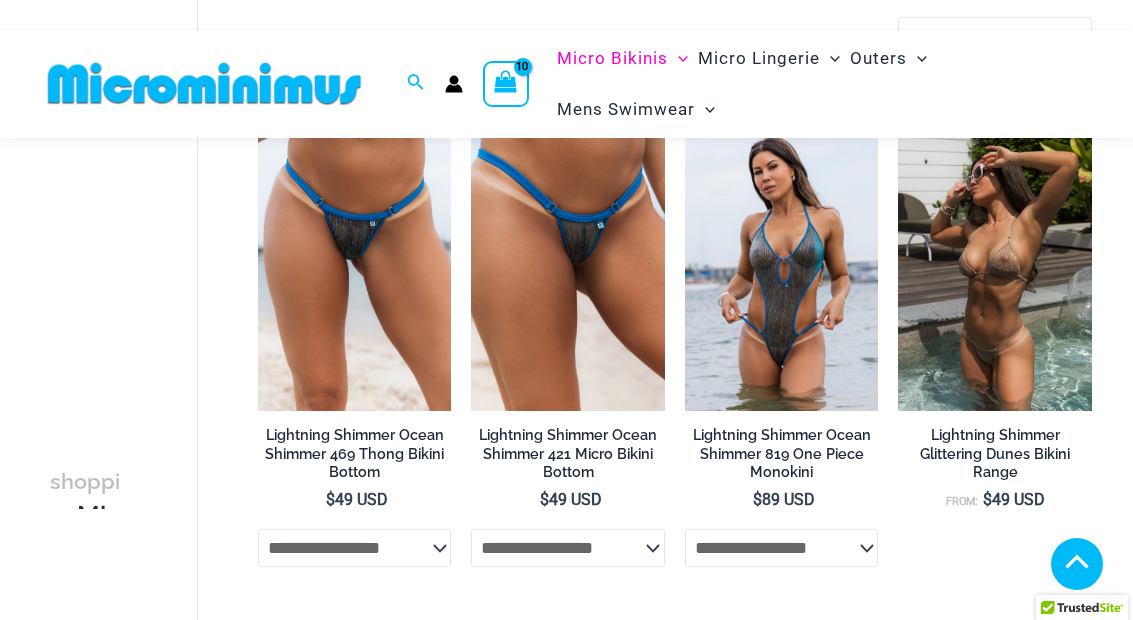 click at bounding box center [685, 121] 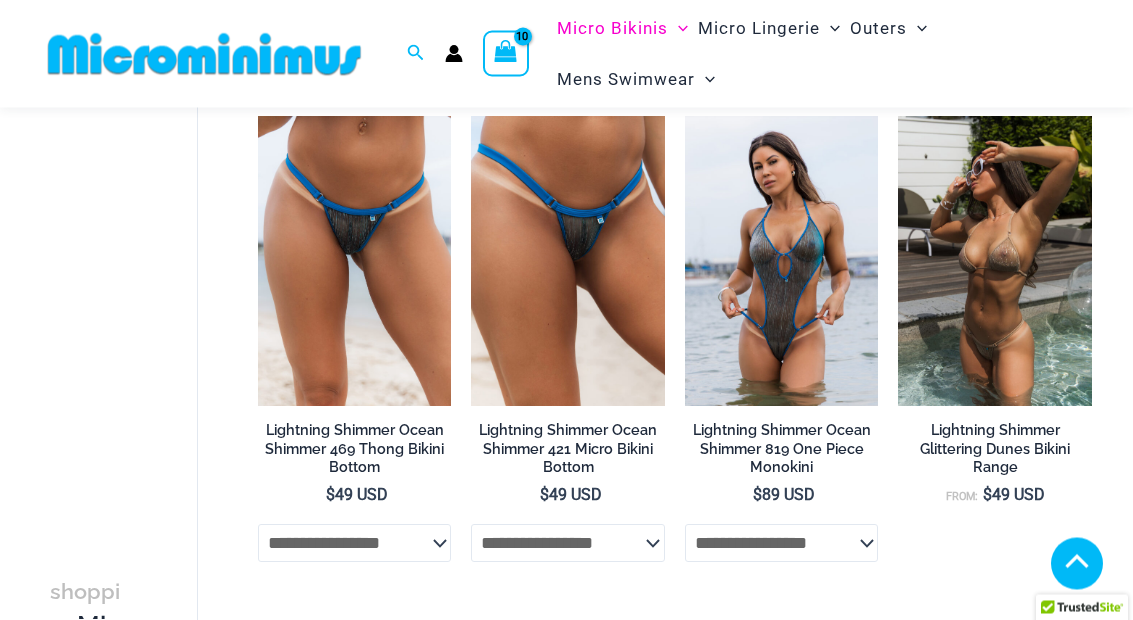 scroll, scrollTop: 3200, scrollLeft: 0, axis: vertical 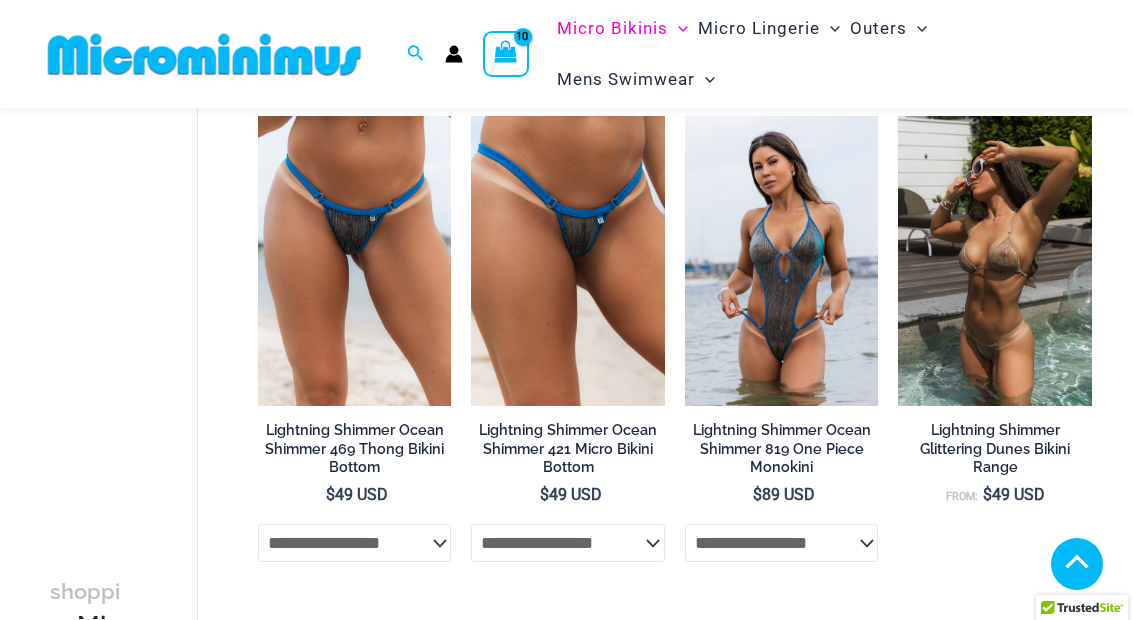 click on "**********" 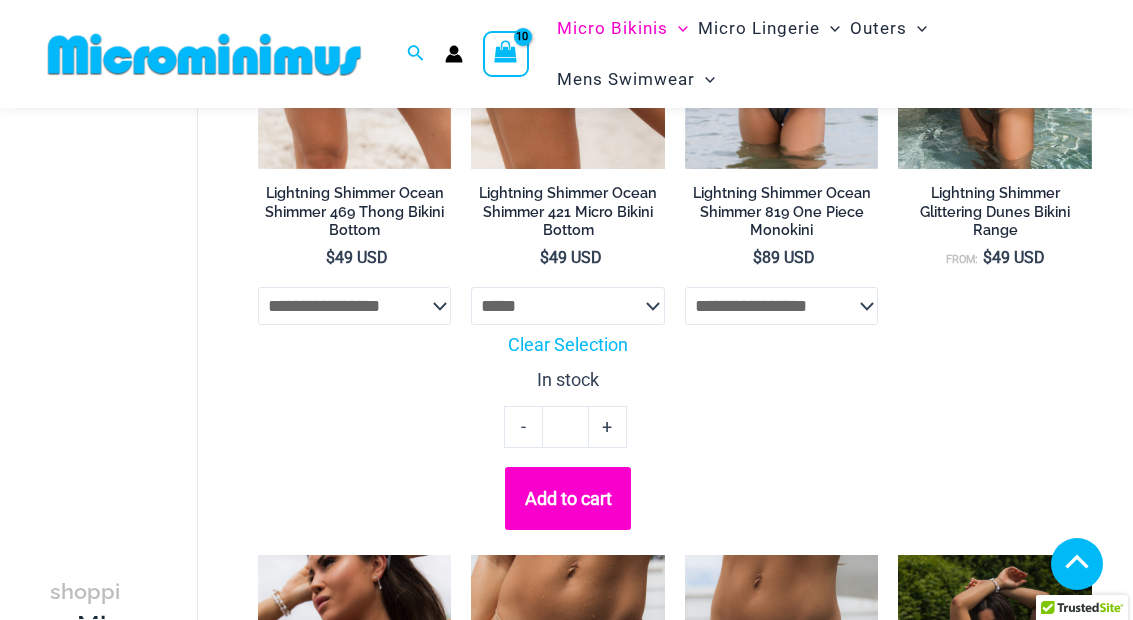 scroll, scrollTop: 3462, scrollLeft: 0, axis: vertical 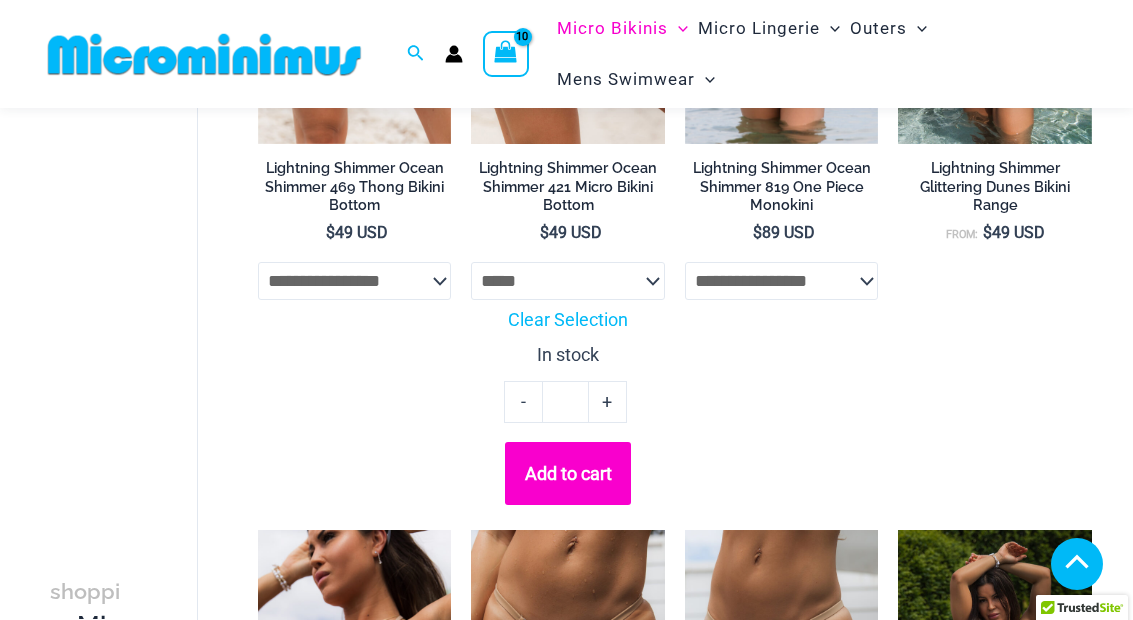 click on "Add to cart" 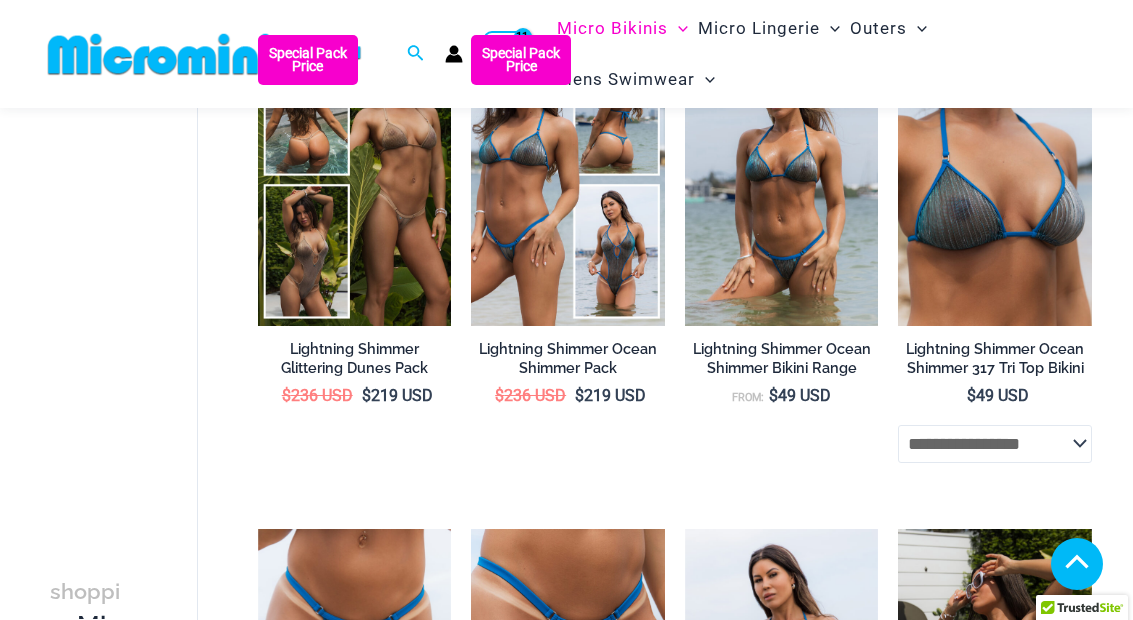 scroll, scrollTop: 2762, scrollLeft: 0, axis: vertical 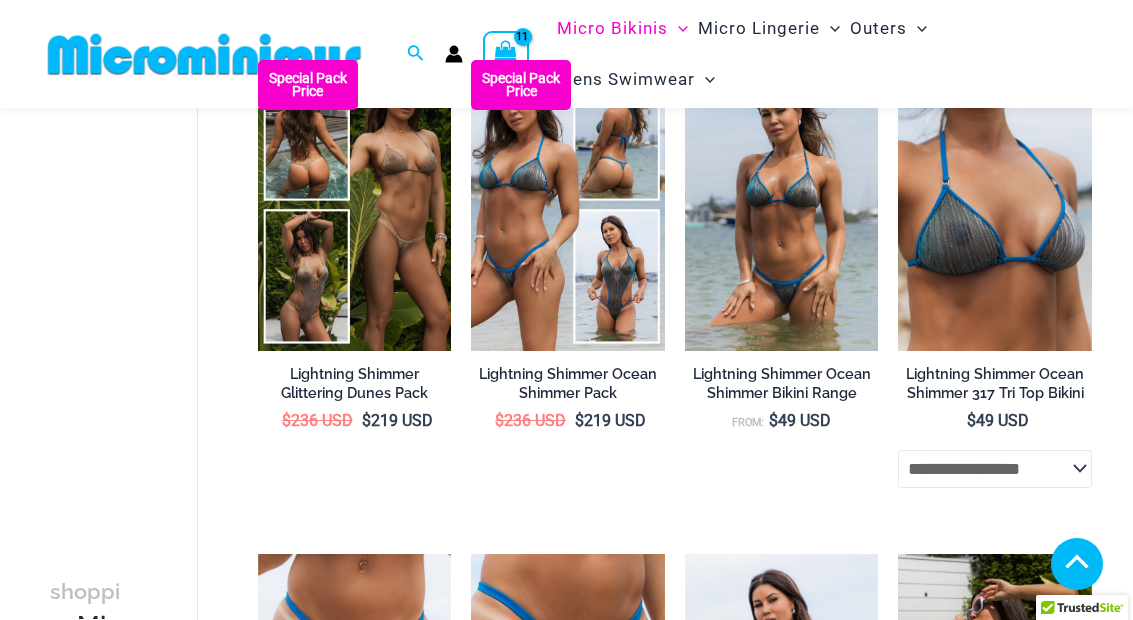 click on "**********" 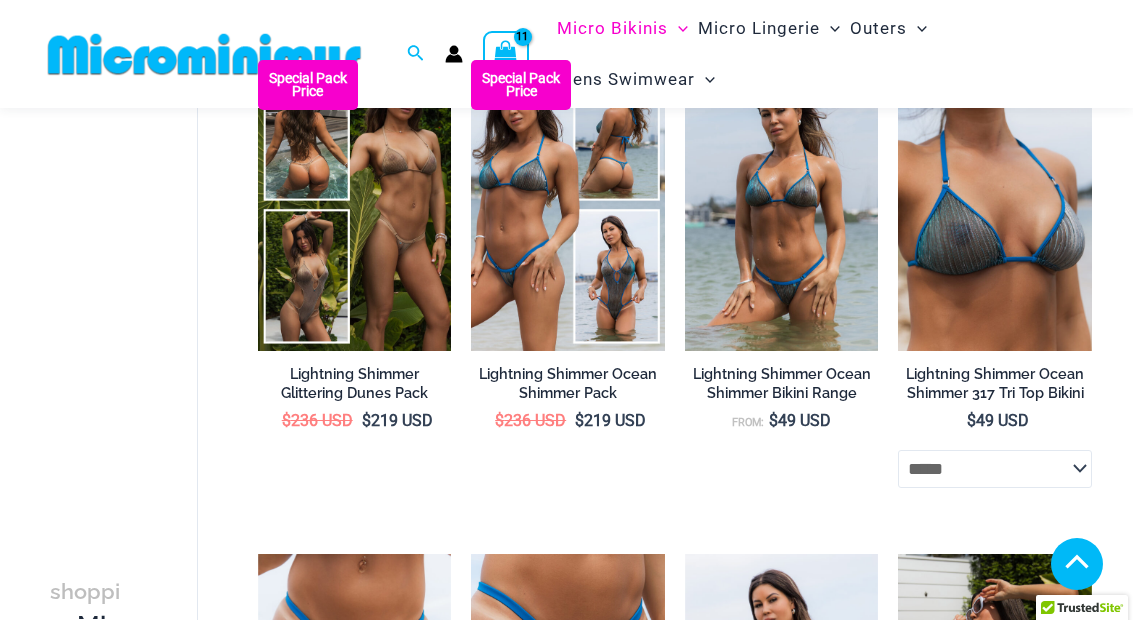 select on "*****" 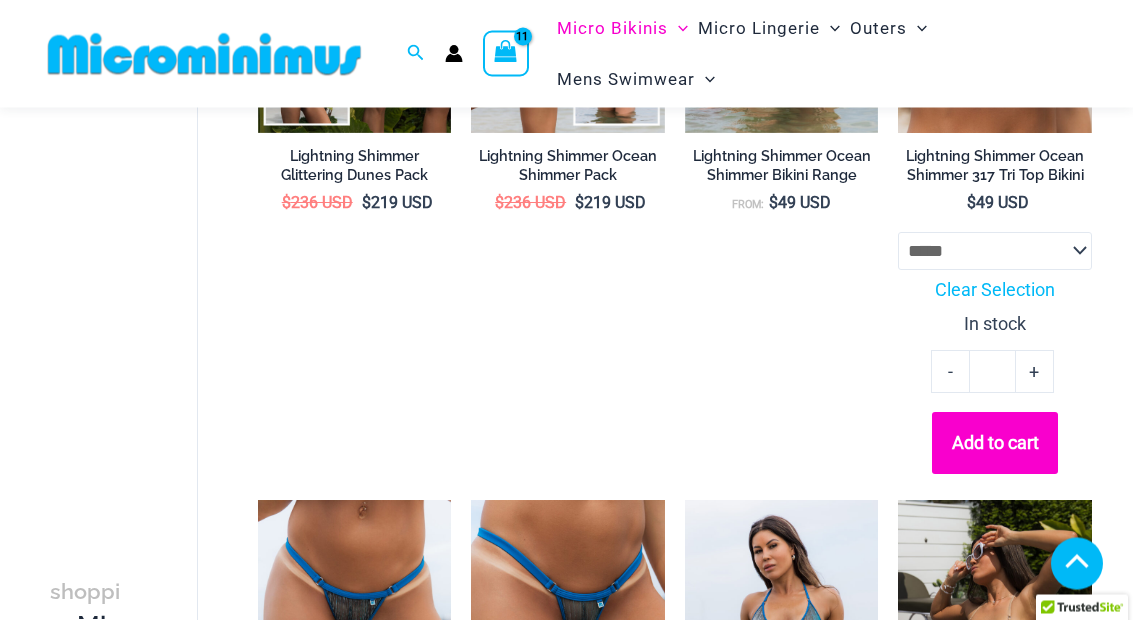 scroll, scrollTop: 2980, scrollLeft: 0, axis: vertical 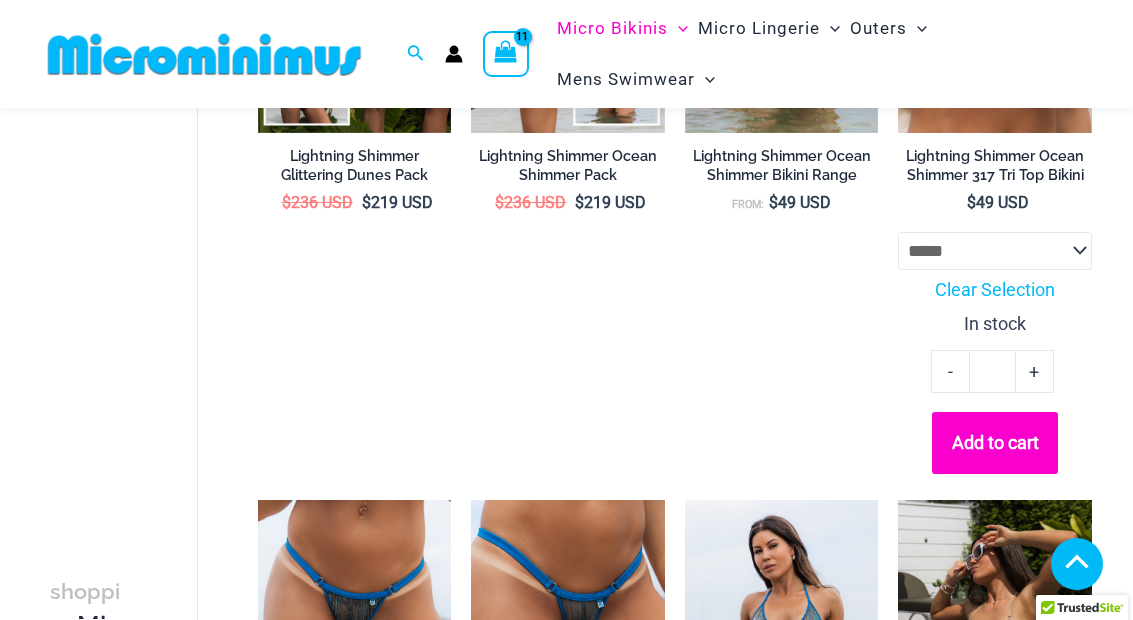 click on "Add to cart" 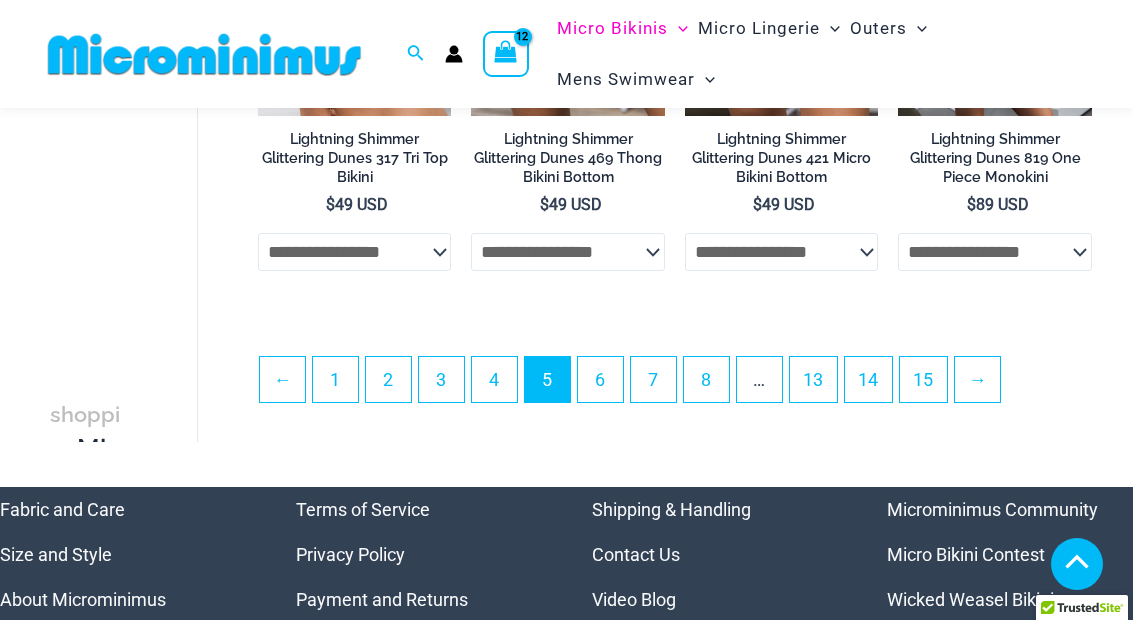 scroll, scrollTop: 4307, scrollLeft: 0, axis: vertical 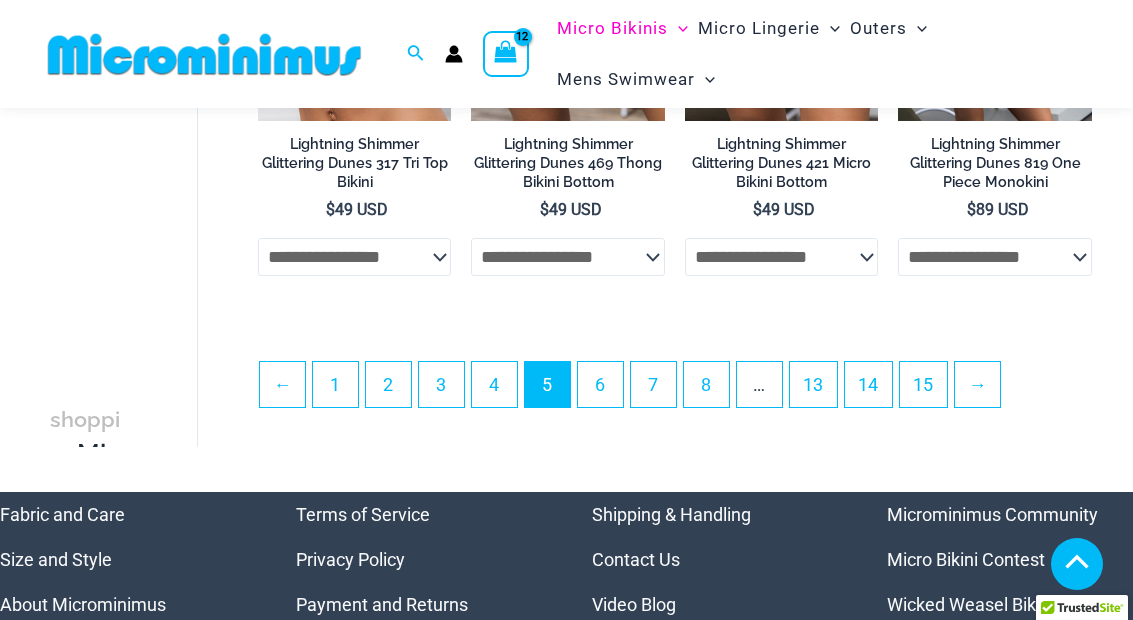 click on "4" at bounding box center [494, 384] 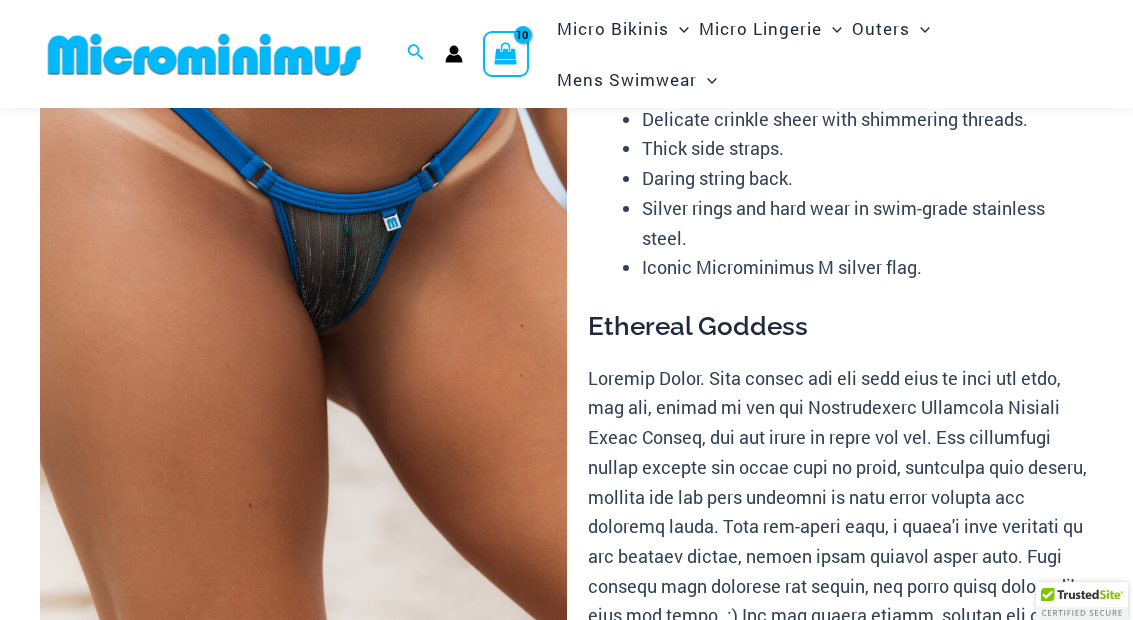scroll, scrollTop: 230, scrollLeft: 0, axis: vertical 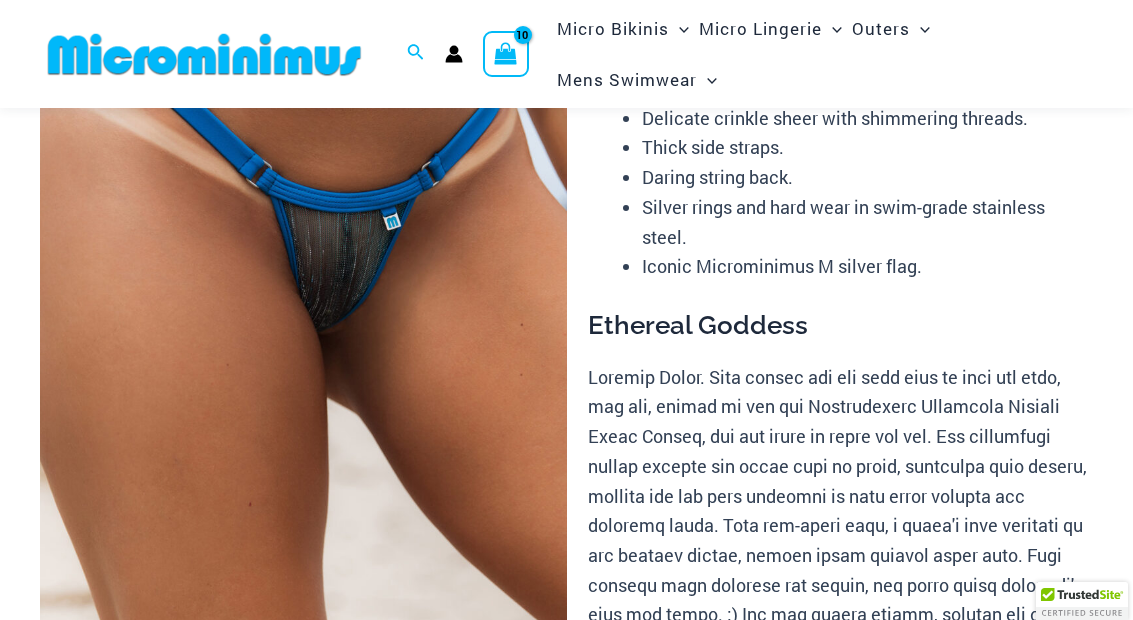 click at bounding box center (303, 332) 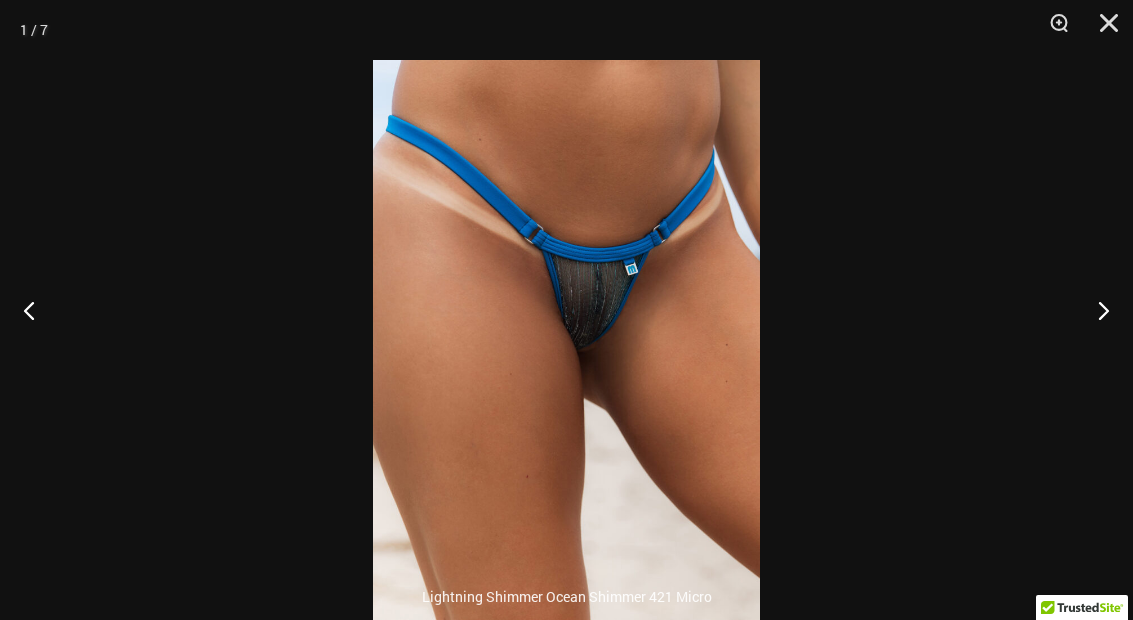click at bounding box center [1102, 30] 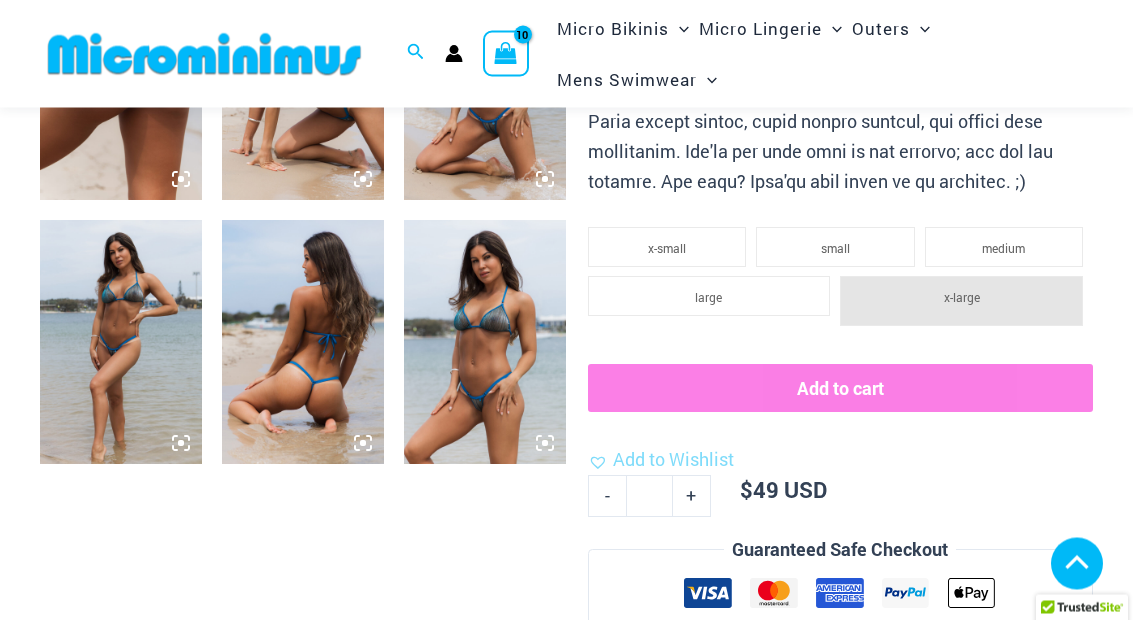 scroll, scrollTop: 1020, scrollLeft: 0, axis: vertical 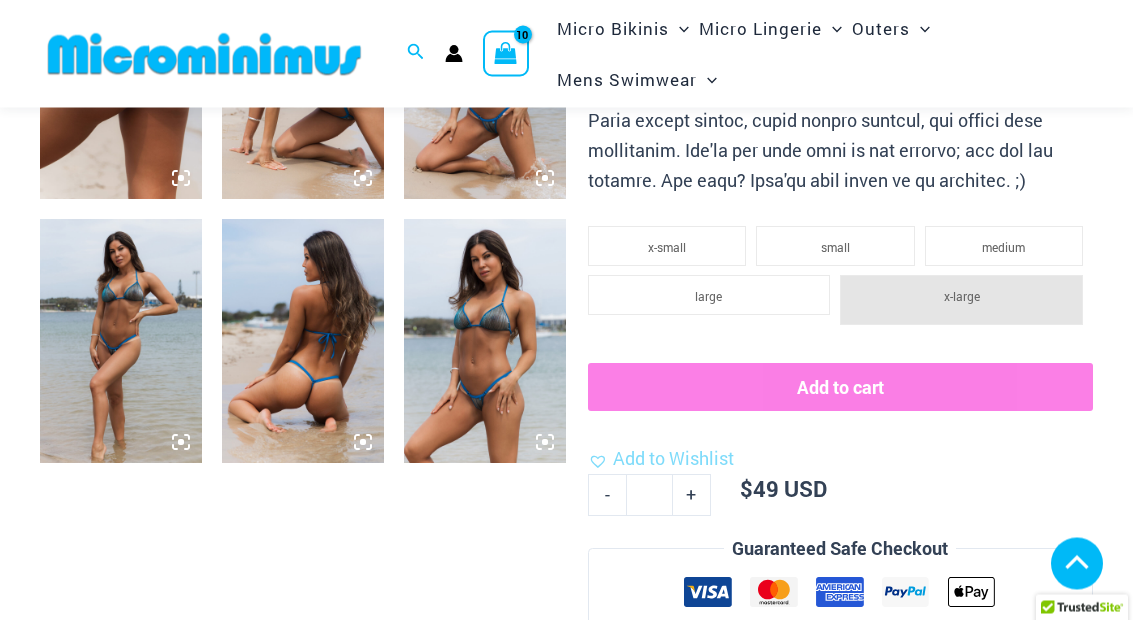 click on "large" 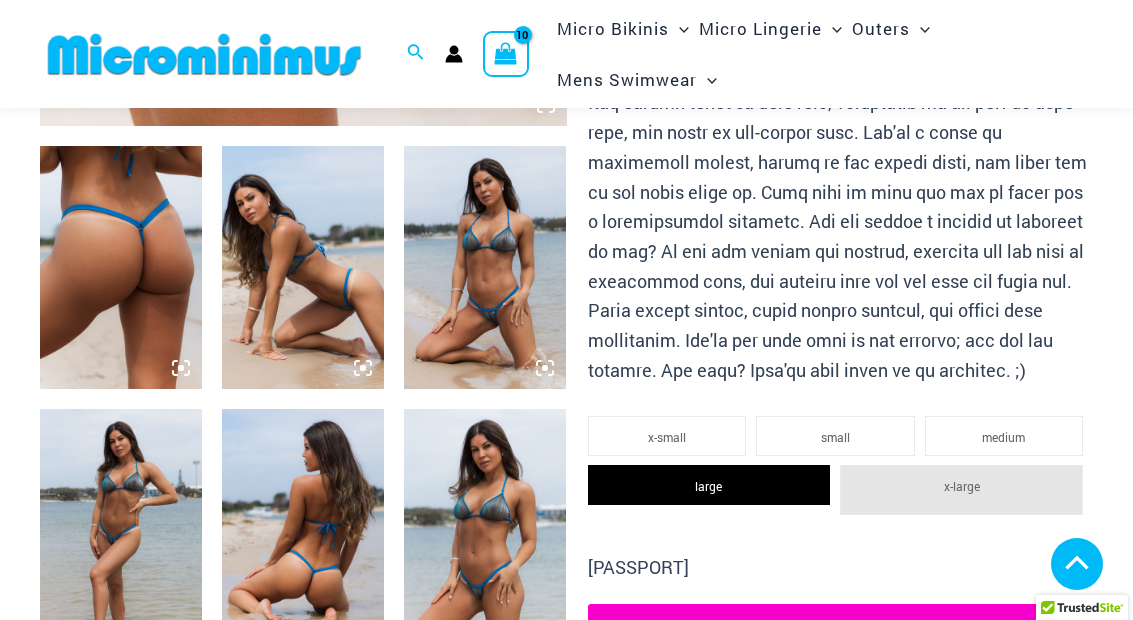 scroll, scrollTop: 794, scrollLeft: 0, axis: vertical 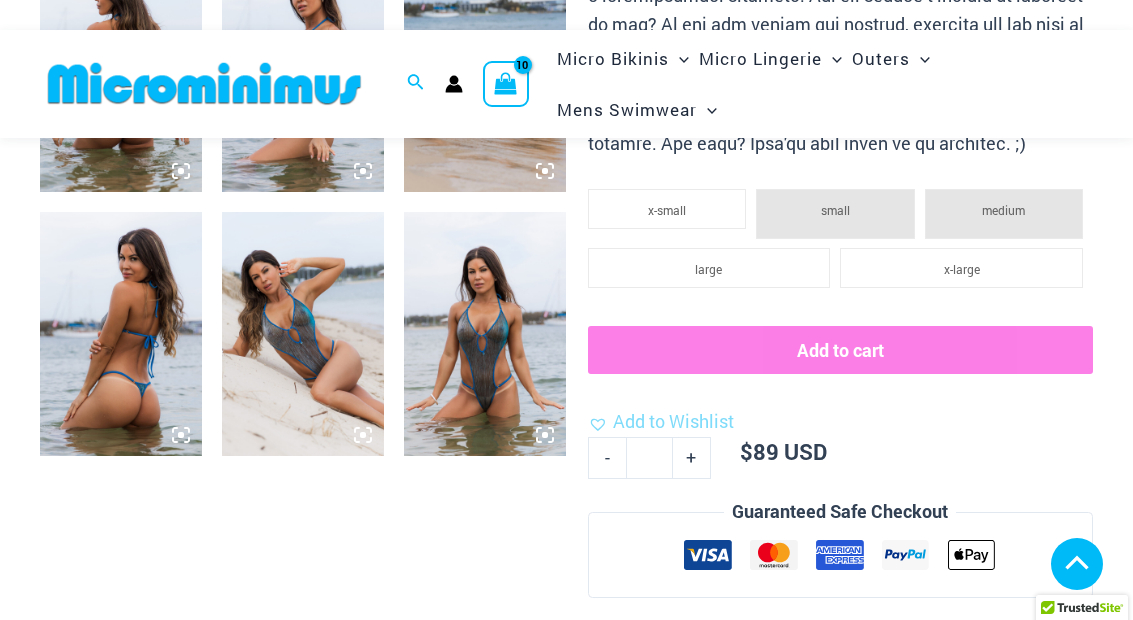 click at bounding box center (485, 333) 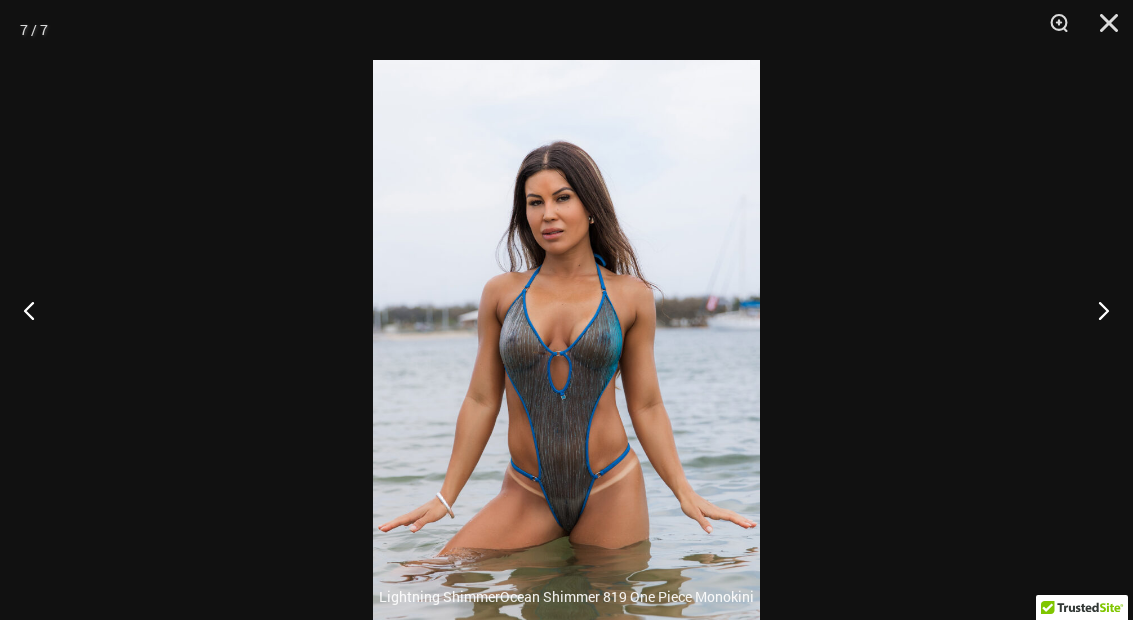 click at bounding box center (1102, 30) 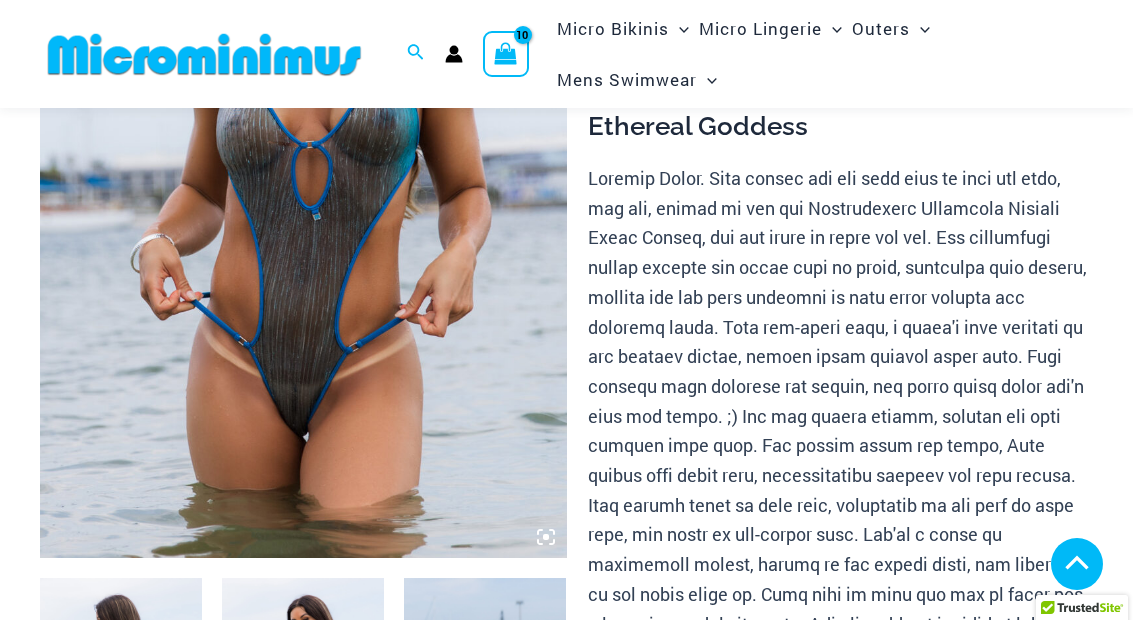 scroll, scrollTop: 353, scrollLeft: 0, axis: vertical 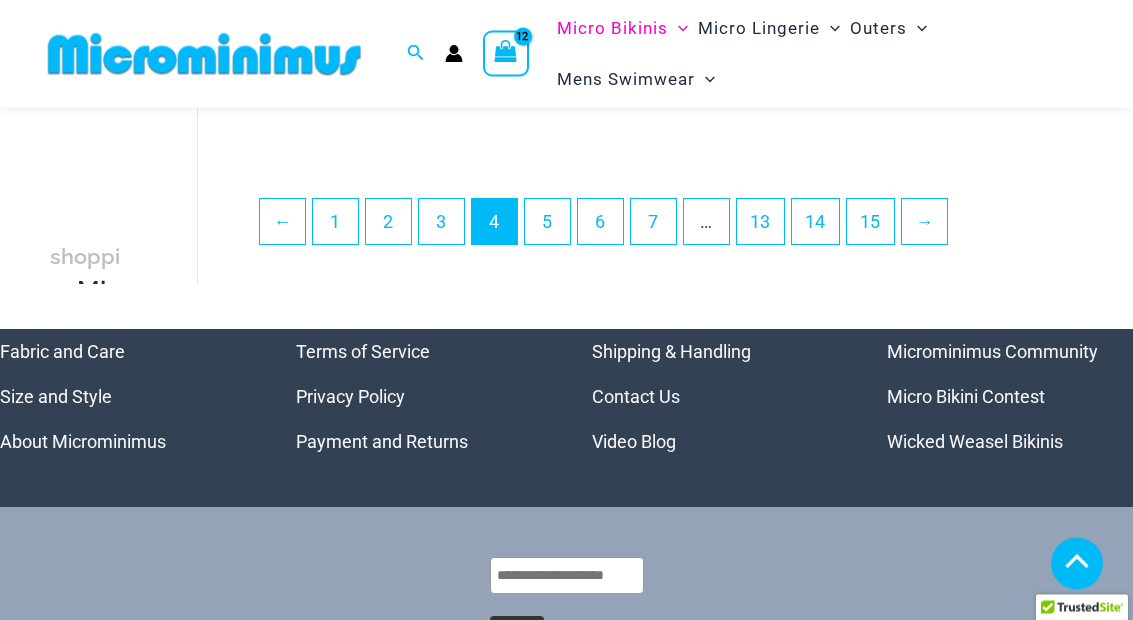click on "3" at bounding box center (441, 222) 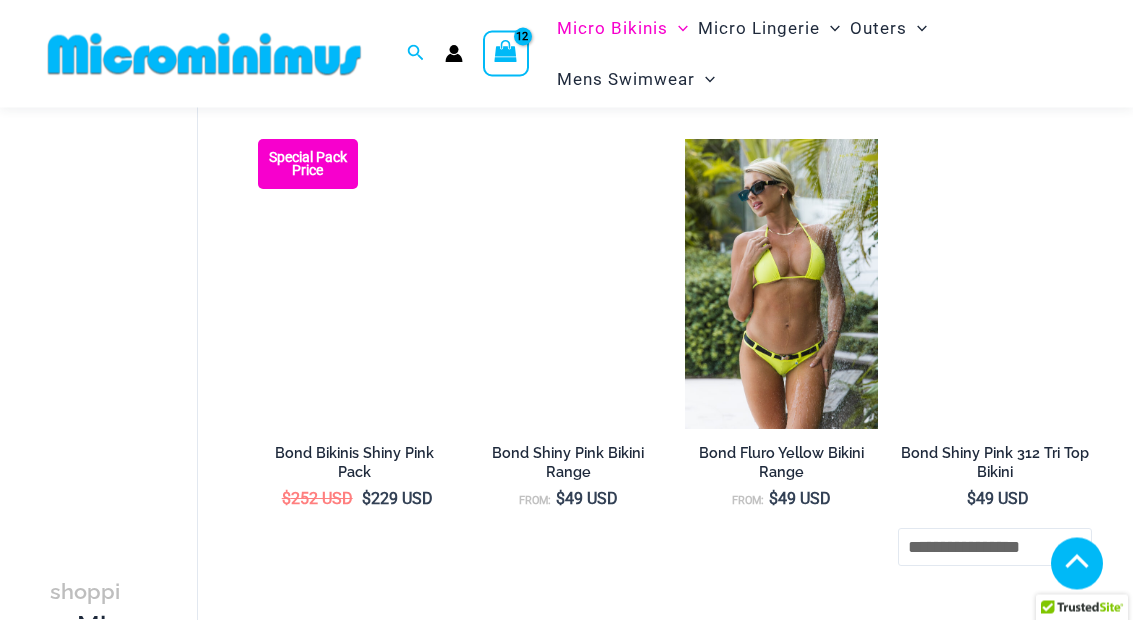 scroll, scrollTop: 621, scrollLeft: 0, axis: vertical 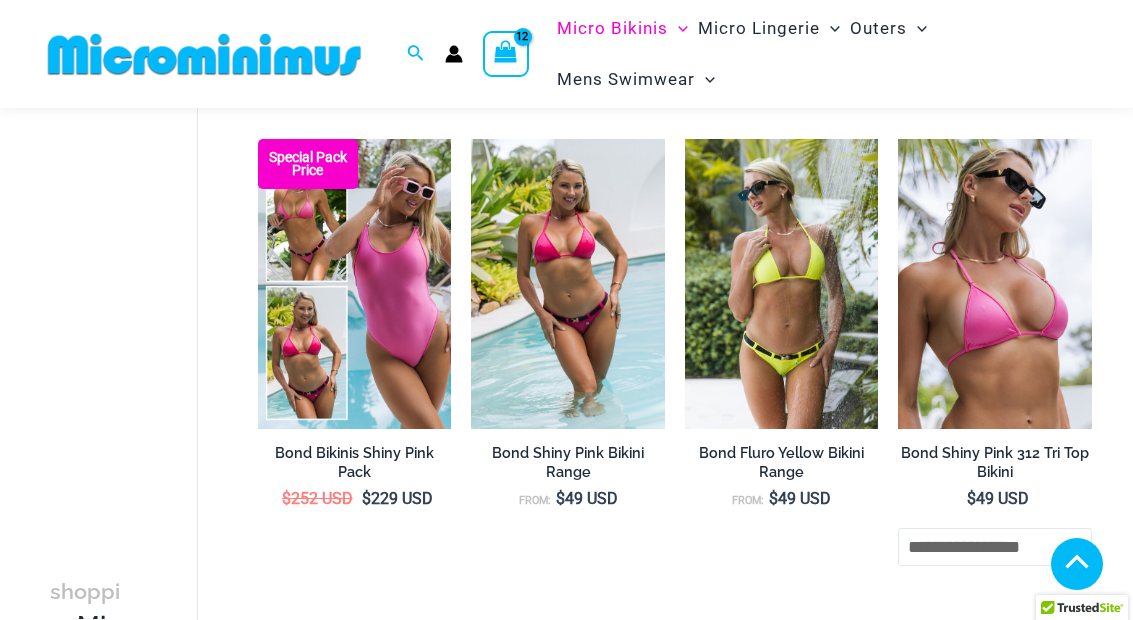 click 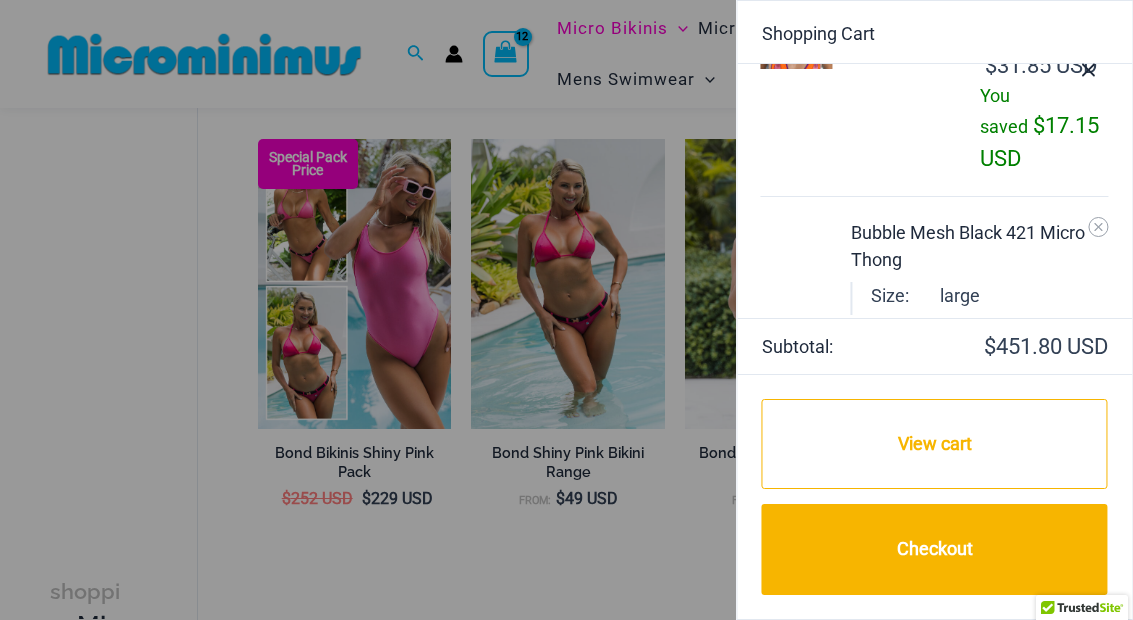 scroll, scrollTop: 901, scrollLeft: 0, axis: vertical 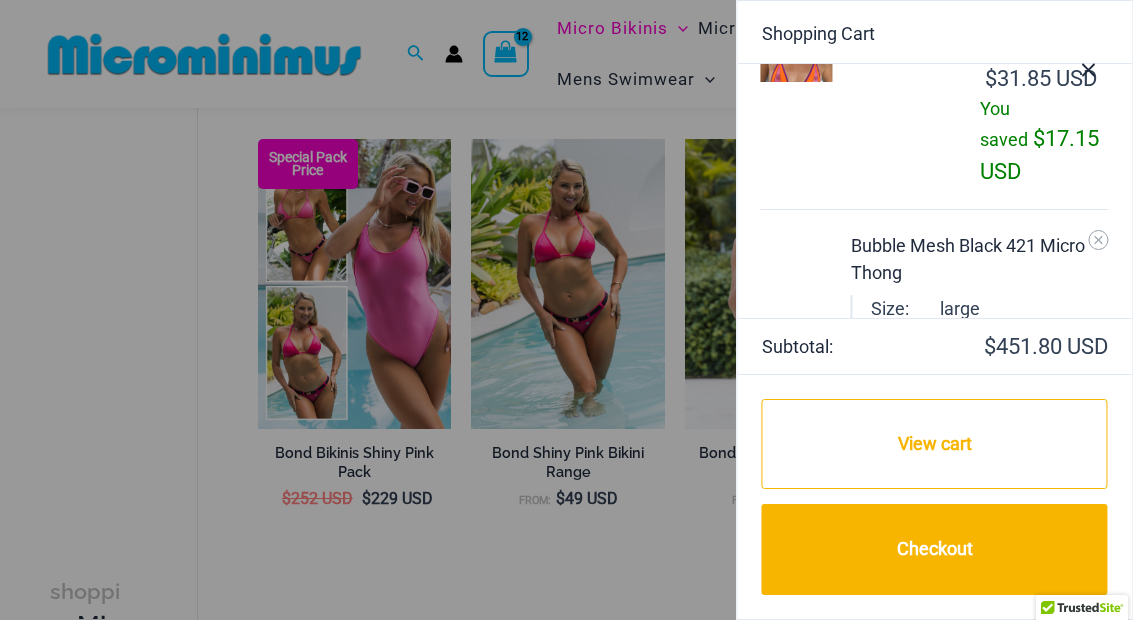click 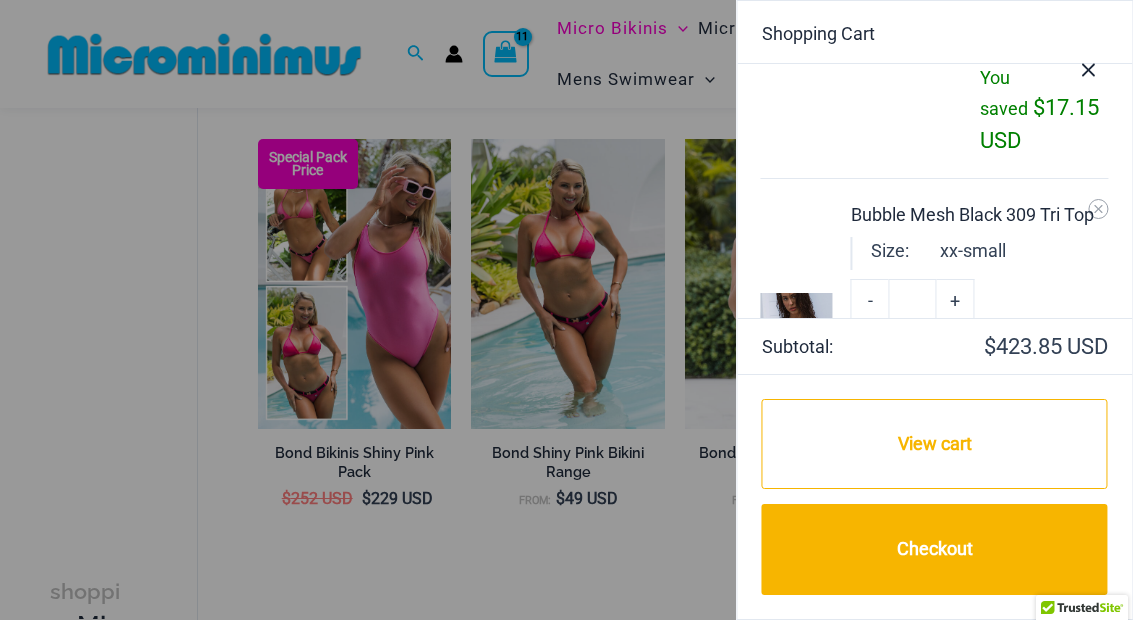 scroll, scrollTop: 966, scrollLeft: 0, axis: vertical 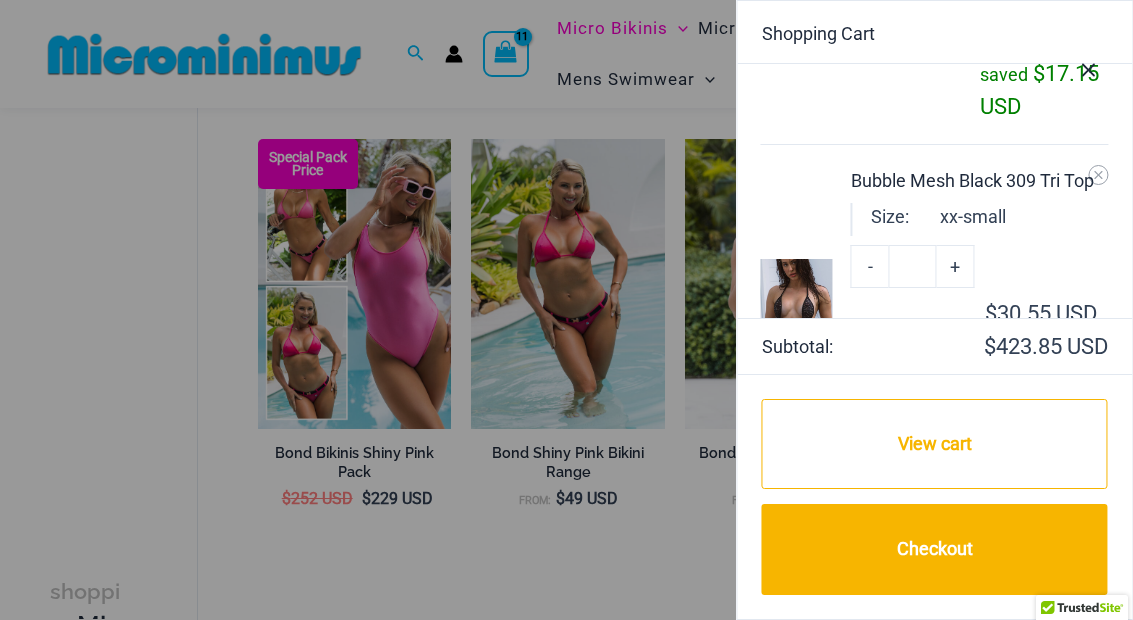 click at bounding box center (1088, 67) 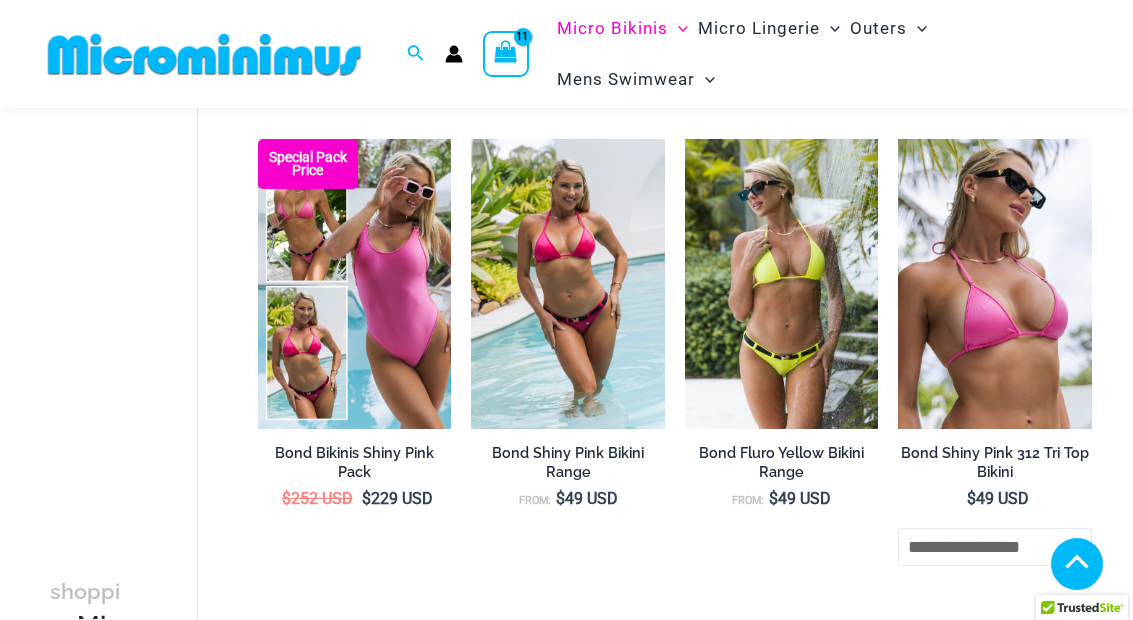 click 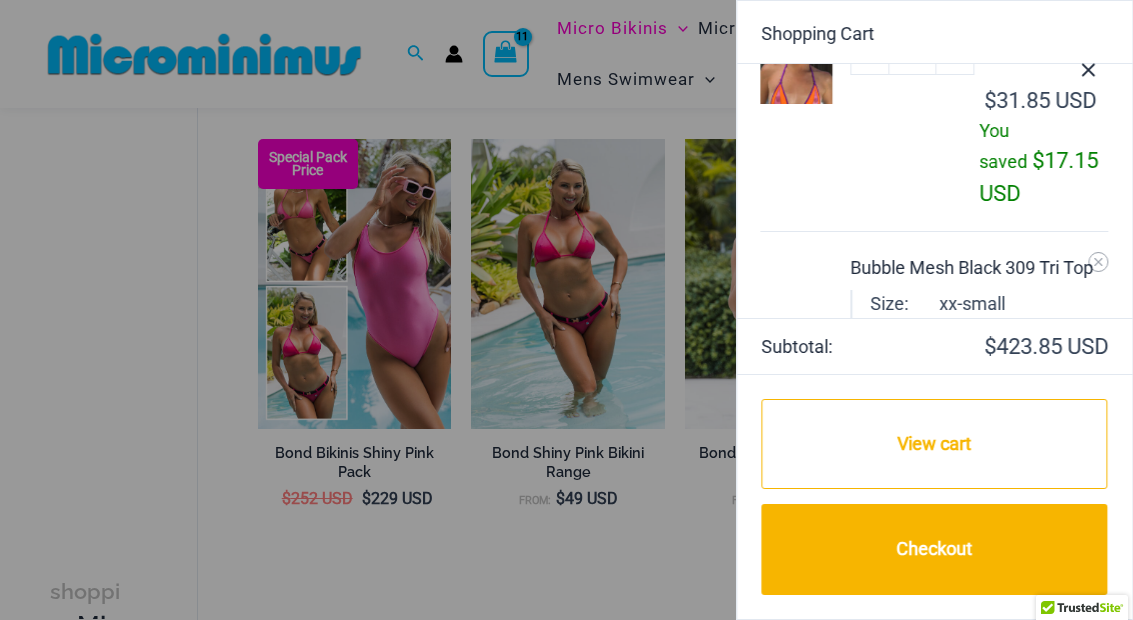 scroll, scrollTop: 871, scrollLeft: 0, axis: vertical 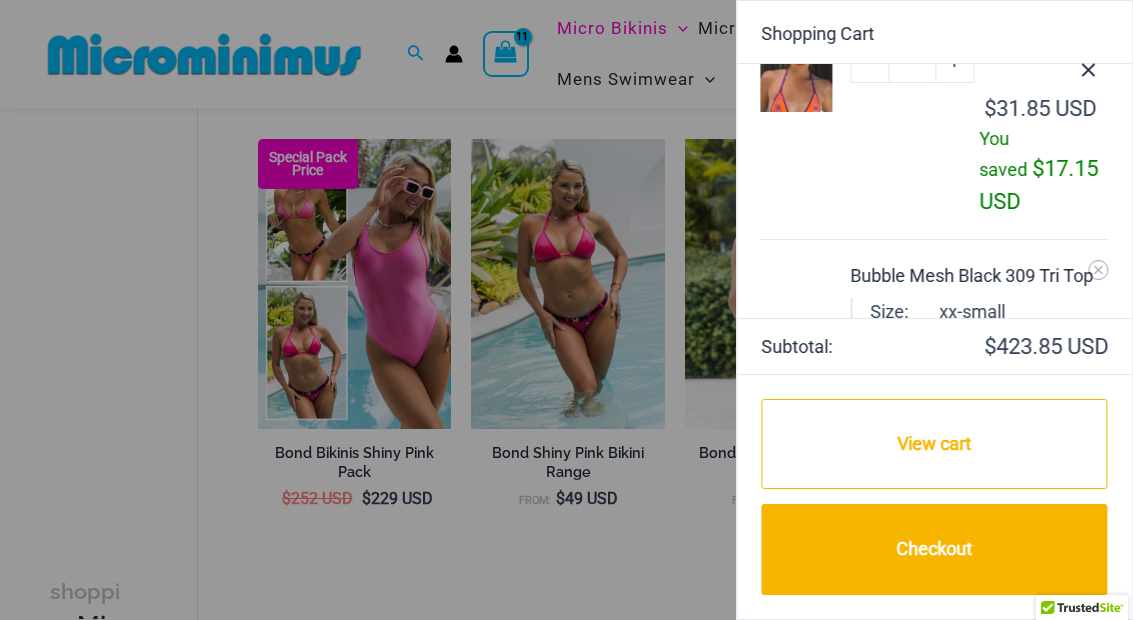 click 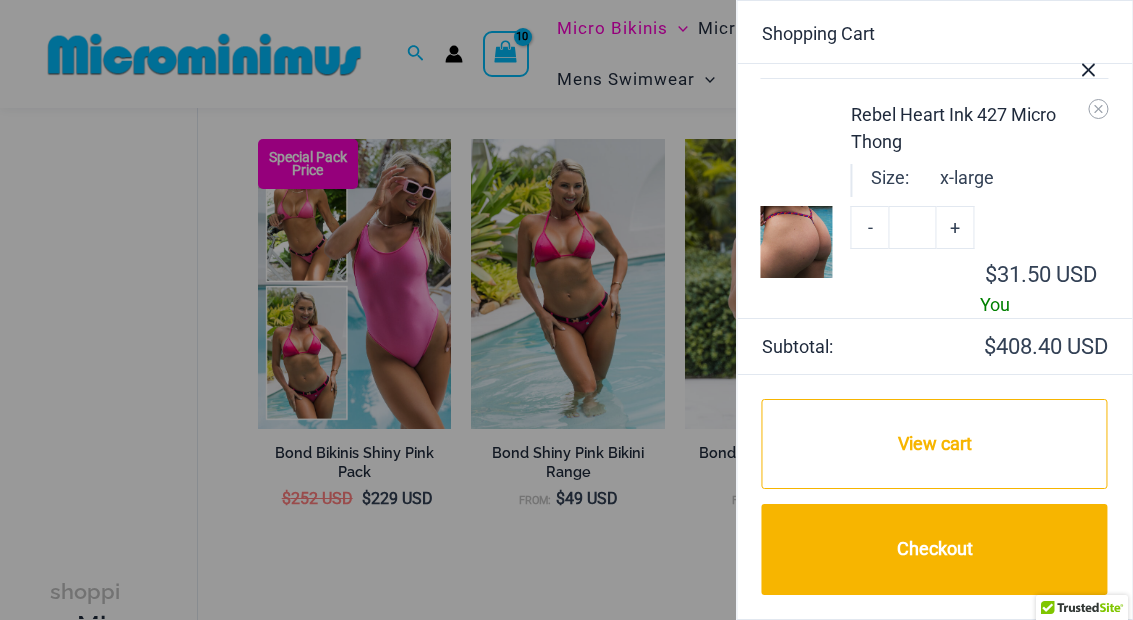 scroll, scrollTop: 1029, scrollLeft: 0, axis: vertical 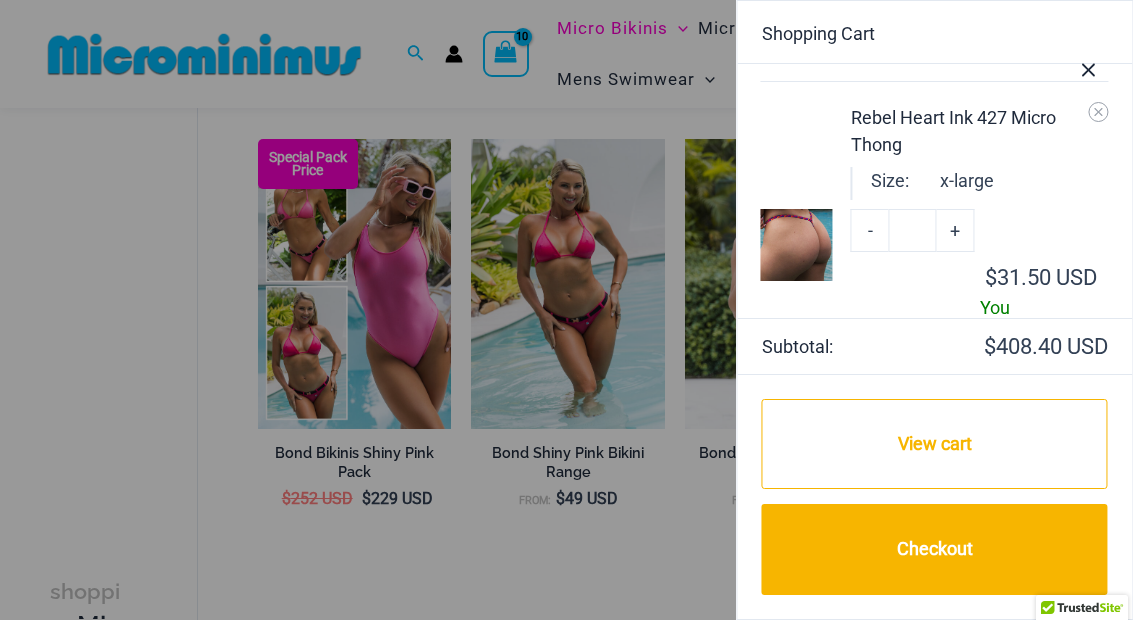 click at bounding box center [797, 245] 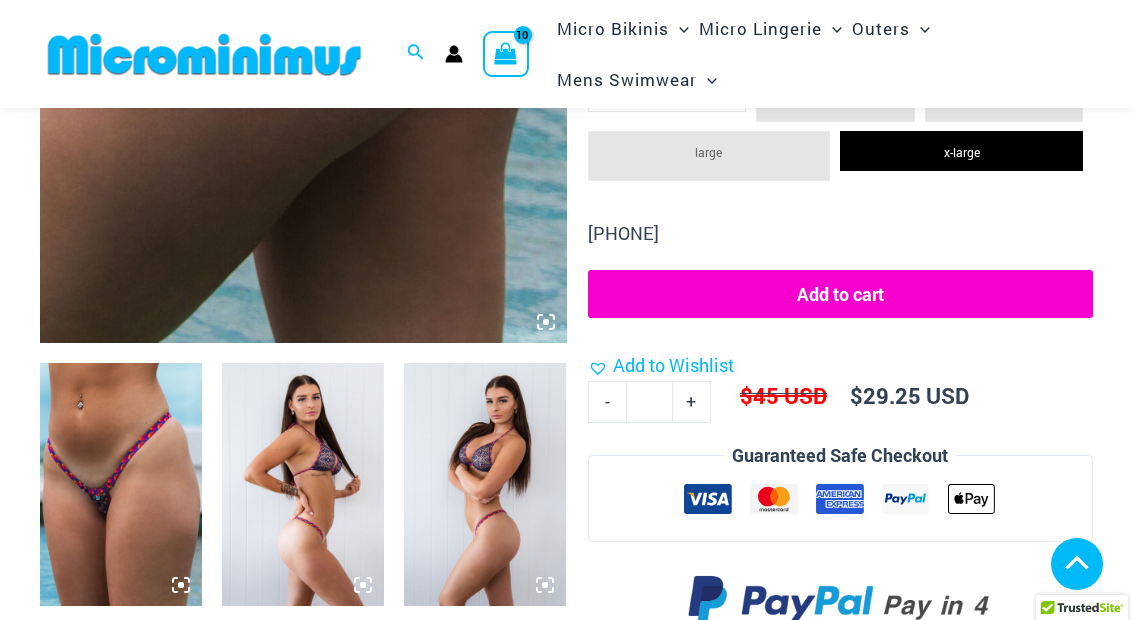 scroll, scrollTop: 768, scrollLeft: 0, axis: vertical 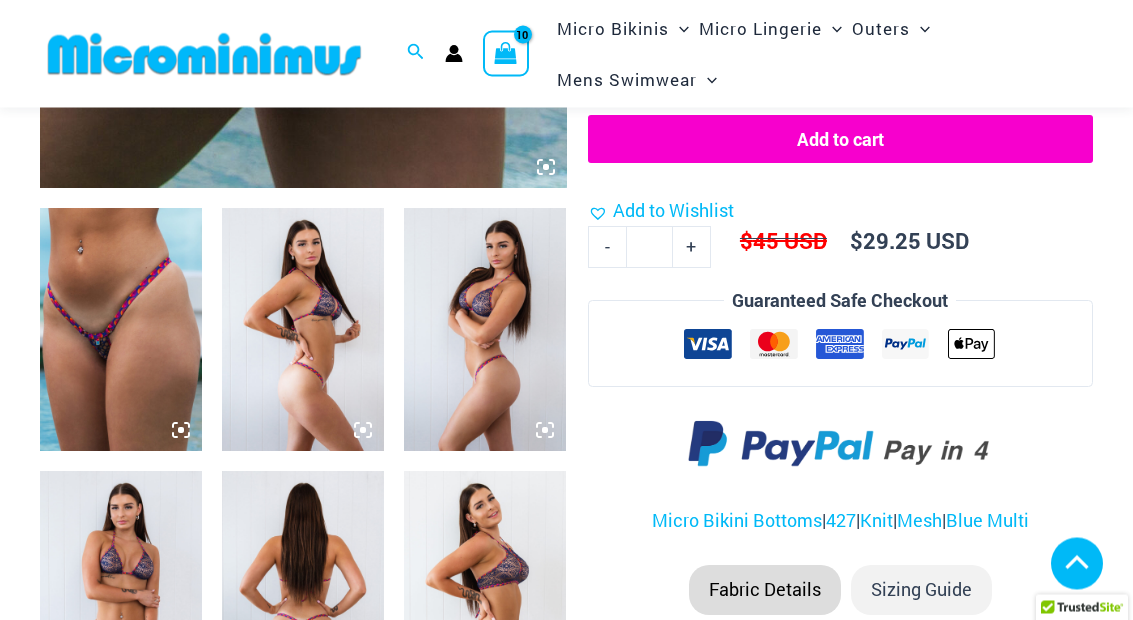 click at bounding box center [121, 330] 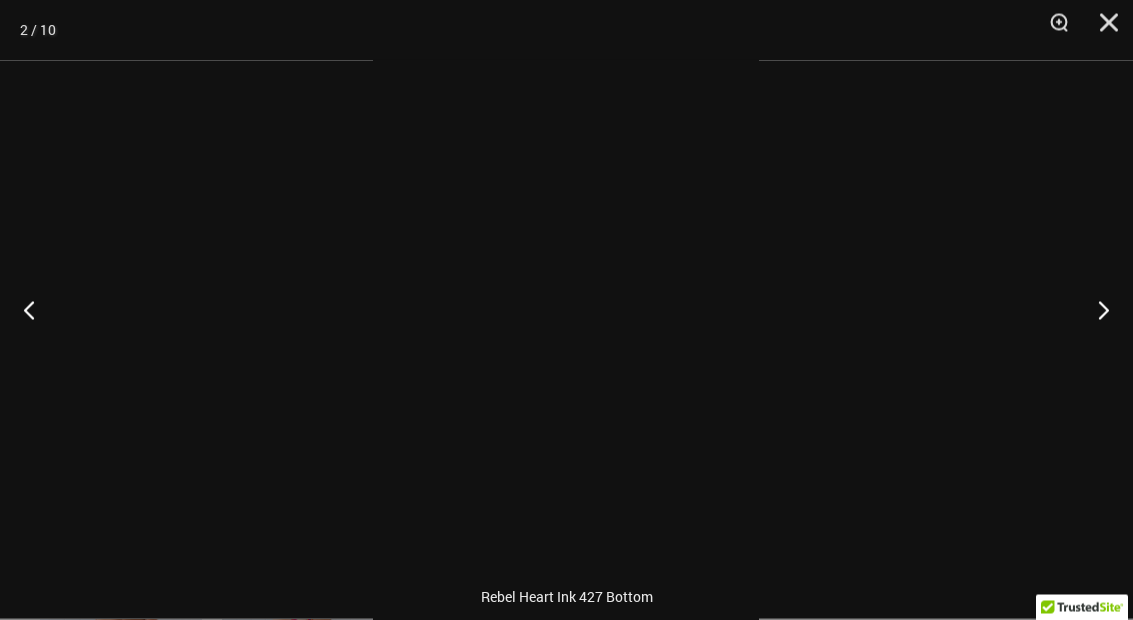 scroll, scrollTop: 769, scrollLeft: 0, axis: vertical 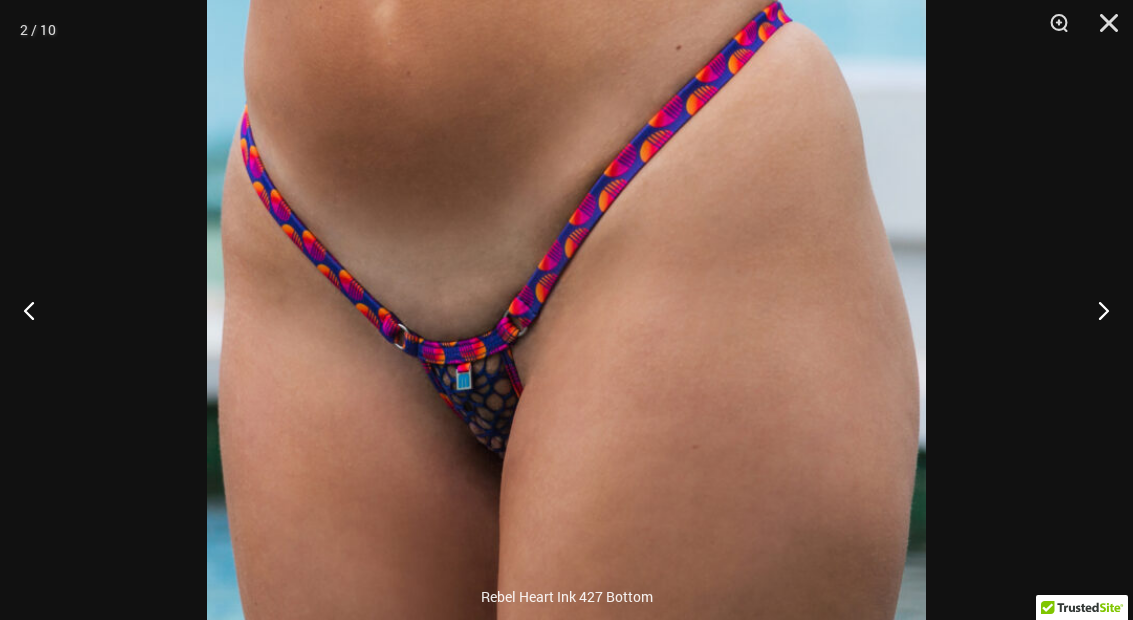 click at bounding box center [1102, 30] 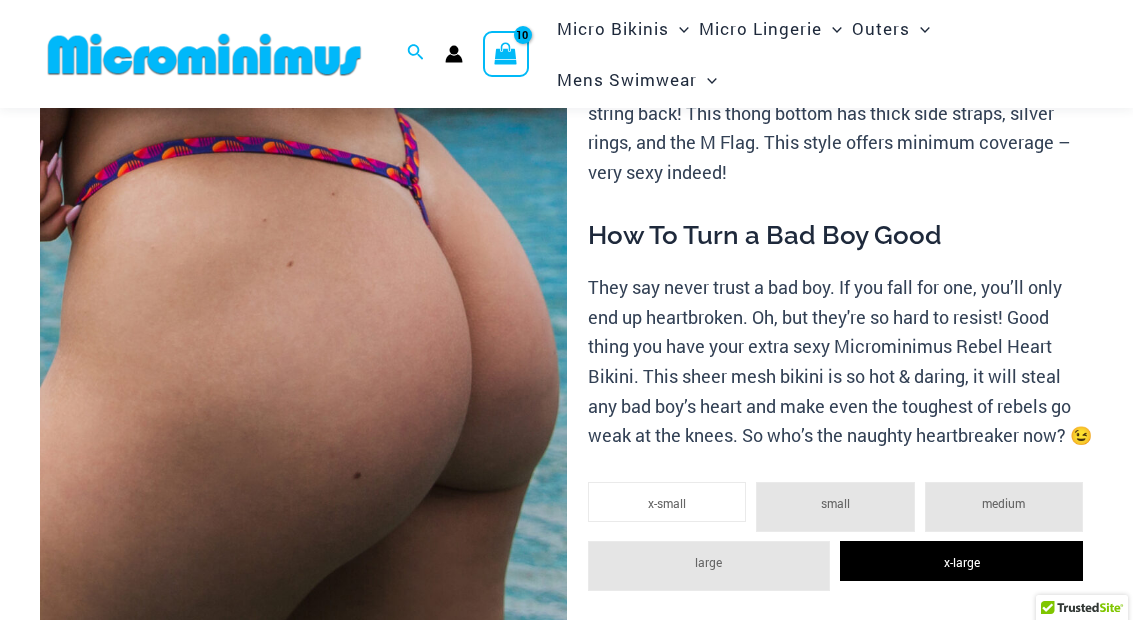 scroll, scrollTop: 0, scrollLeft: 0, axis: both 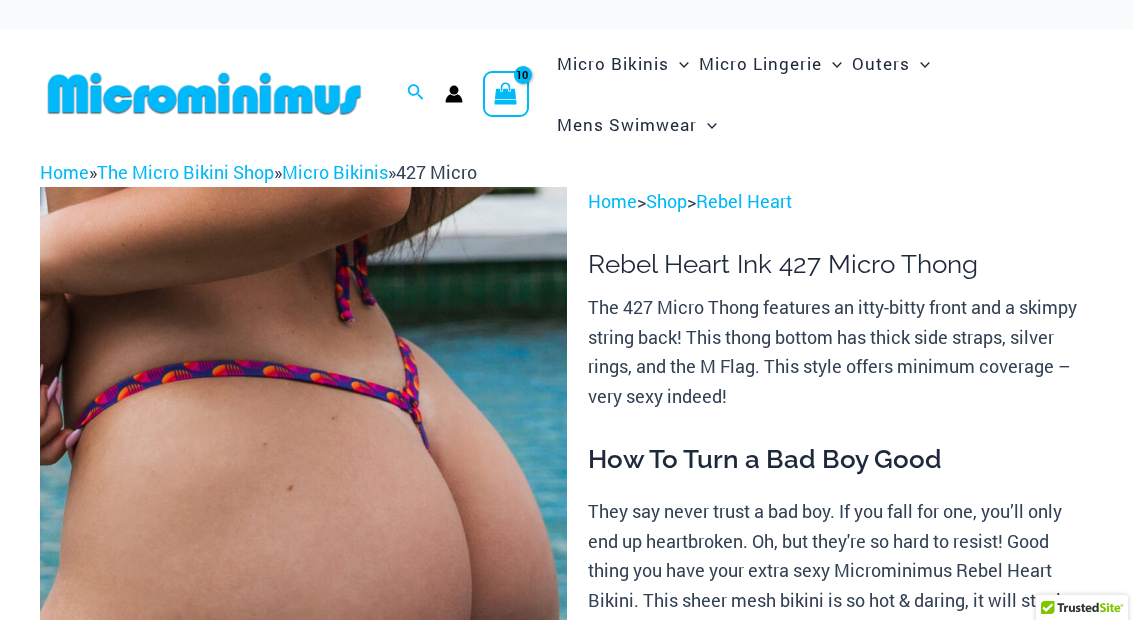 click 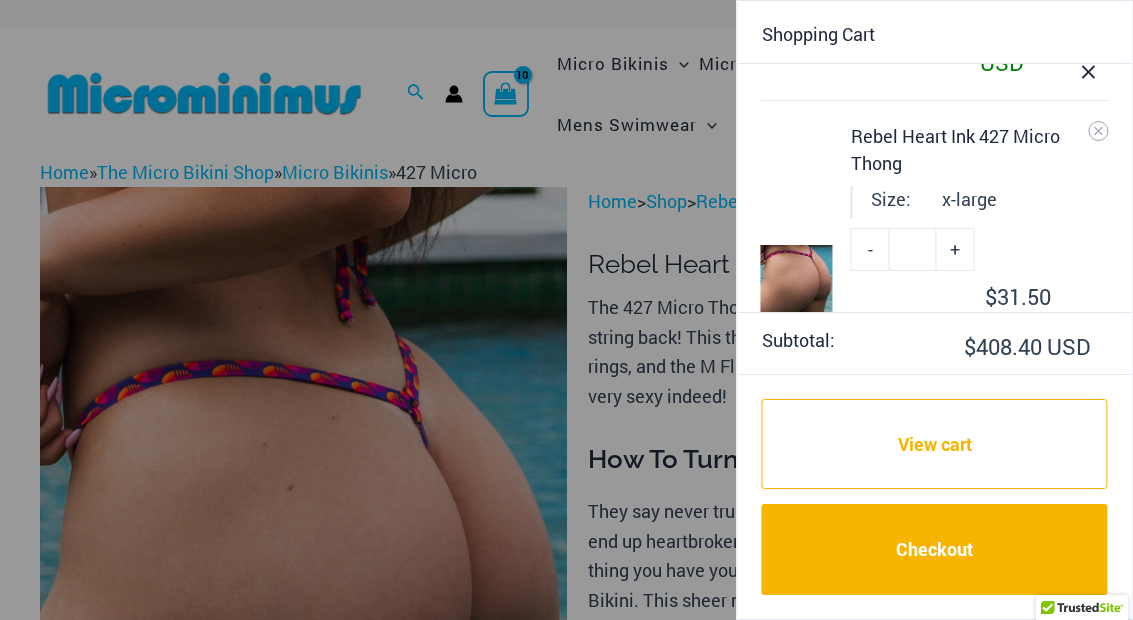 scroll, scrollTop: 1068, scrollLeft: 0, axis: vertical 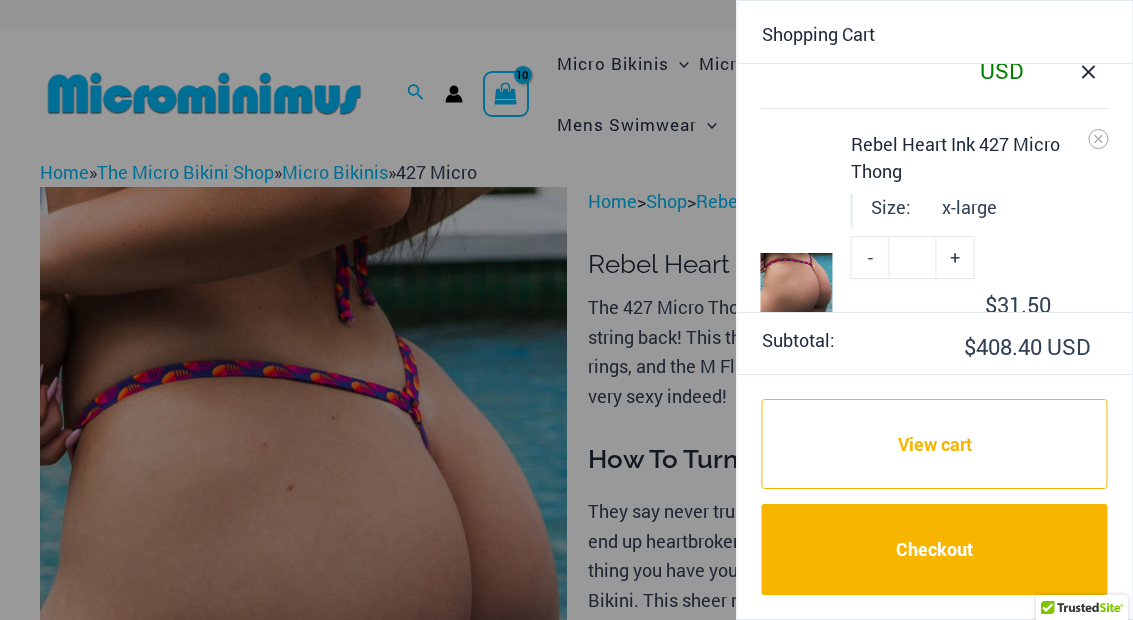 click 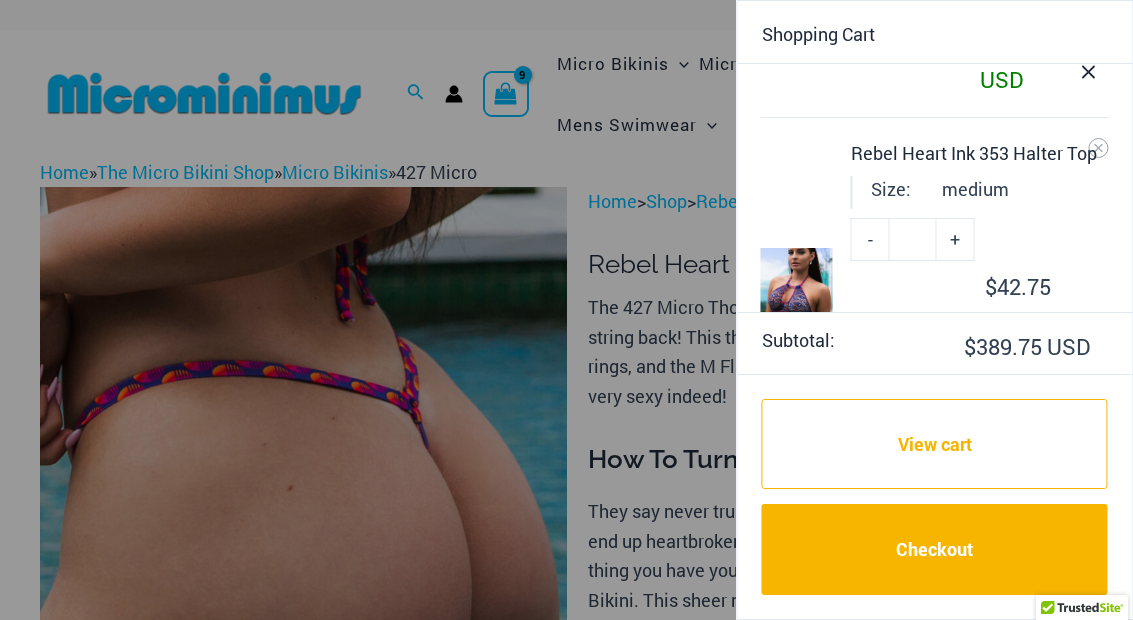 scroll, scrollTop: 1056, scrollLeft: 0, axis: vertical 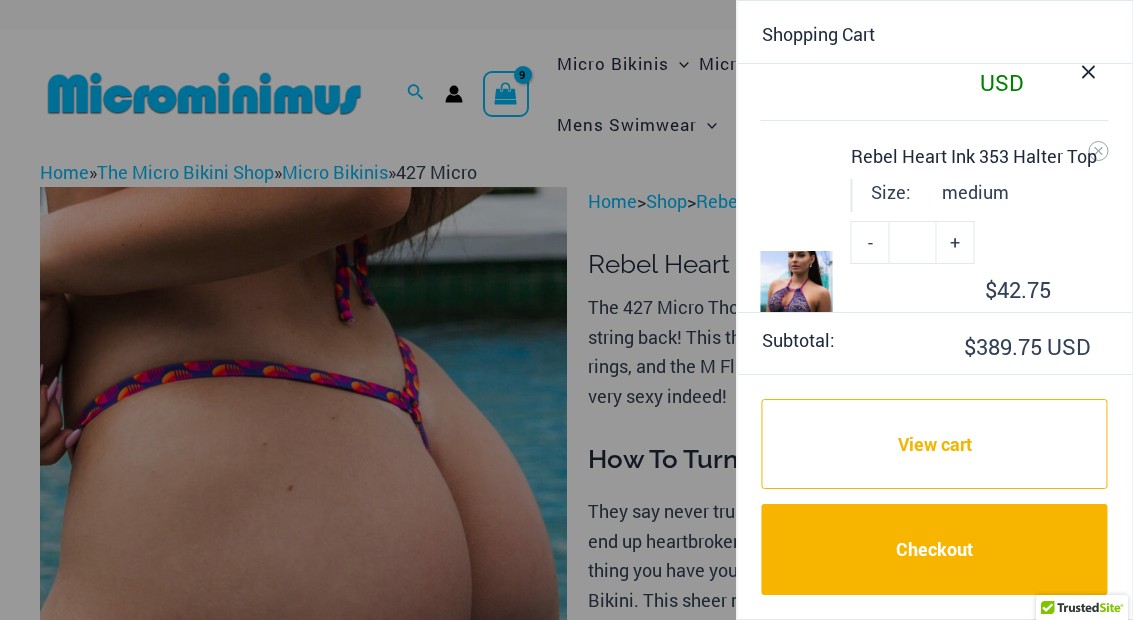 click 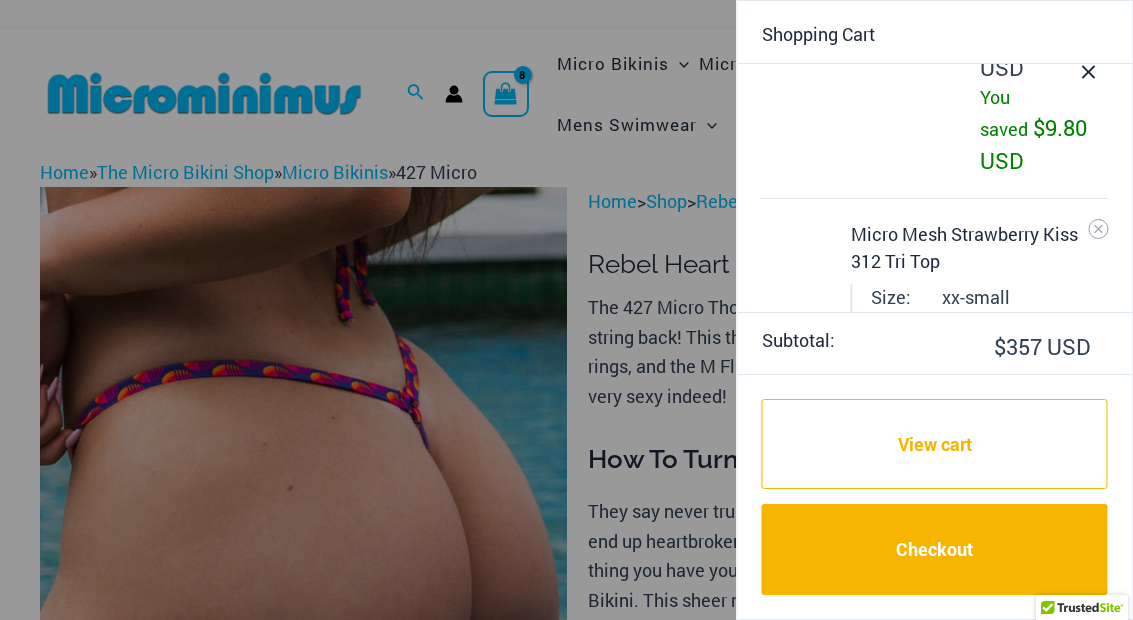 scroll, scrollTop: 975, scrollLeft: 0, axis: vertical 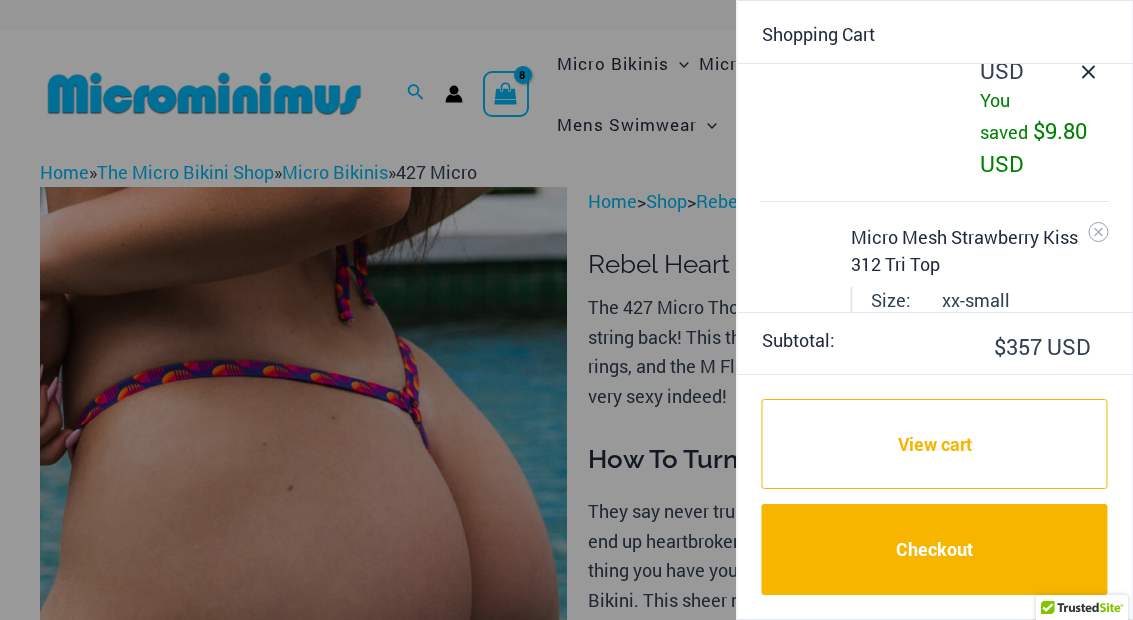 click 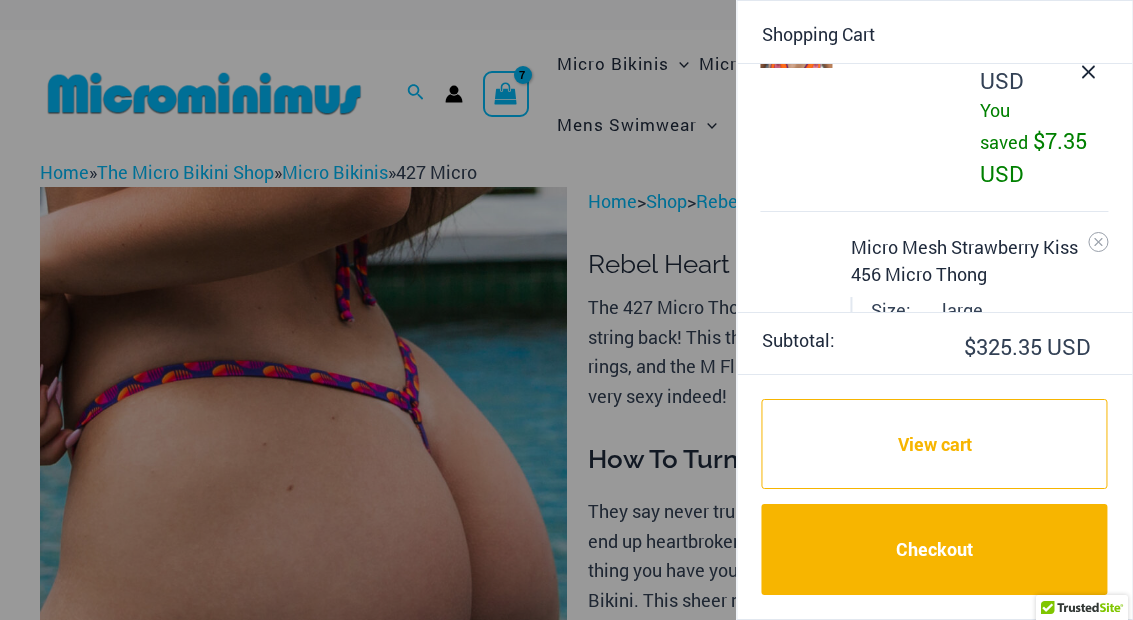 scroll, scrollTop: 957, scrollLeft: 0, axis: vertical 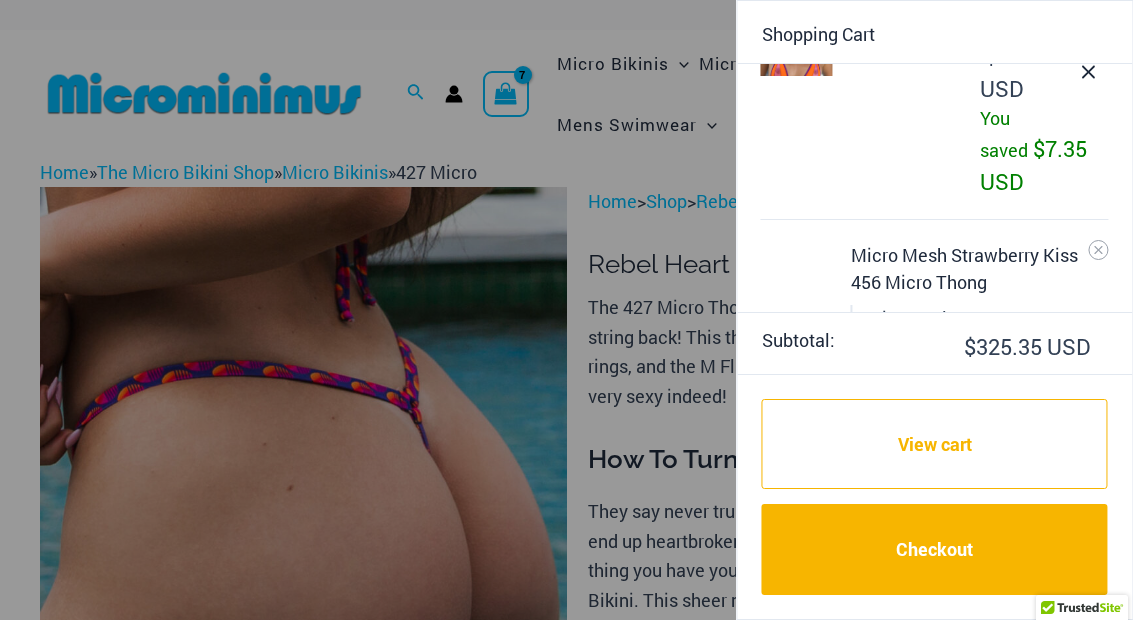 click 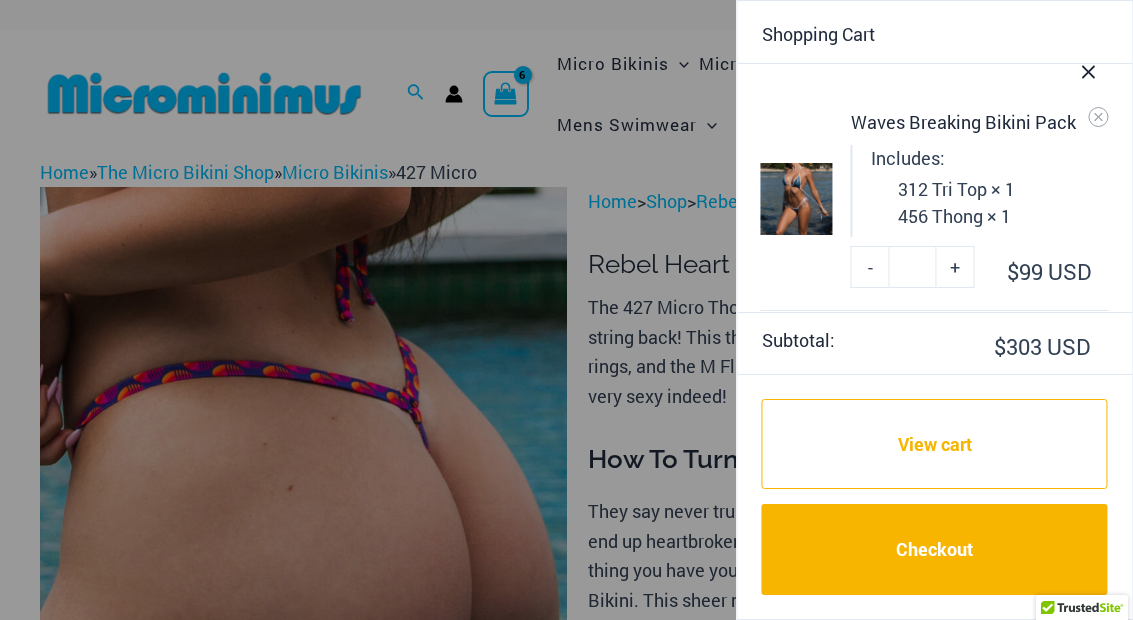 scroll, scrollTop: 0, scrollLeft: 0, axis: both 